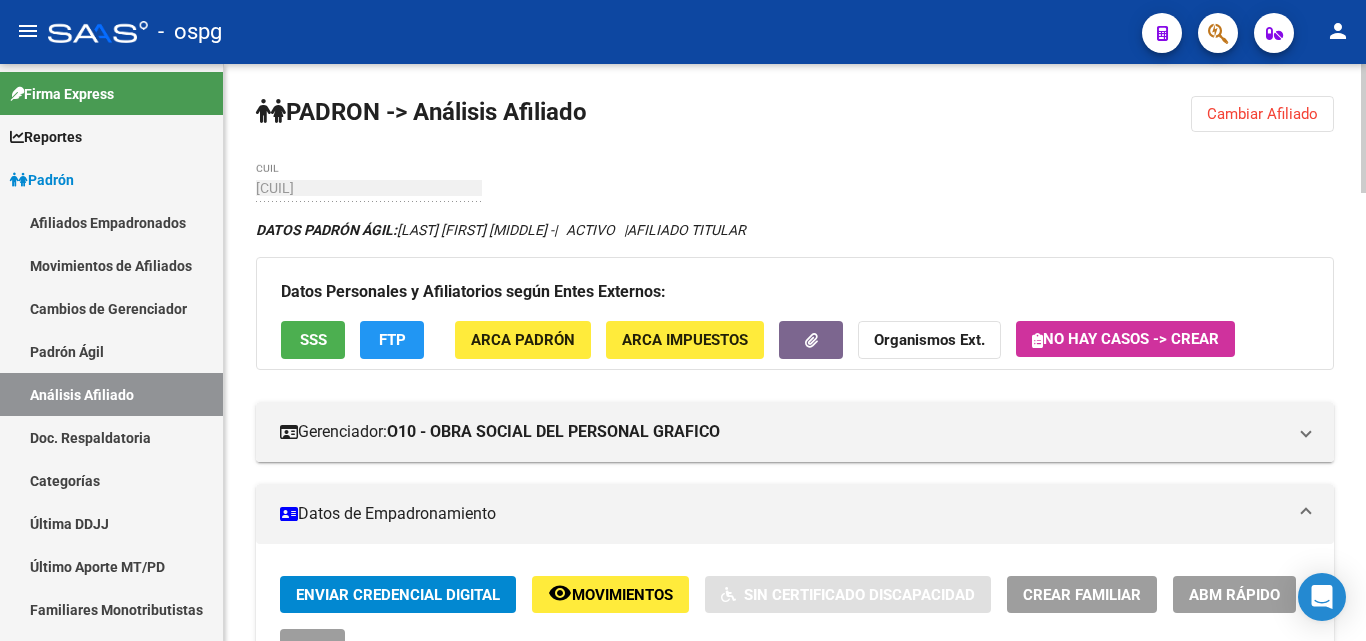 scroll, scrollTop: 0, scrollLeft: 0, axis: both 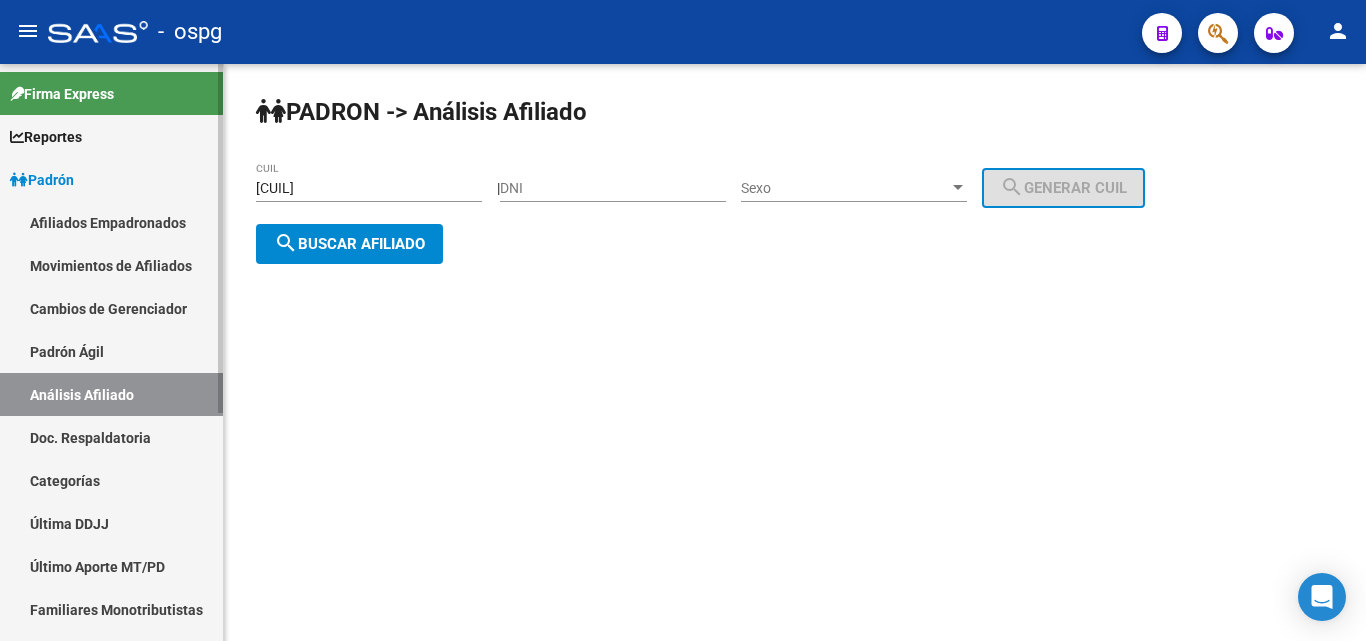 drag, startPoint x: 376, startPoint y: 179, endPoint x: 71, endPoint y: 193, distance: 305.32114 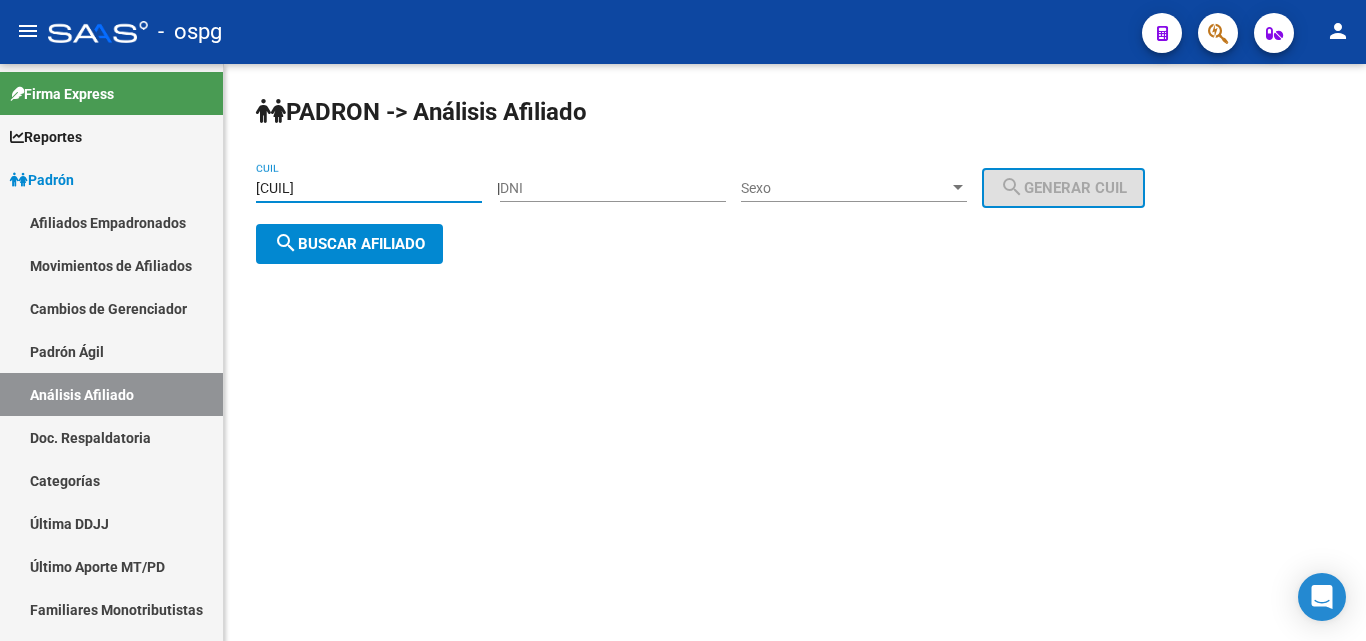 paste on "[CUIL]" 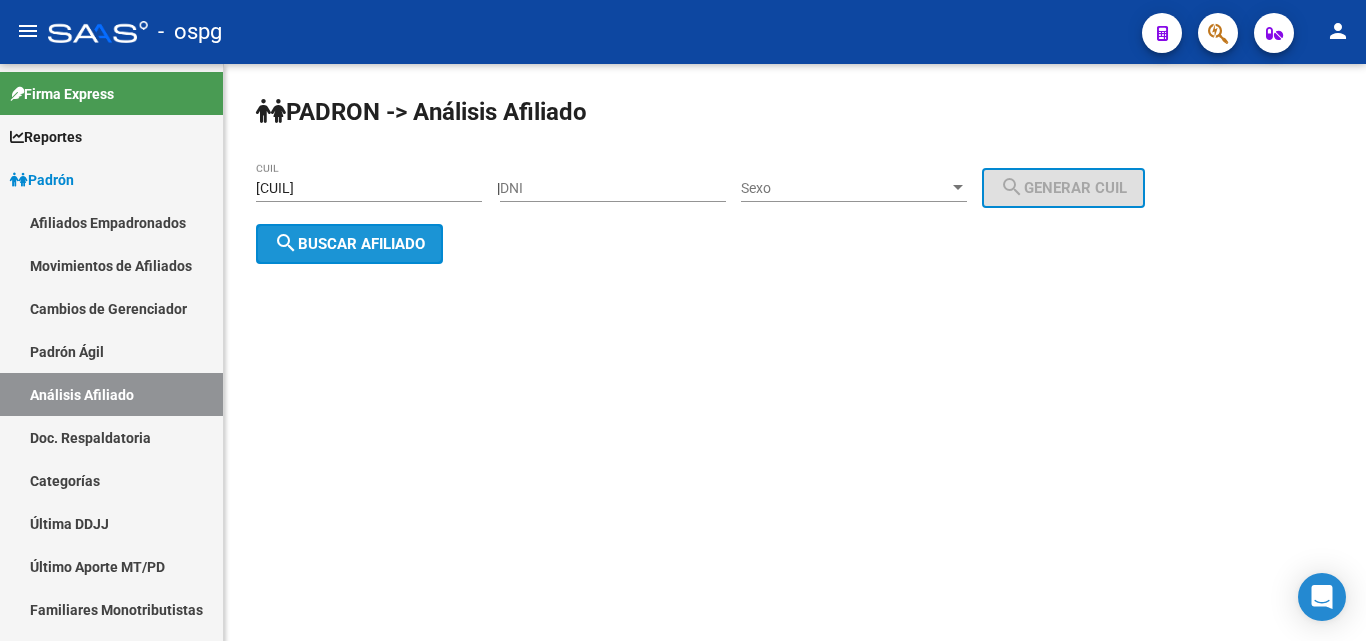 click on "search  Buscar afiliado" 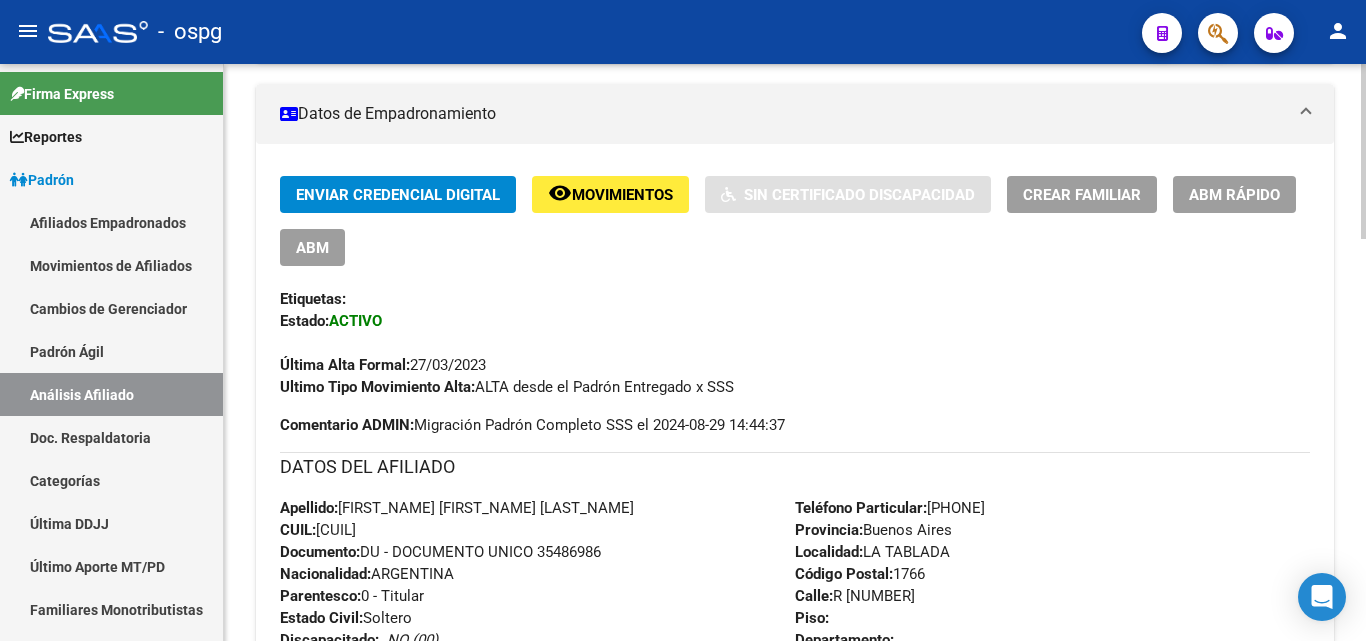 scroll, scrollTop: 0, scrollLeft: 0, axis: both 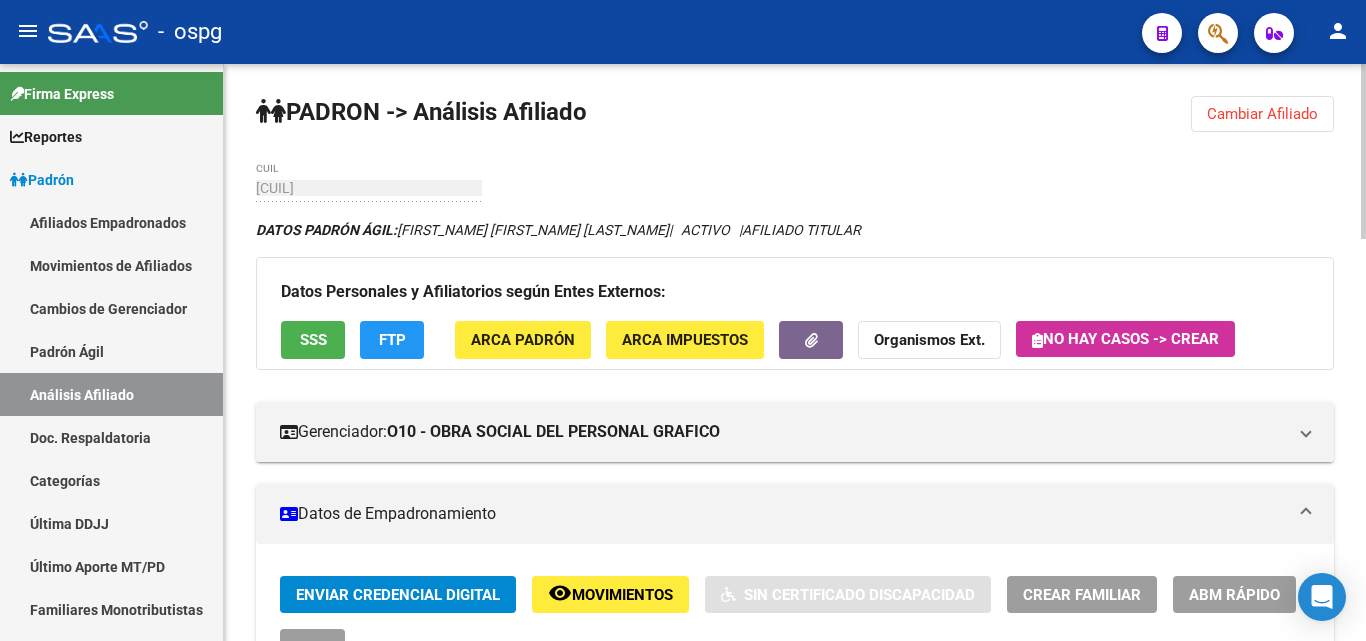 click on "SSS" 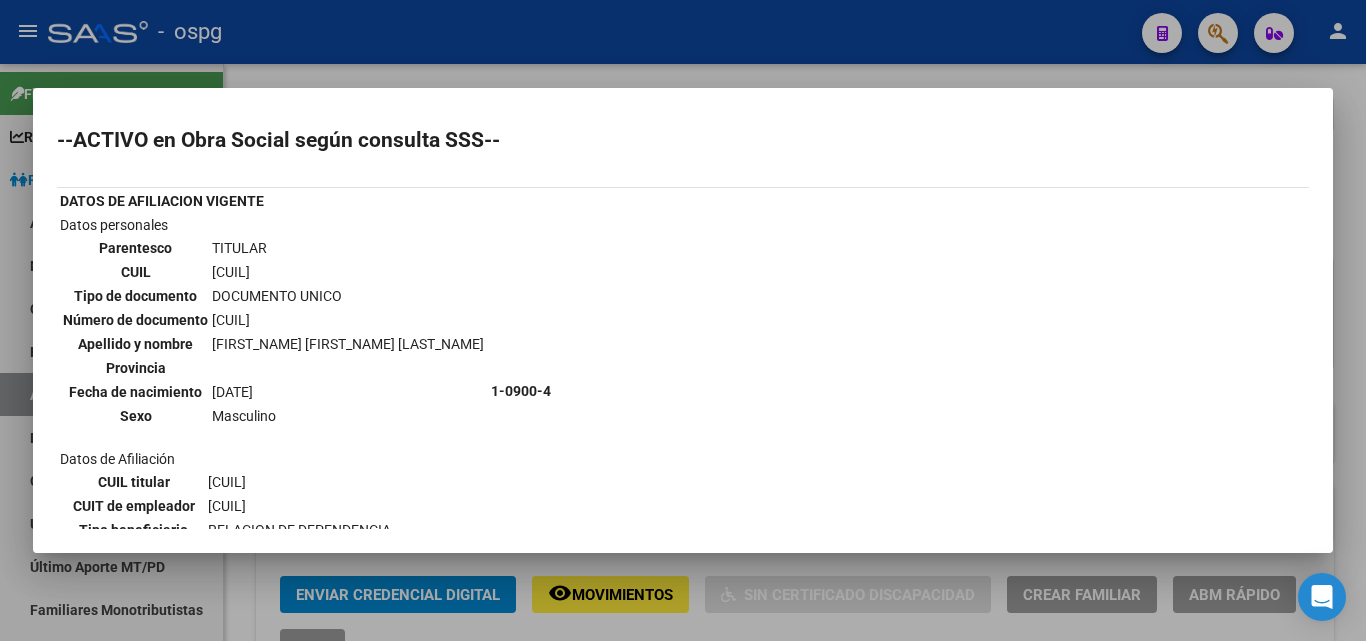 click at bounding box center [683, 320] 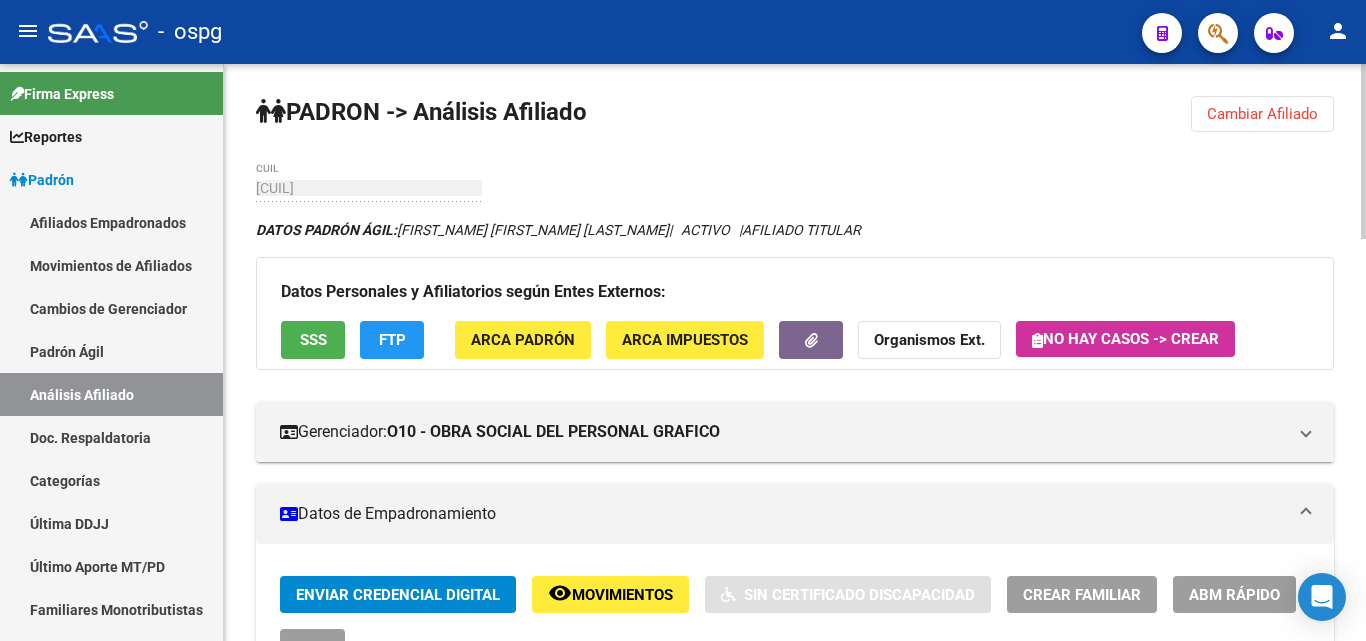click on "FTP" 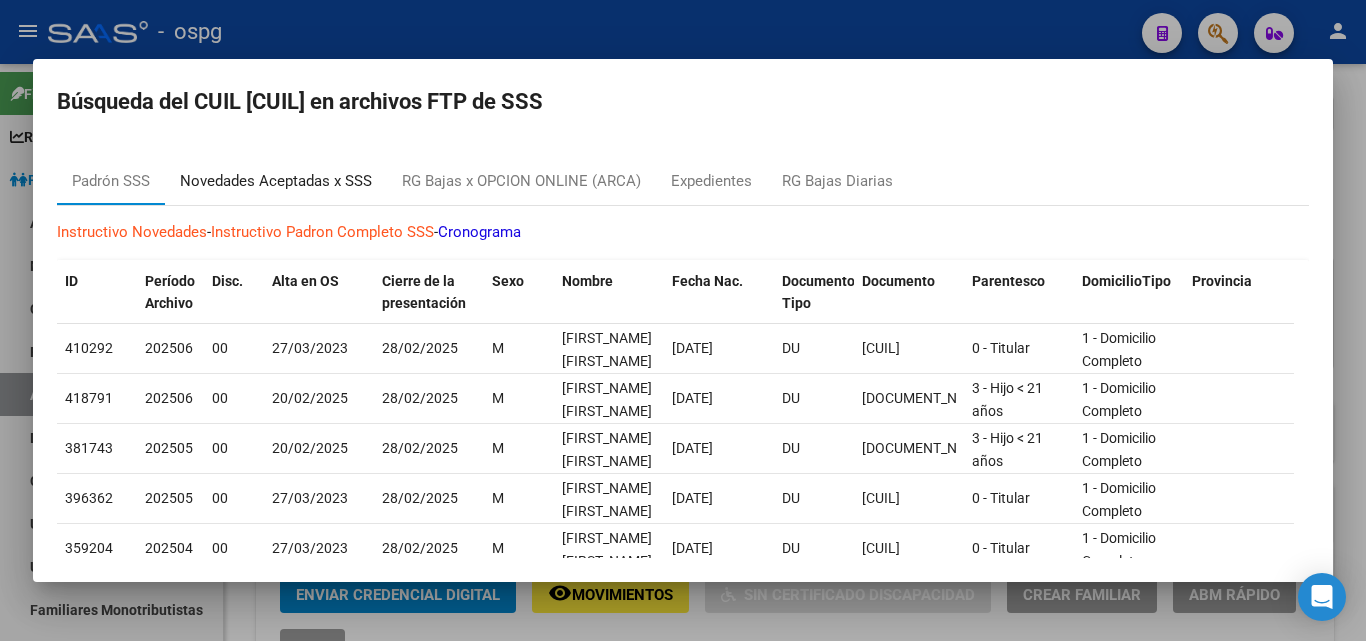 click on "Novedades Aceptadas x SSS" at bounding box center (276, 181) 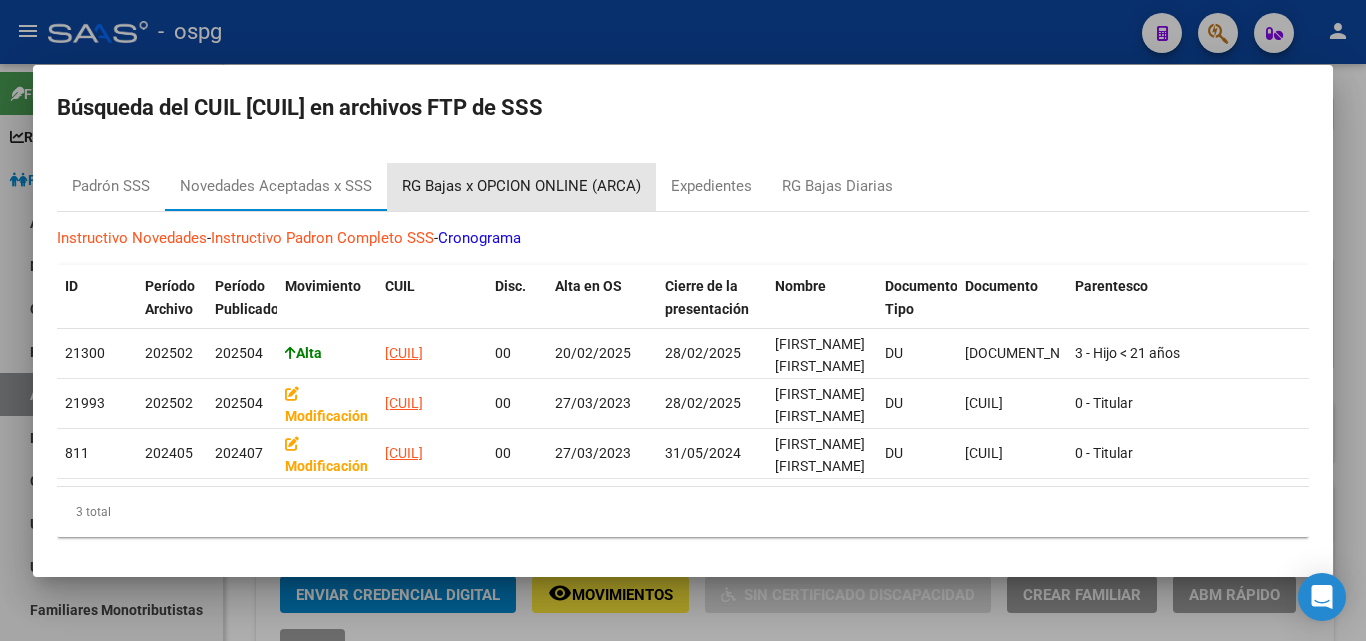 click on "RG Bajas x OPCION ONLINE (ARCA)" at bounding box center [521, 186] 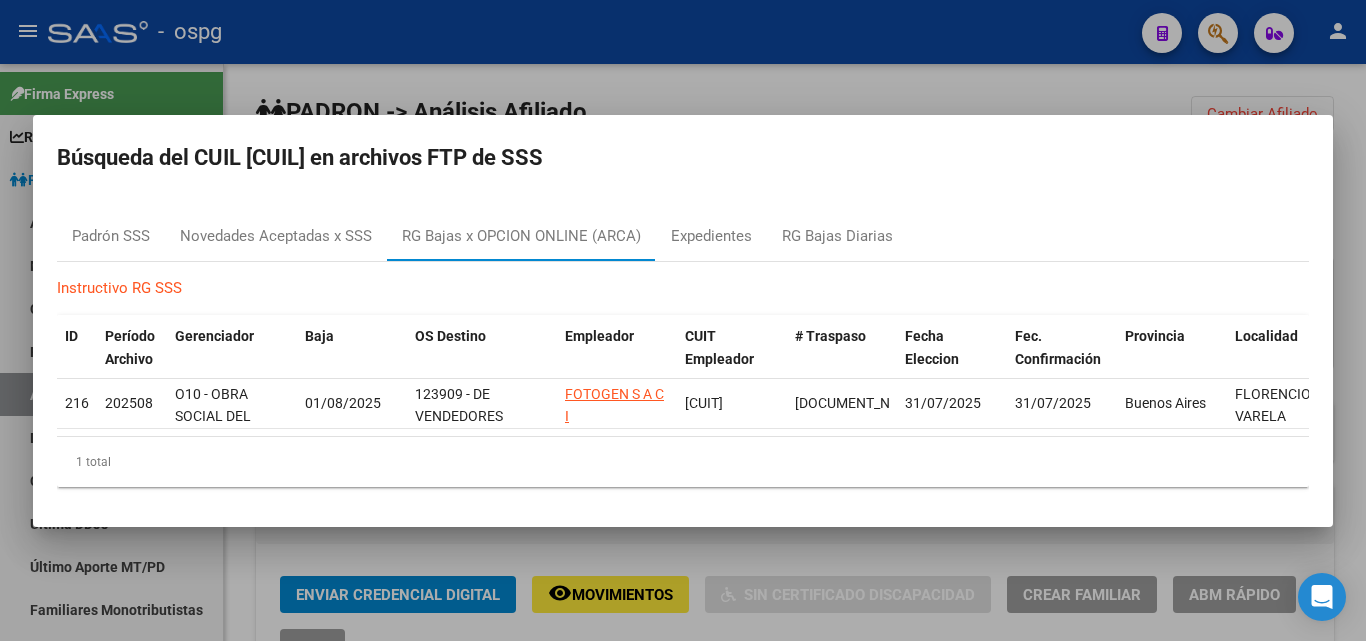 click at bounding box center [683, 320] 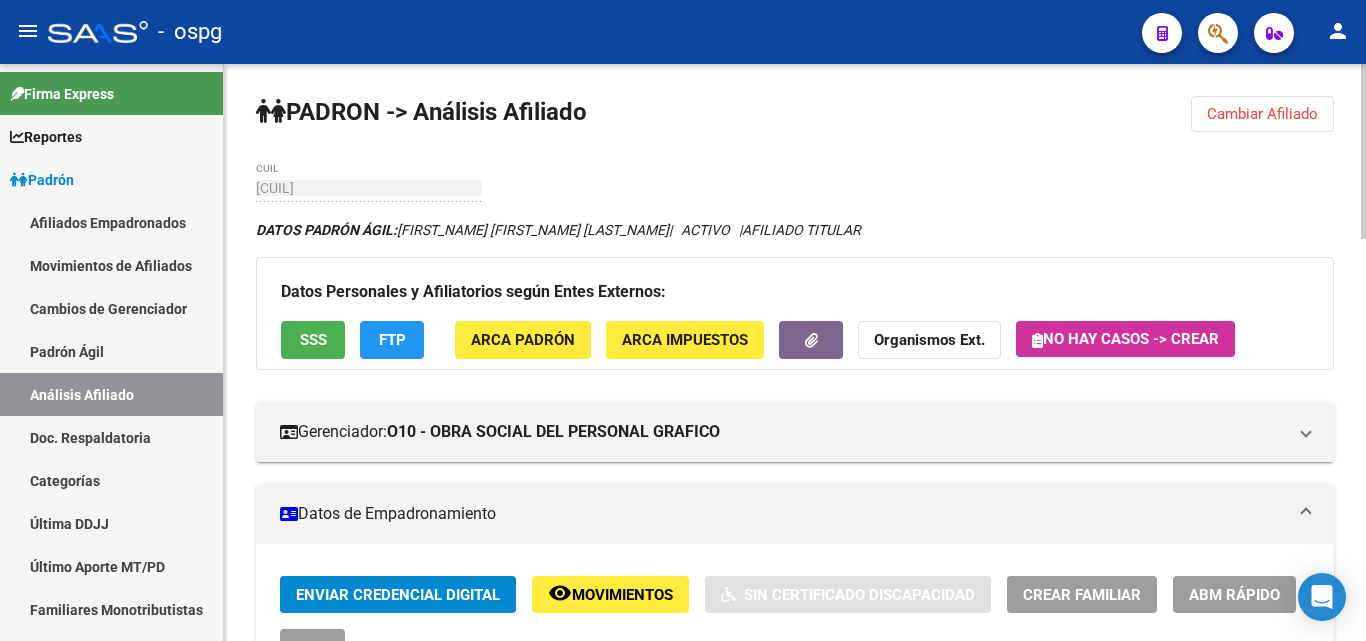 drag, startPoint x: 1263, startPoint y: 114, endPoint x: 1030, endPoint y: 147, distance: 235.3253 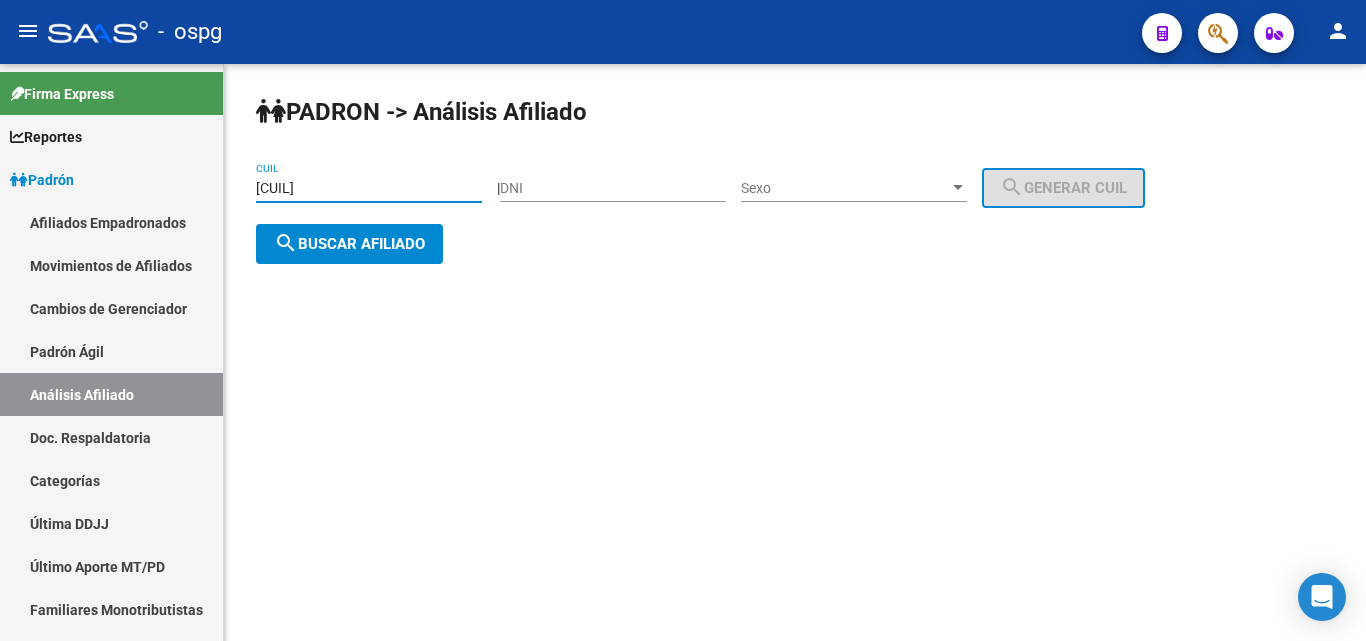 drag, startPoint x: 373, startPoint y: 184, endPoint x: 309, endPoint y: 206, distance: 67.6757 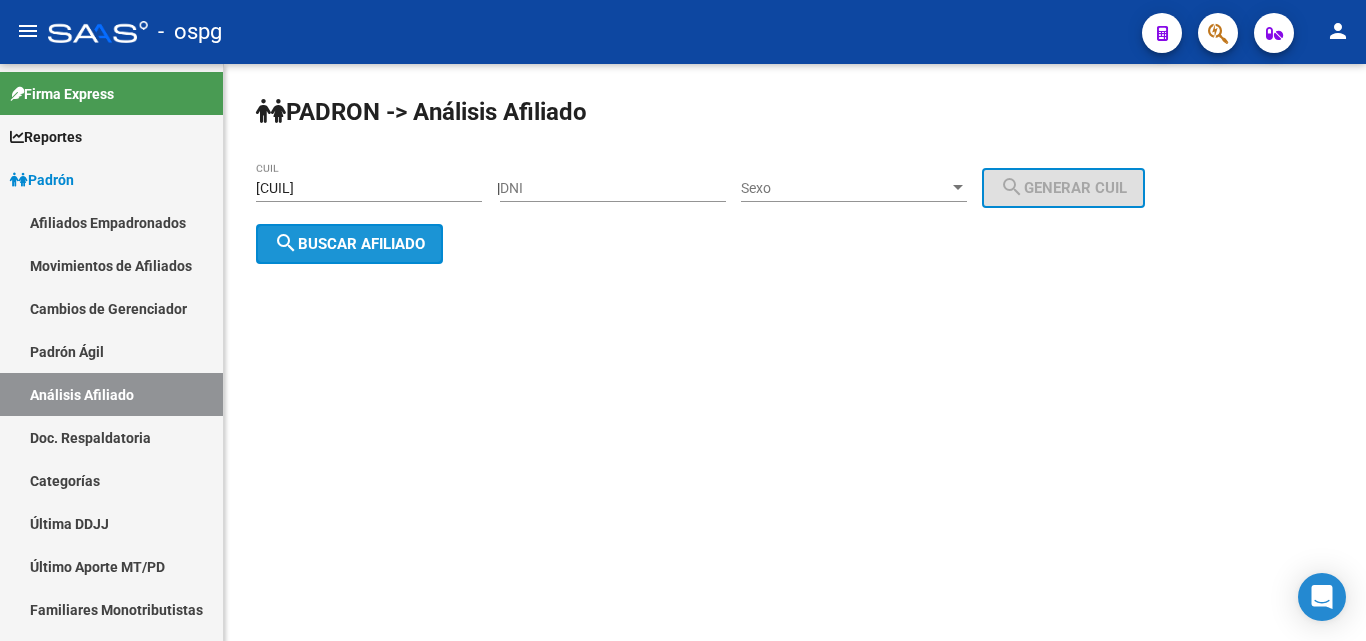 click on "search  Buscar afiliado" 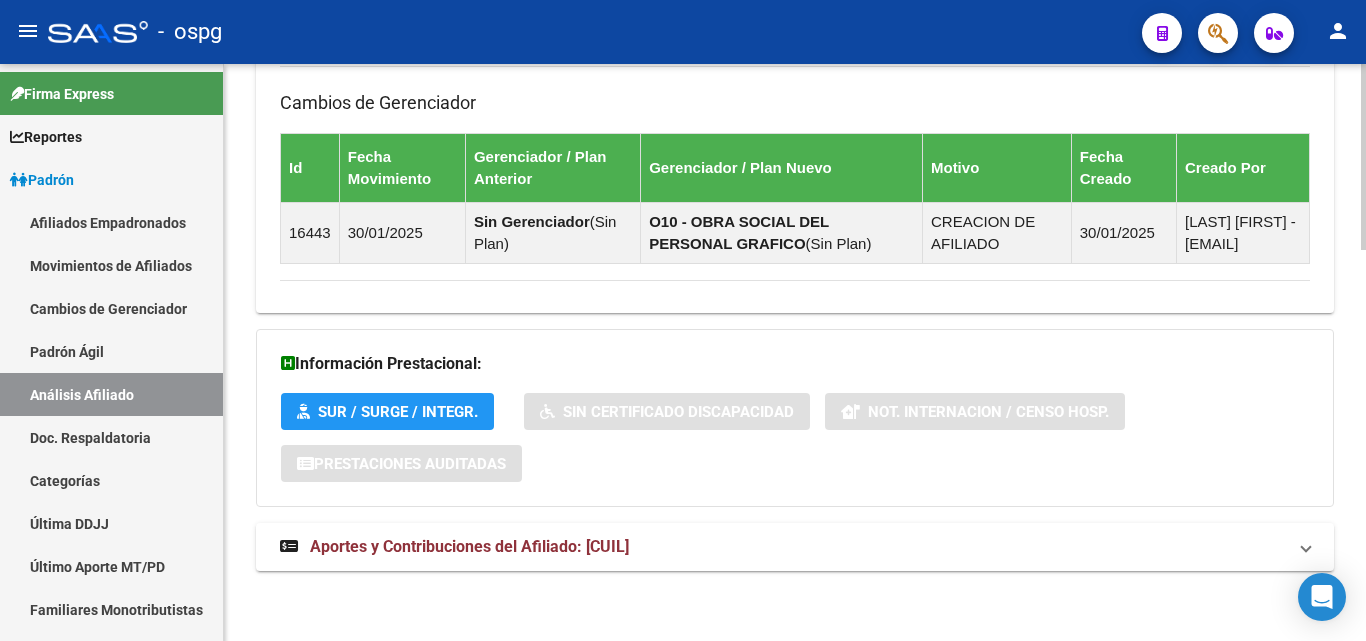 drag, startPoint x: 489, startPoint y: 544, endPoint x: 626, endPoint y: 513, distance: 140.46352 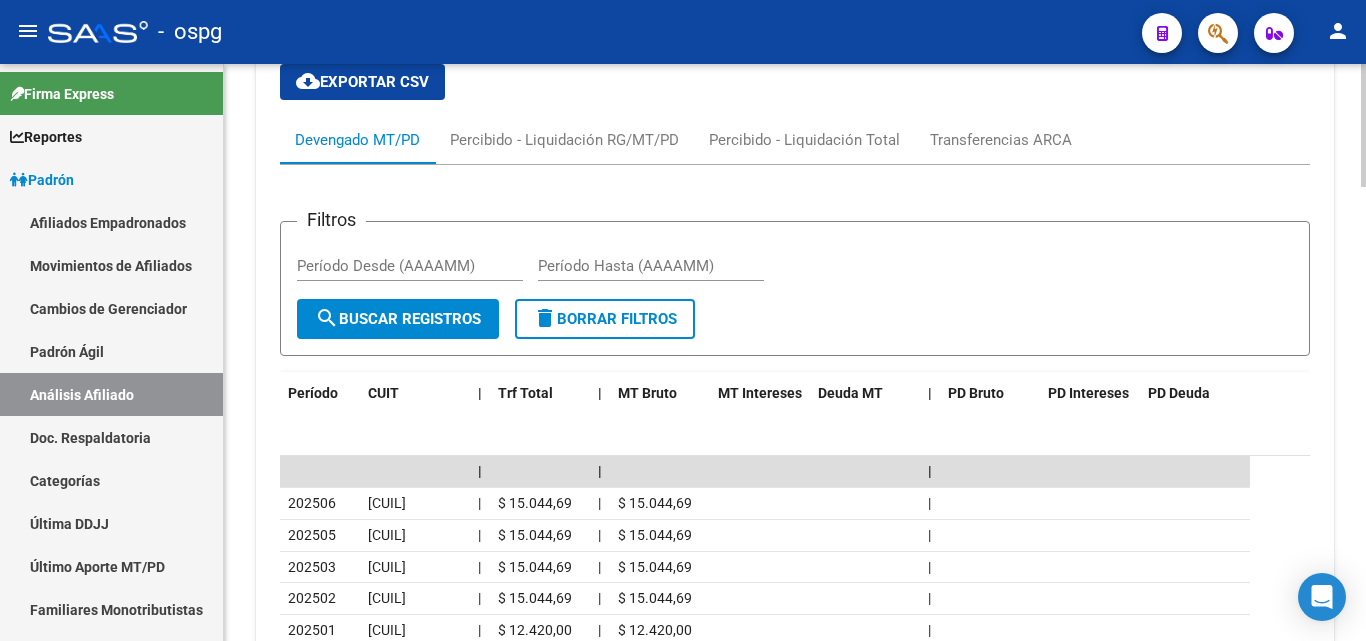 scroll, scrollTop: 1833, scrollLeft: 0, axis: vertical 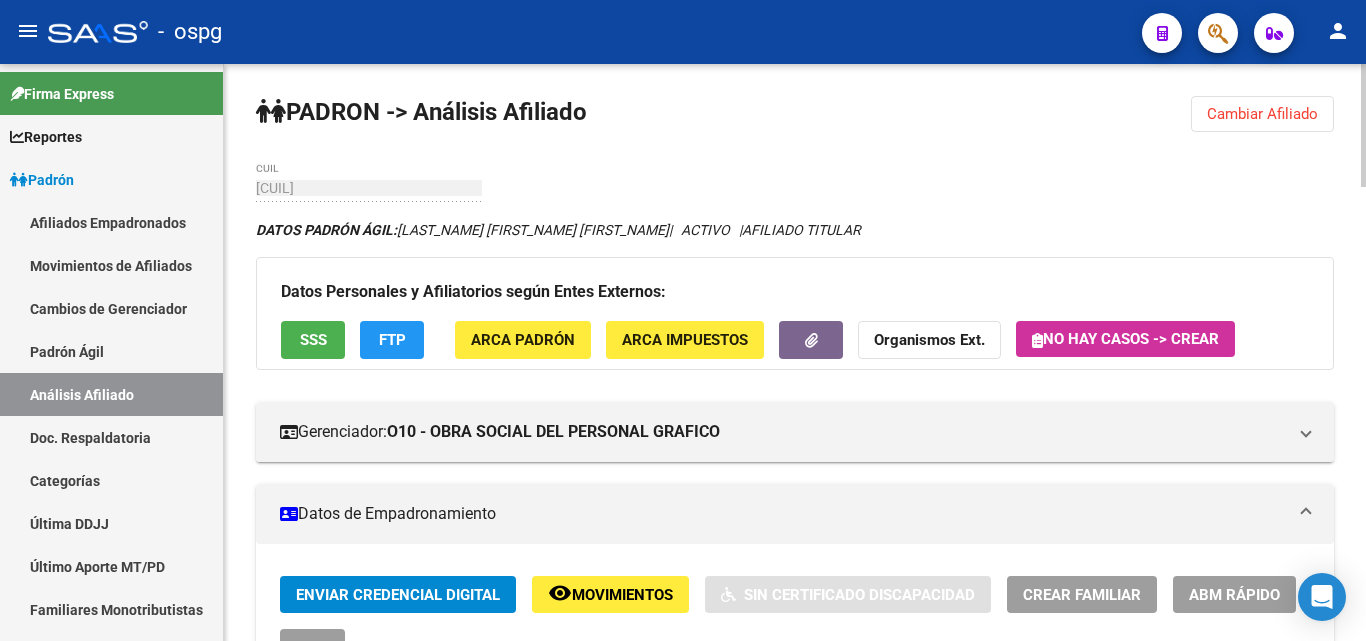 click on "Cambiar Afiliado" 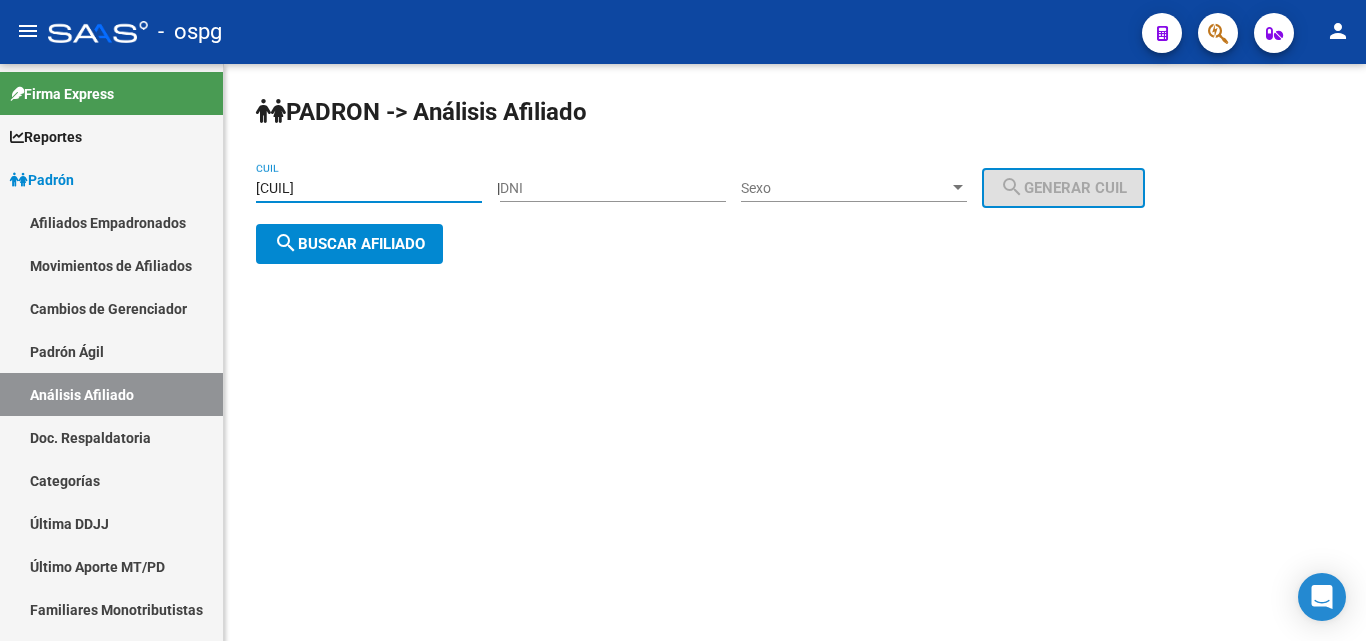 drag, startPoint x: 415, startPoint y: 188, endPoint x: 280, endPoint y: 182, distance: 135.13327 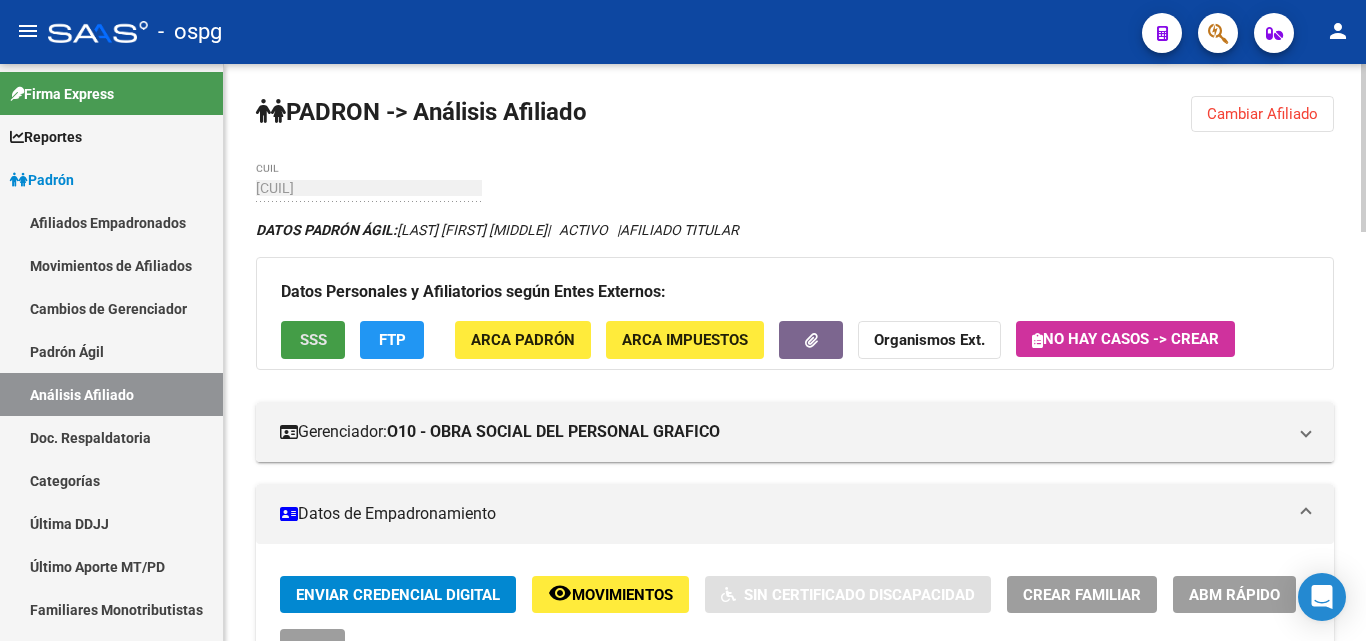 click on "SSS" 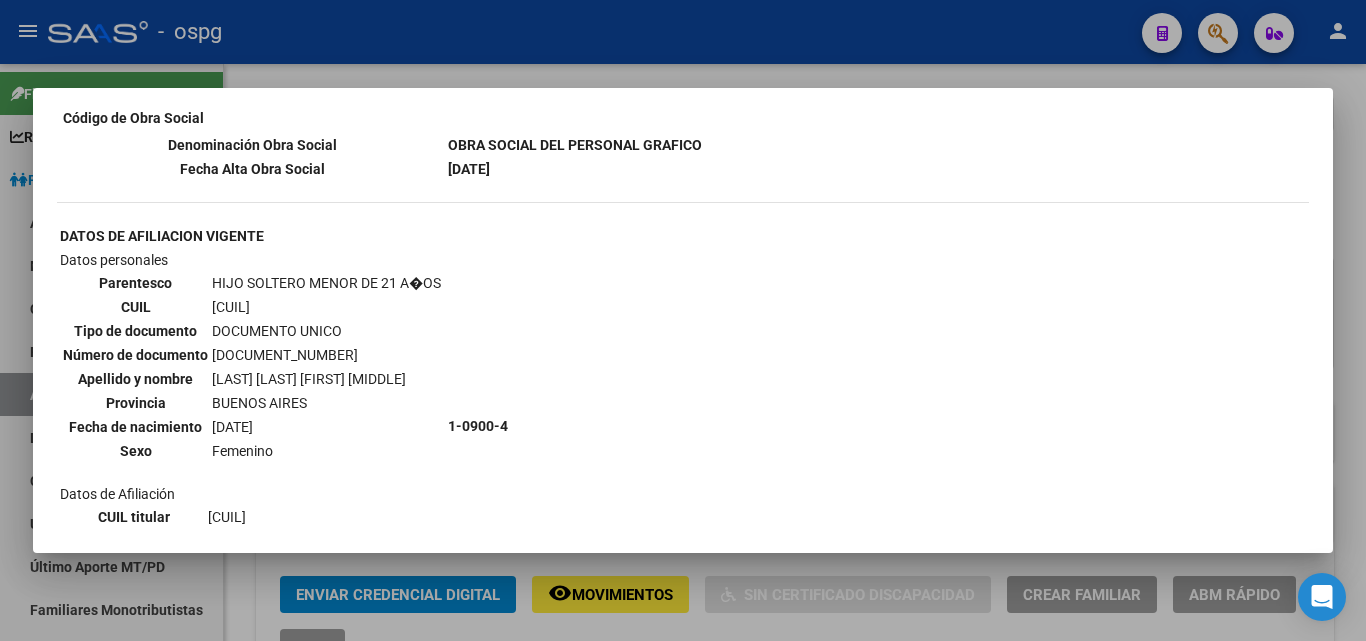 scroll, scrollTop: 1600, scrollLeft: 0, axis: vertical 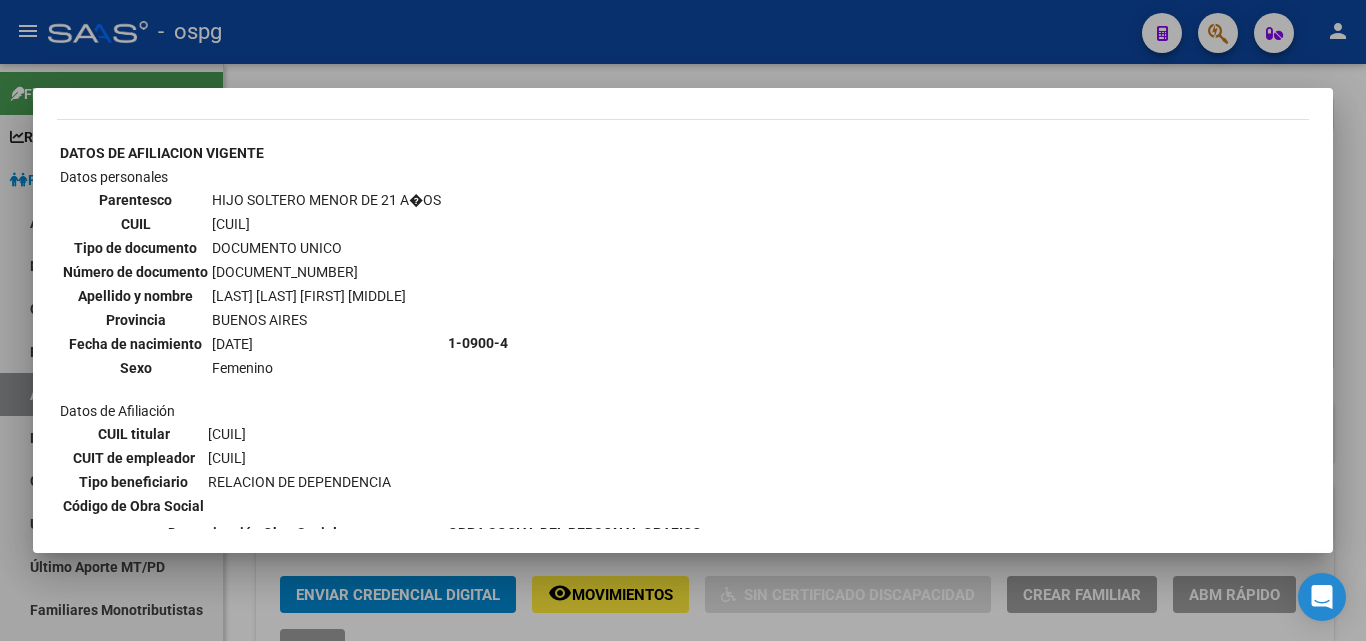 click at bounding box center (683, 320) 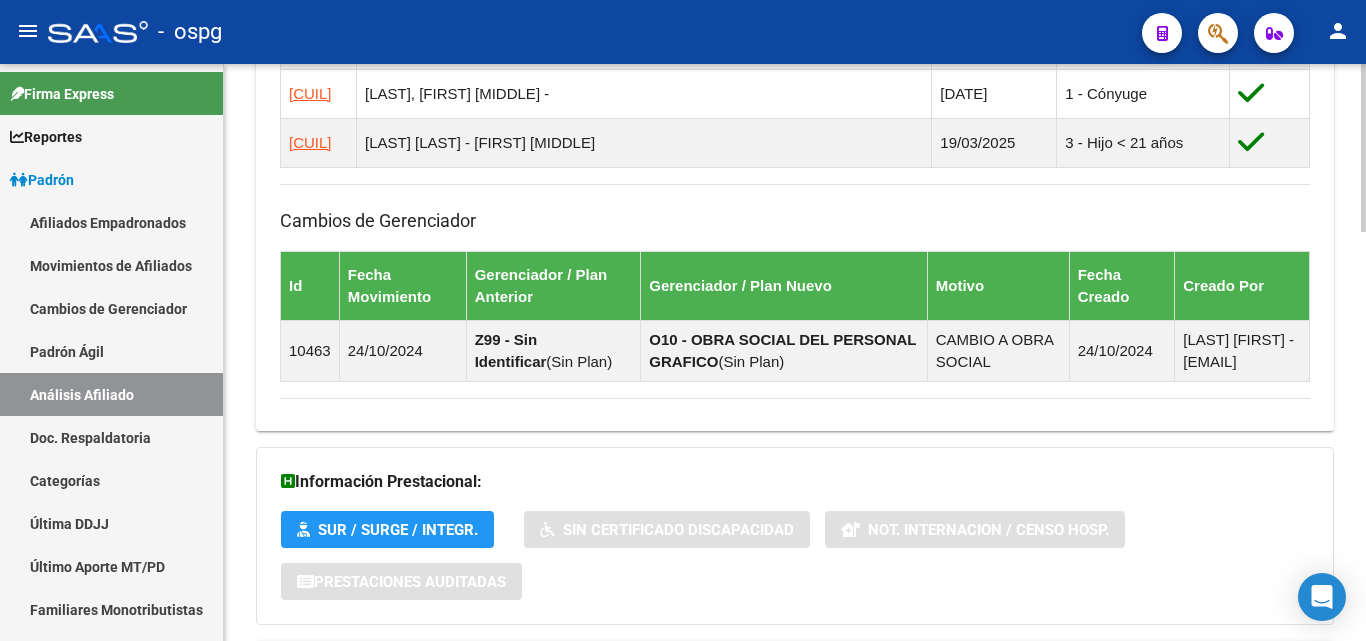 scroll, scrollTop: 1405, scrollLeft: 0, axis: vertical 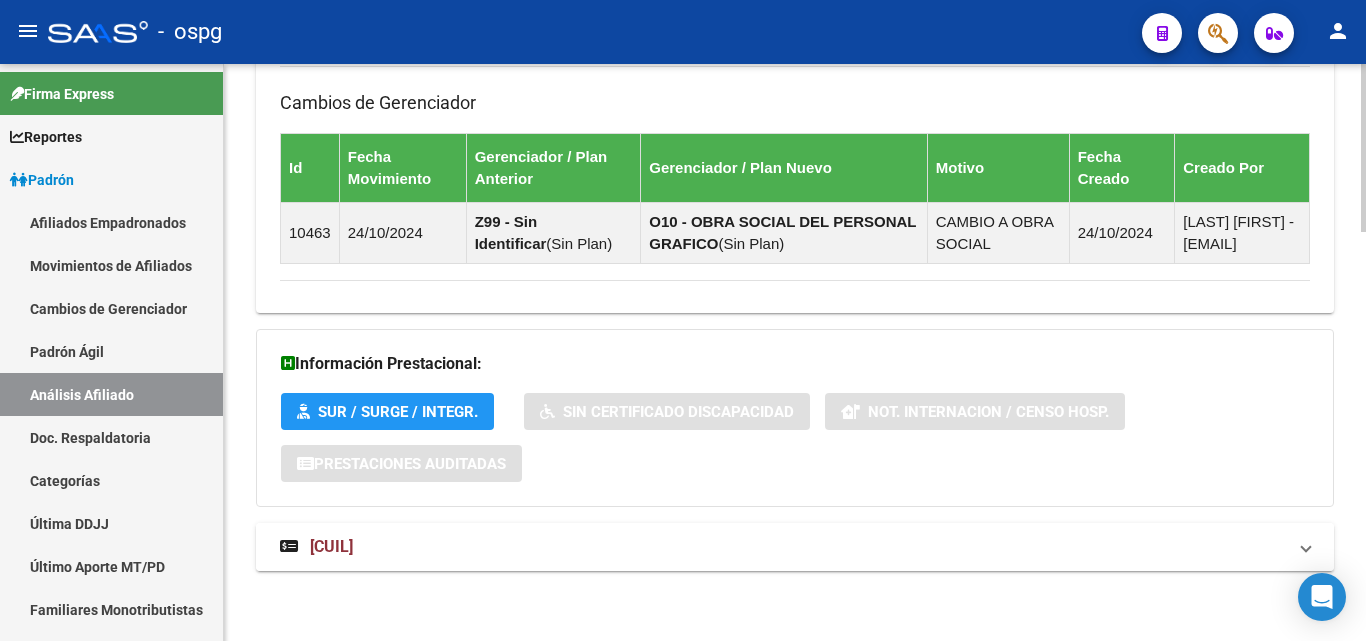 drag, startPoint x: 434, startPoint y: 550, endPoint x: 443, endPoint y: 538, distance: 15 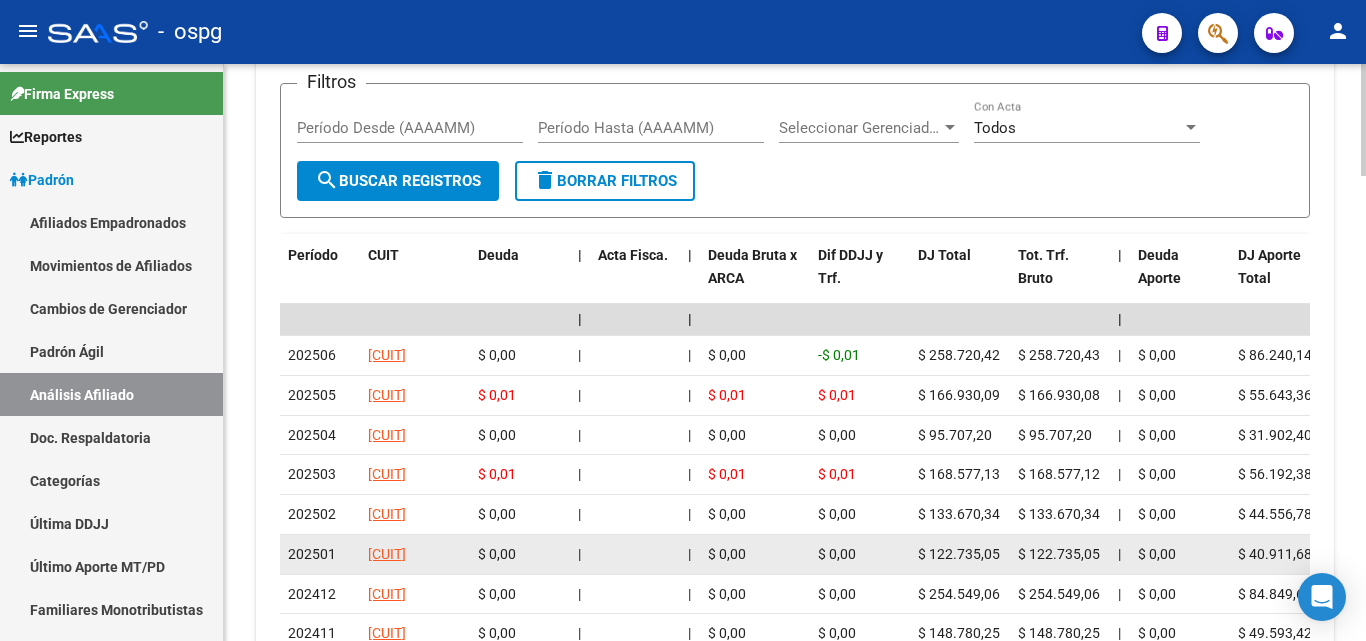 scroll, scrollTop: 2122, scrollLeft: 0, axis: vertical 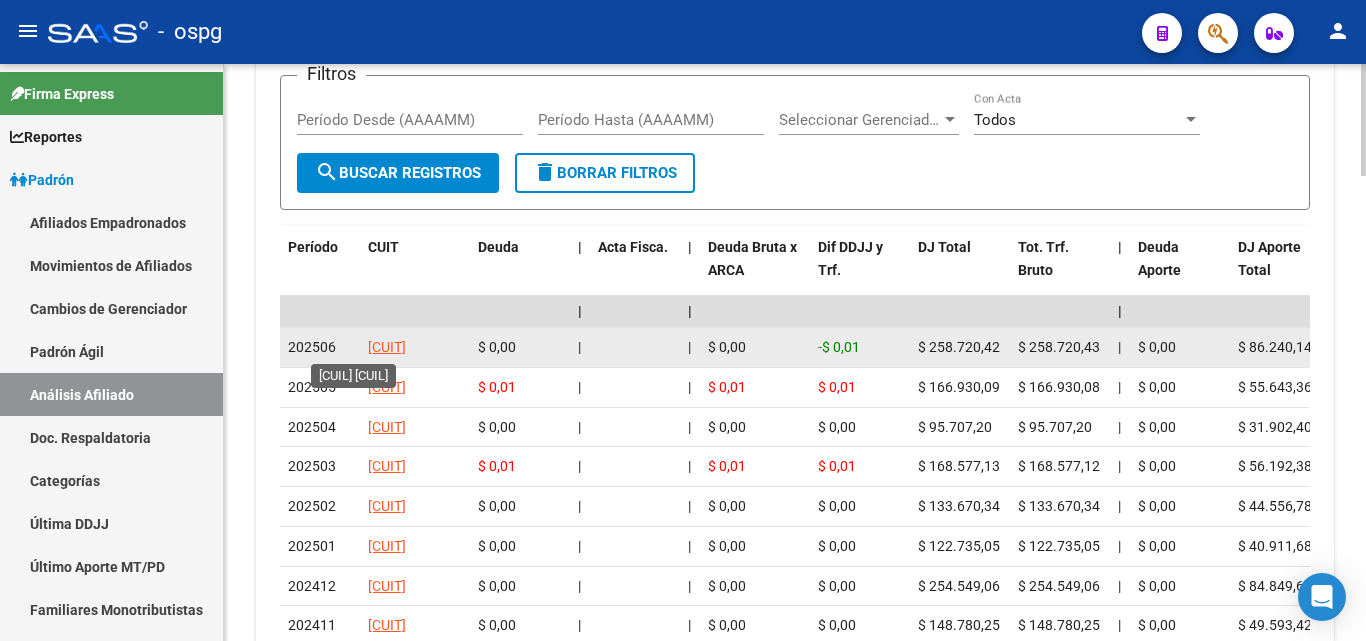 click on "[CUIT]" 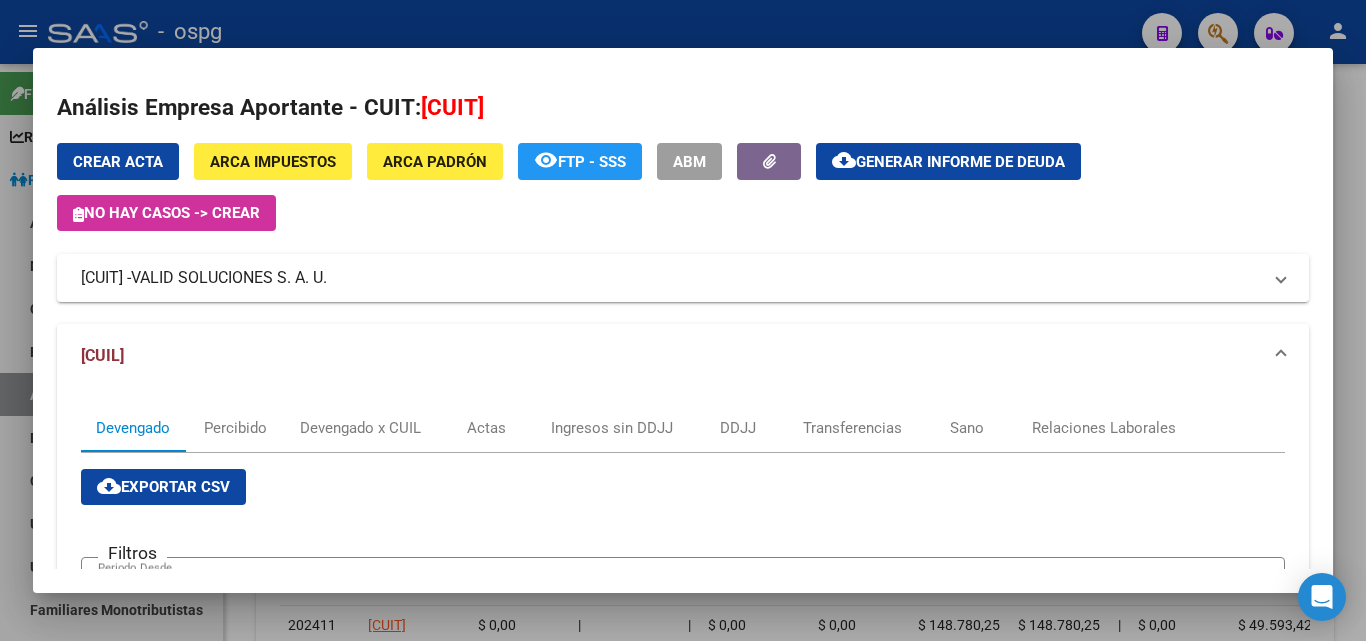 click at bounding box center (683, 320) 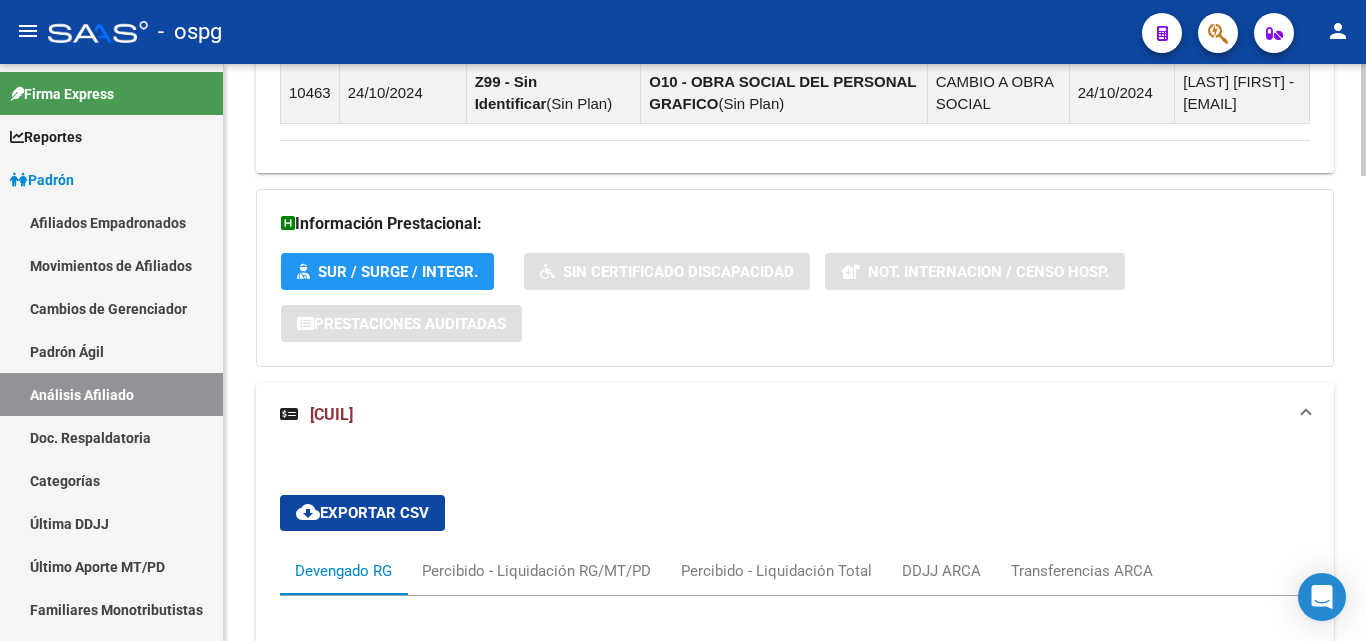 scroll, scrollTop: 1322, scrollLeft: 0, axis: vertical 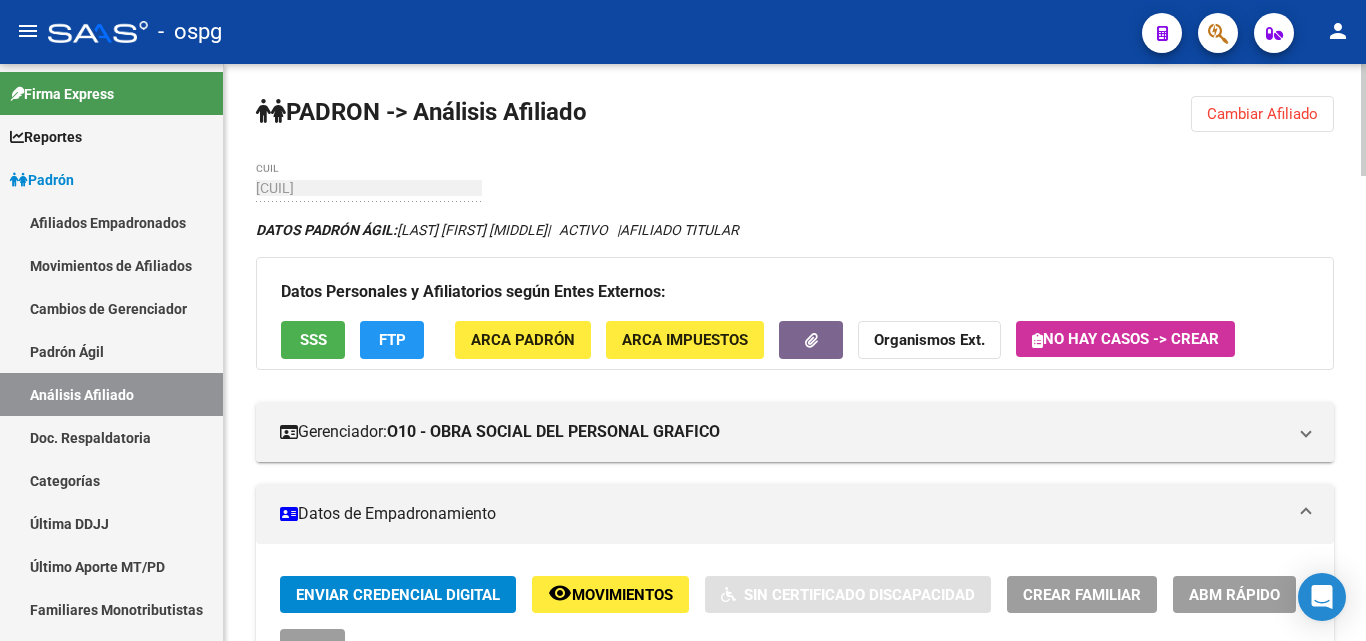 click 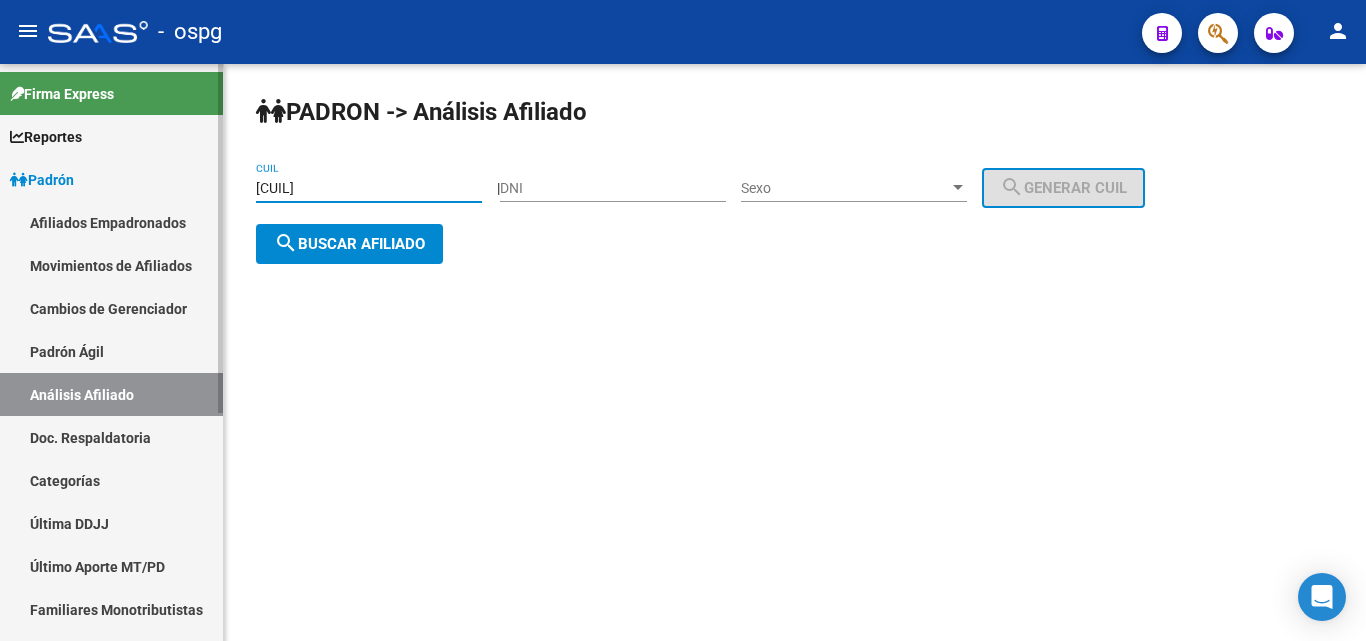 drag, startPoint x: 462, startPoint y: 188, endPoint x: 53, endPoint y: 227, distance: 410.8552 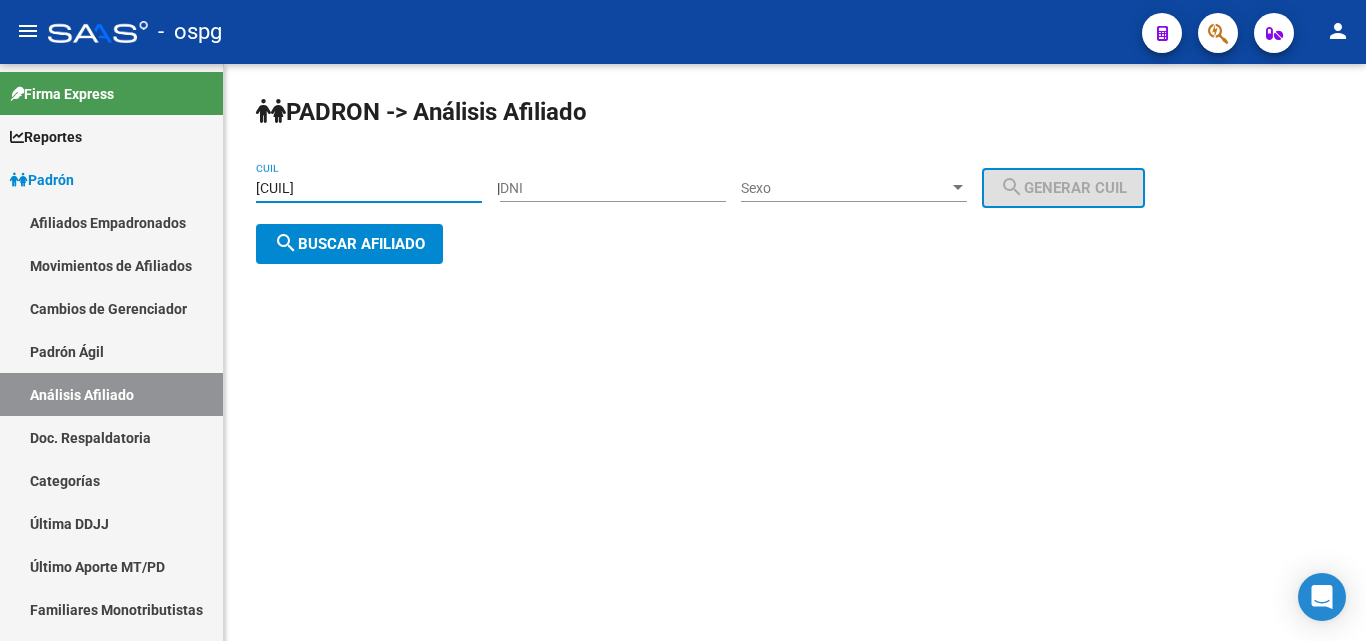 paste on "[DOCUMENT_NUMBER]" 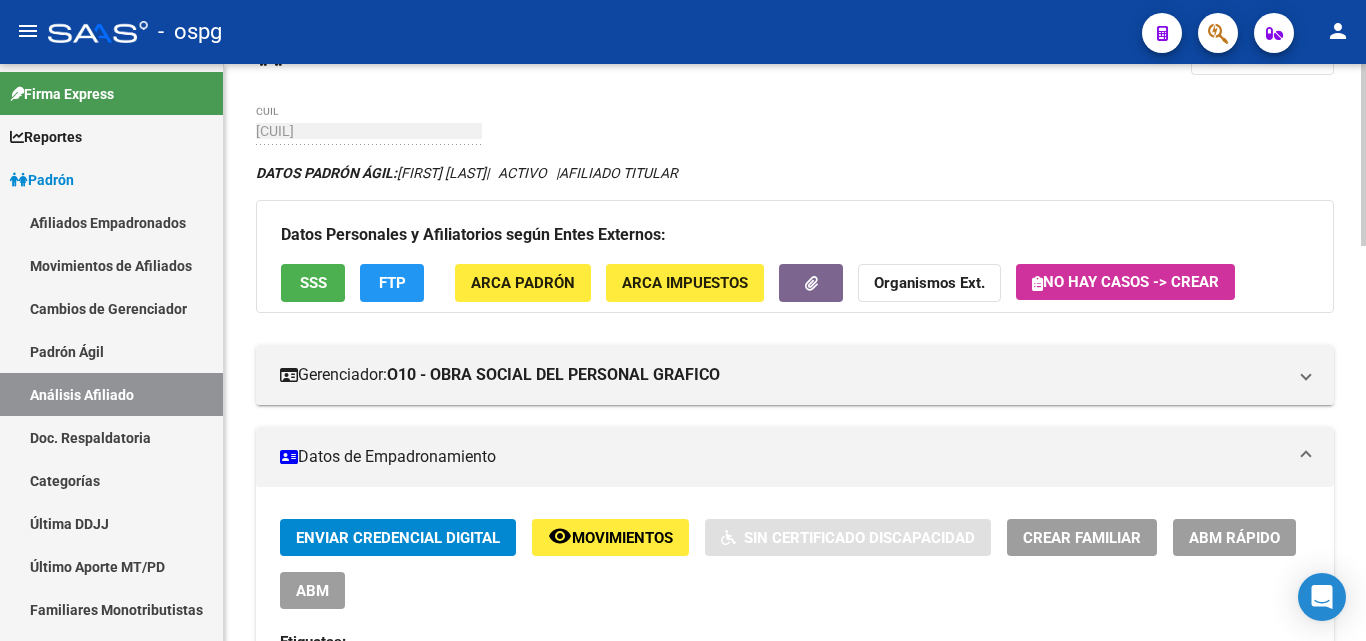 scroll, scrollTop: 100, scrollLeft: 0, axis: vertical 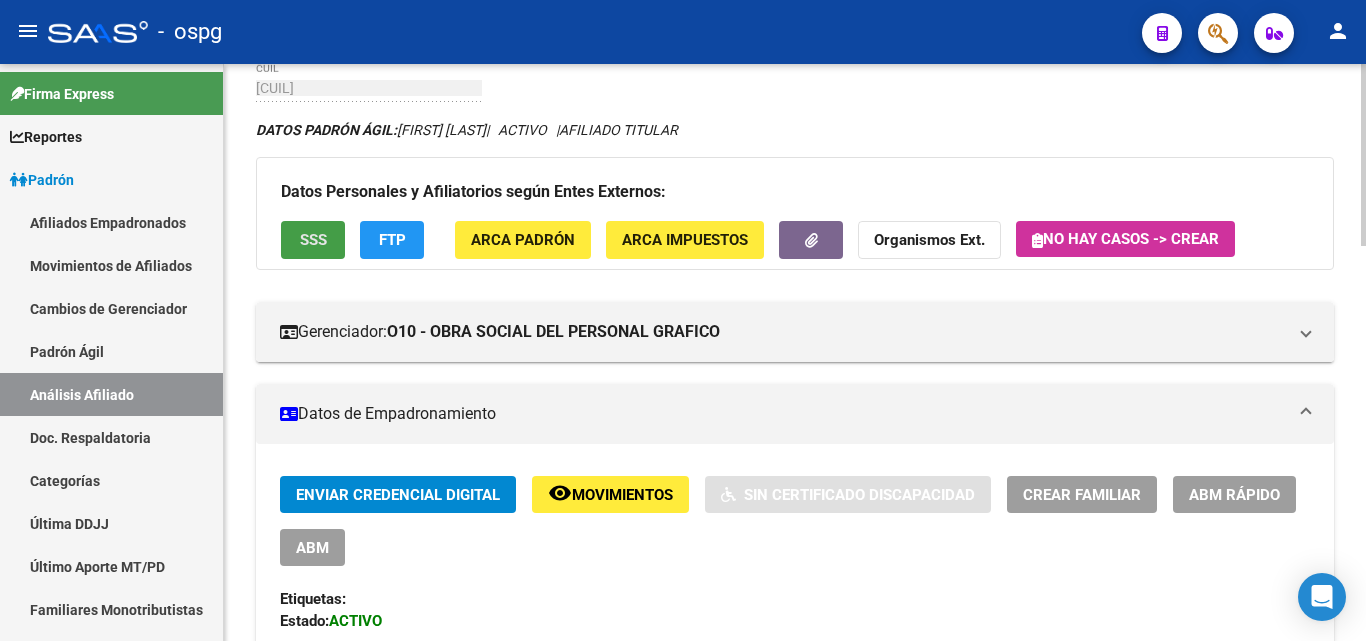 click on "SSS" 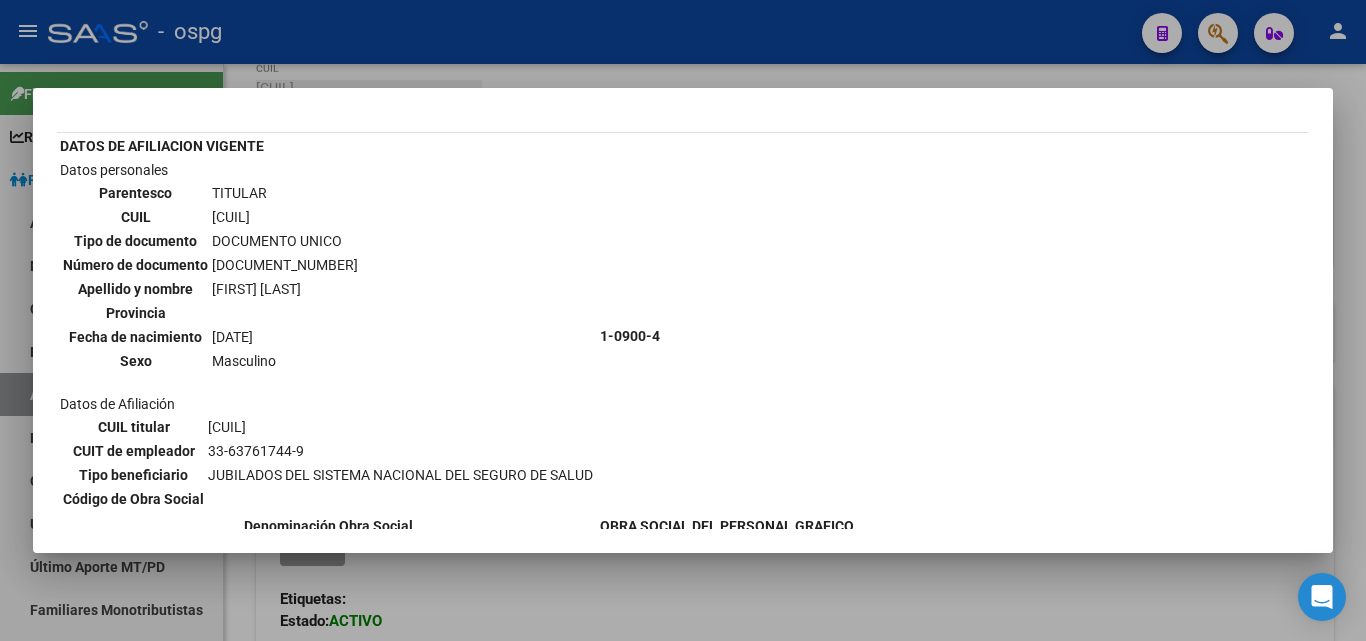 scroll, scrollTop: 100, scrollLeft: 0, axis: vertical 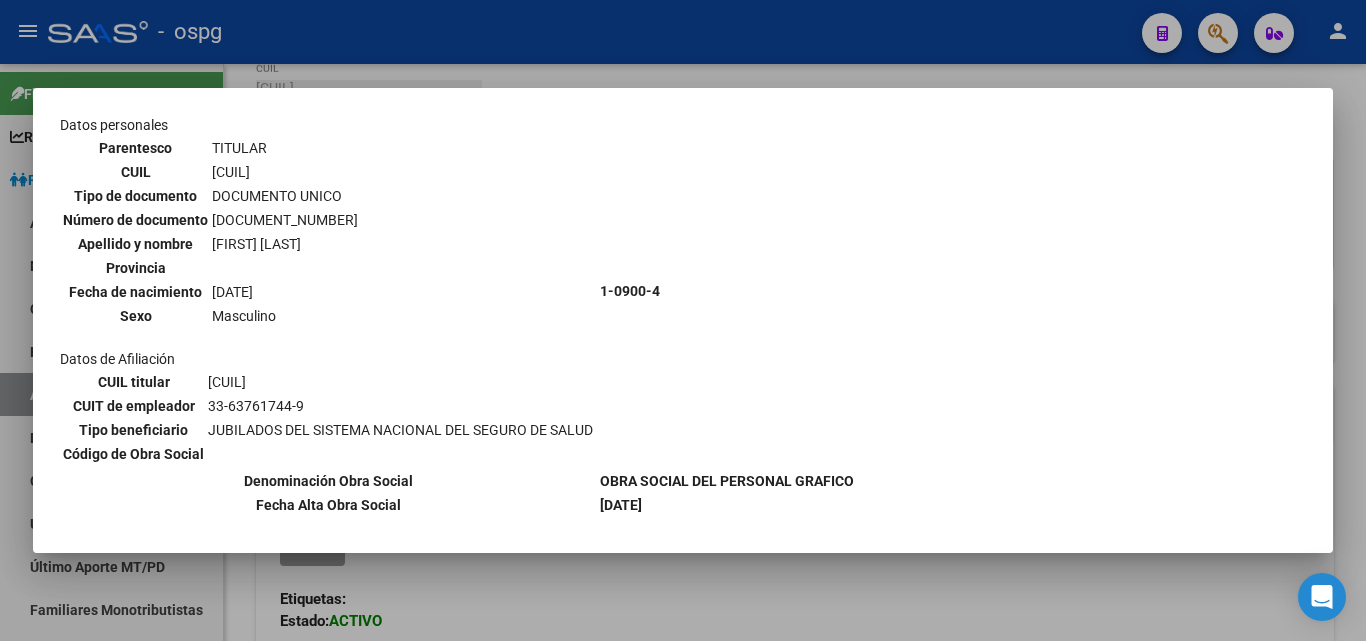 click at bounding box center (683, 320) 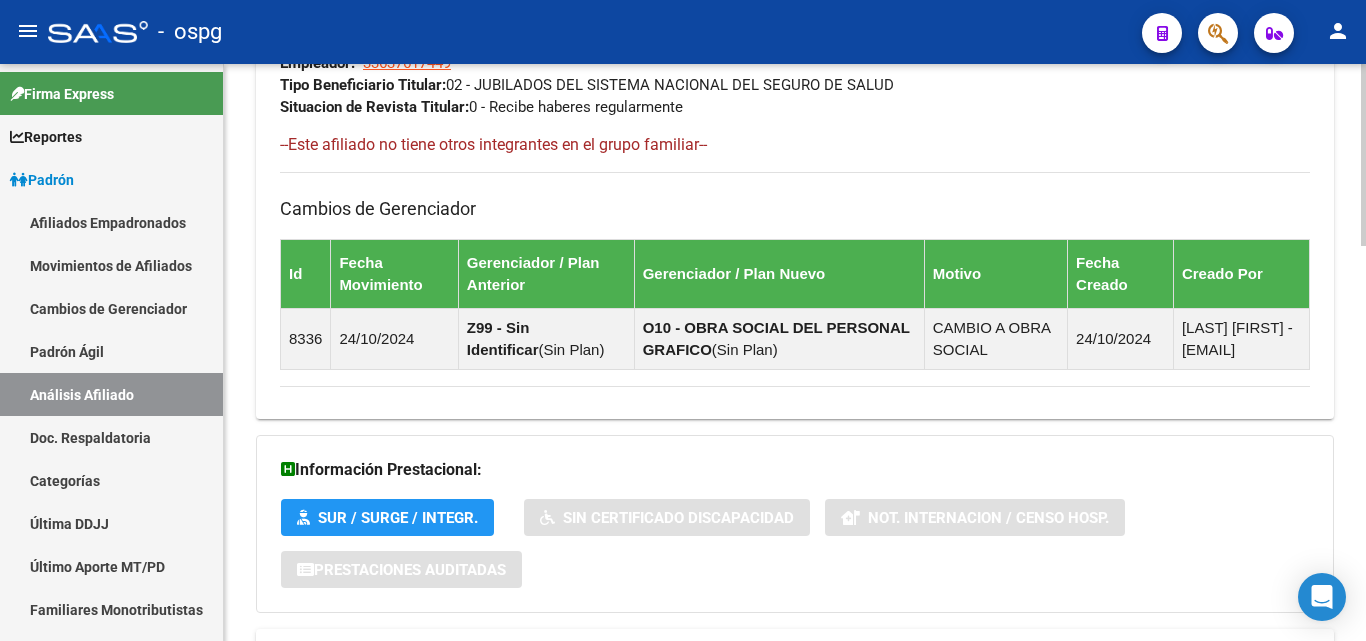 scroll, scrollTop: 1254, scrollLeft: 0, axis: vertical 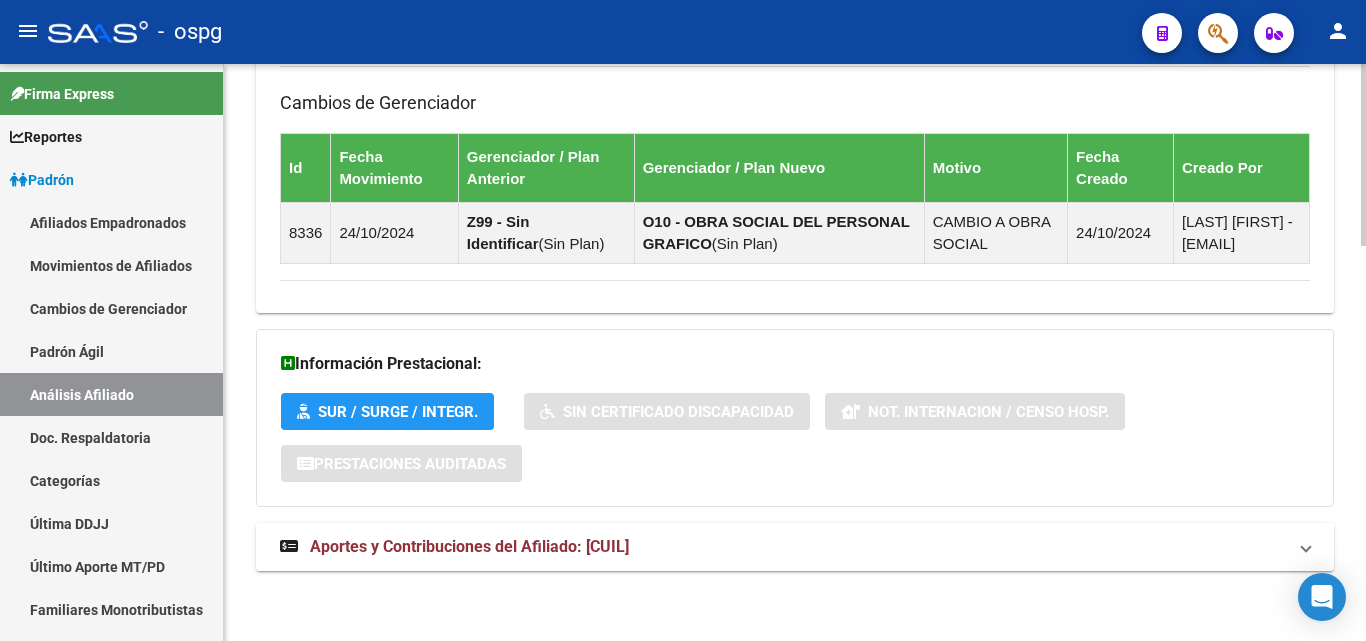 click on "Aportes y Contribuciones del Afiliado: [CUIL]" at bounding box center (469, 546) 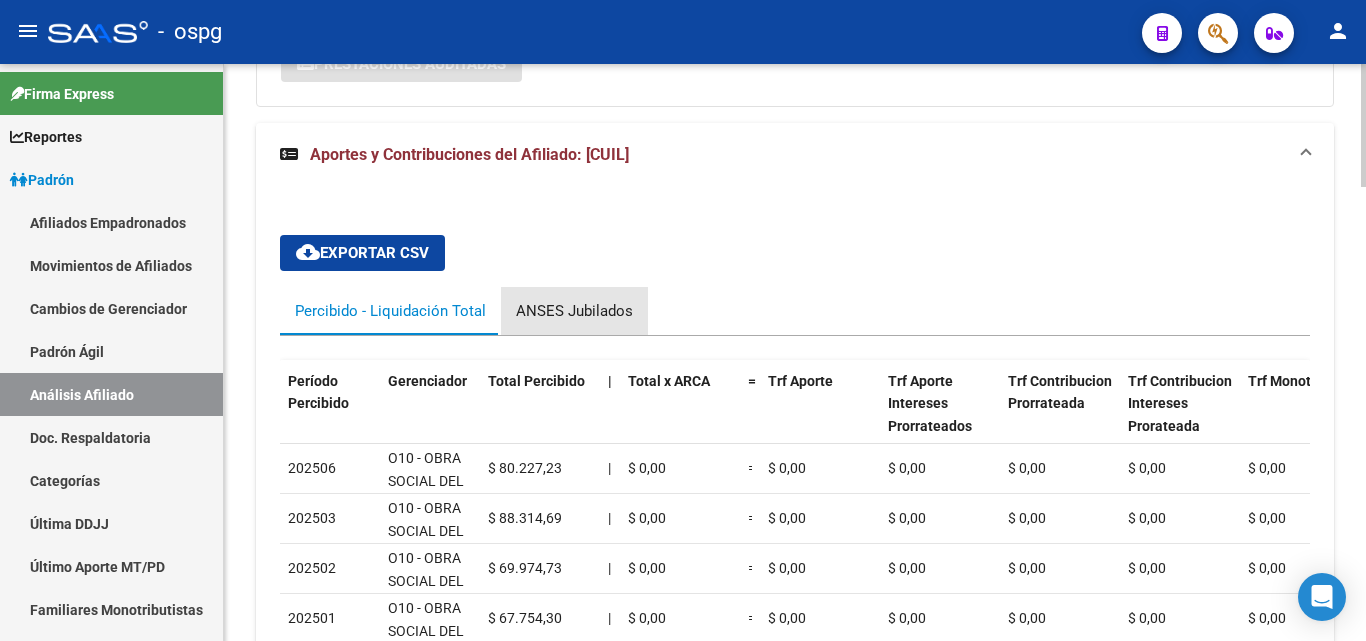 click on "ANSES Jubilados" at bounding box center [574, 311] 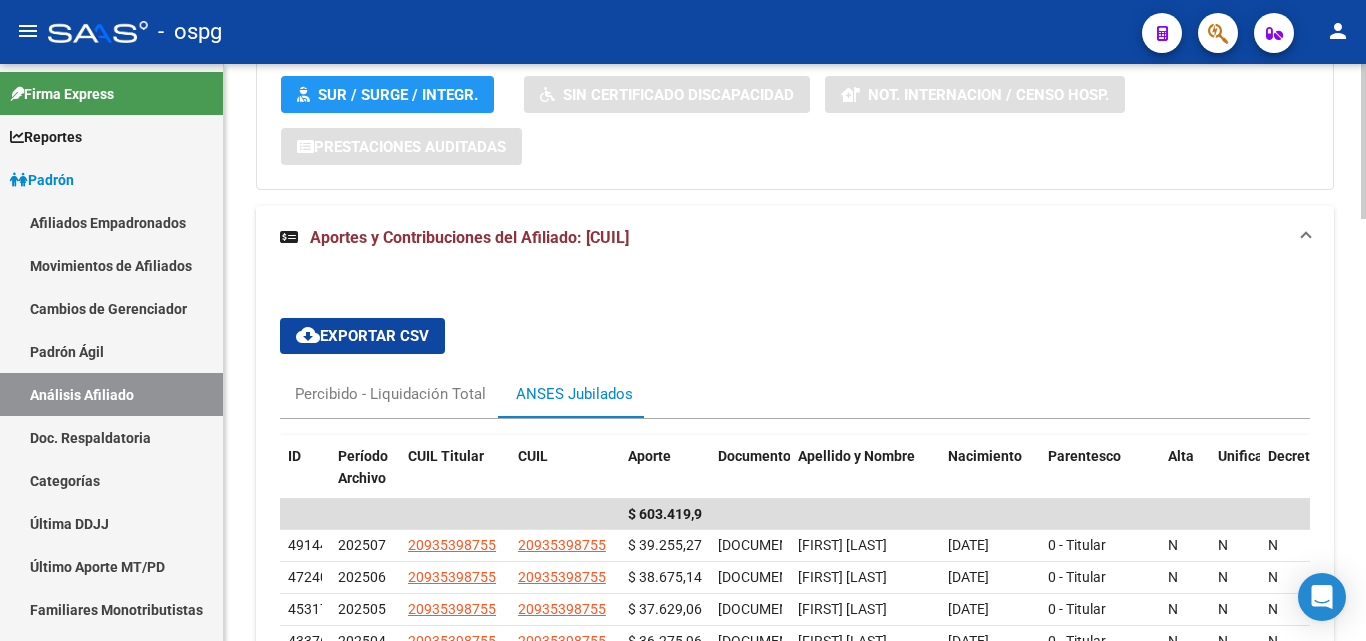 scroll, scrollTop: 1654, scrollLeft: 0, axis: vertical 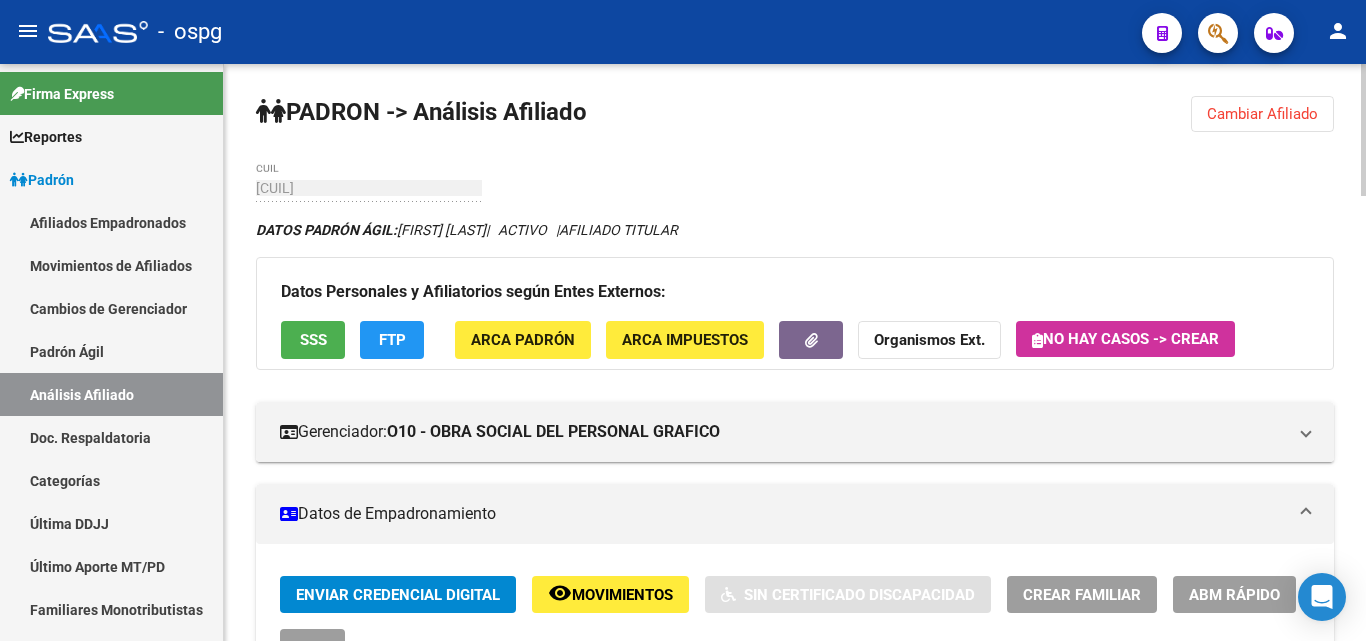 click on "PADRON -> Análisis Afiliado  Cambiar Afiliado
[CUIL] CUIL DATOS PADRÓN ÁGIL:  [FIRST] [LAST]                     |   ACTIVO   |     AFILIADO TITULAR  Datos Personales y Afiliatorios según Entes Externos: SSS FTP ARCA Padrón ARCA Impuestos Organismos Ext.   No hay casos -> Crear
Gerenciador:      O10 - OBRA SOCIAL DEL PERSONAL GRAFICO Atención telefónica: Atención emergencias: Otros Datos Útiles:    Datos de Empadronamiento  Enviar Credencial Digital remove_red_eye Movimientos    Sin Certificado Discapacidad Crear ABM Rápido ABM Etiquetas: Estado: ACTIVO Última Alta Formal:  [DATE] Ultimo Tipo Movimiento Alta:  ALTA desde el Padrón Entregado x SSS Comentario ADMIN:  Migración Padrón Completo SSS el [DATE] [TIME] DATOS DEL AFILIADO Apellido:   [LAST] [FIRST]                CUIL:  [CUIL] Documento:  DU - DOCUMENTO UNICO [NUMBER]  Nacionalidad:  ARGENTINA Parentesco:  0 - Titular Estado Civil:  Soltero Discapacitado:    NO (00) Sexo:  M Nacimiento: N" 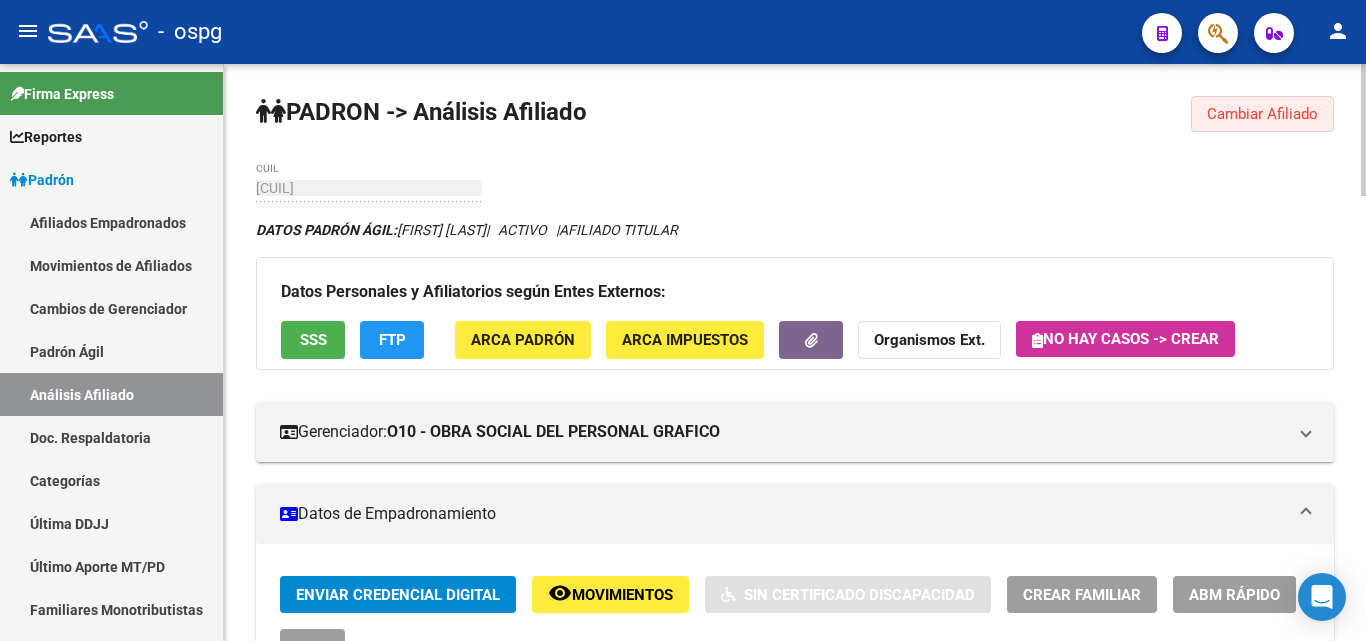 drag, startPoint x: 1311, startPoint y: 111, endPoint x: 956, endPoint y: 148, distance: 356.92297 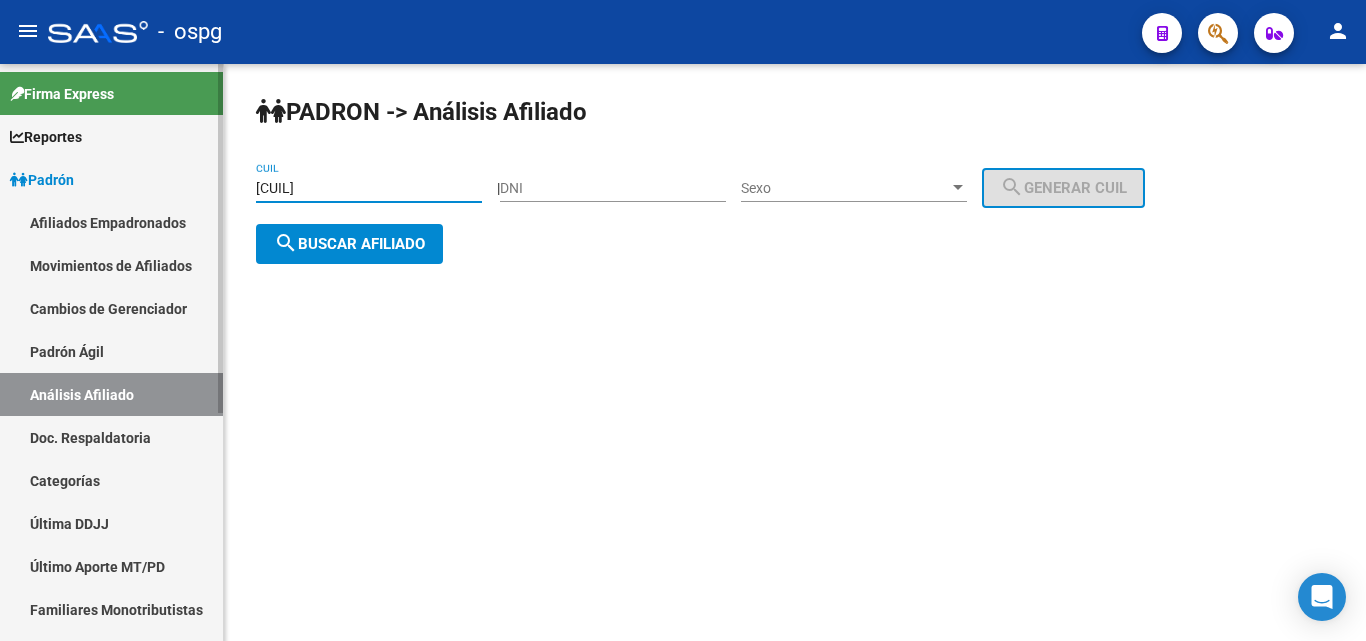 drag, startPoint x: 411, startPoint y: 191, endPoint x: 143, endPoint y: 187, distance: 268.02985 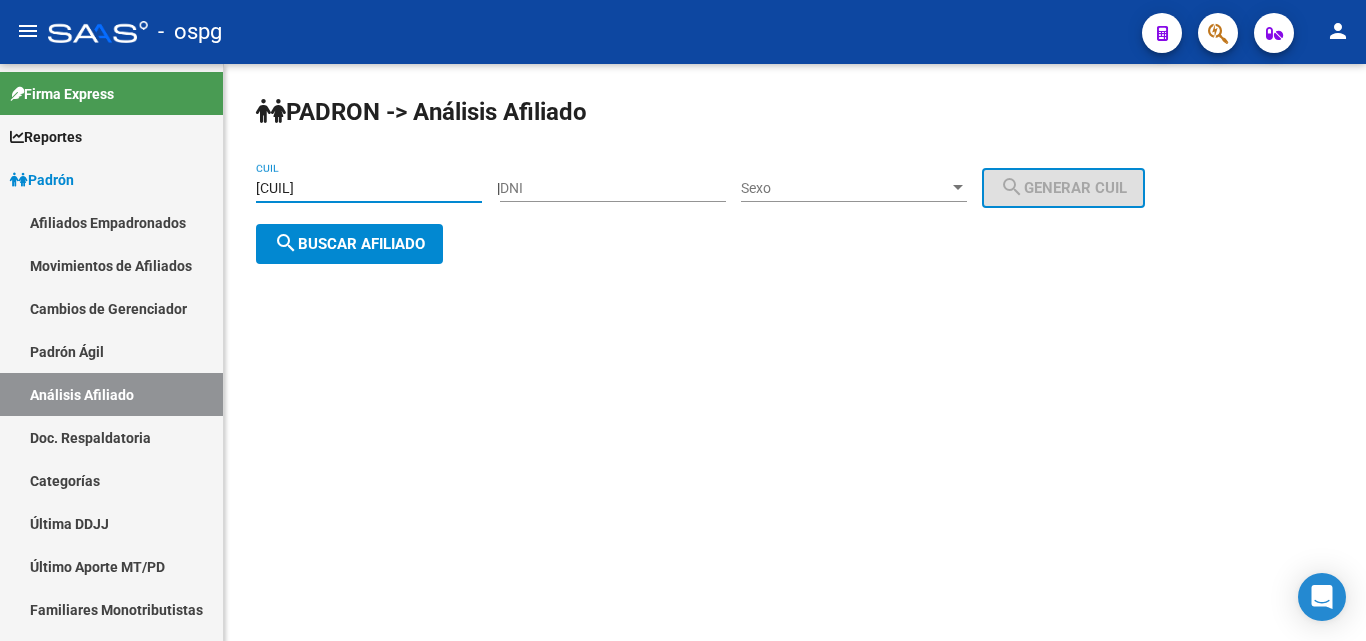 paste on "[CUIL]" 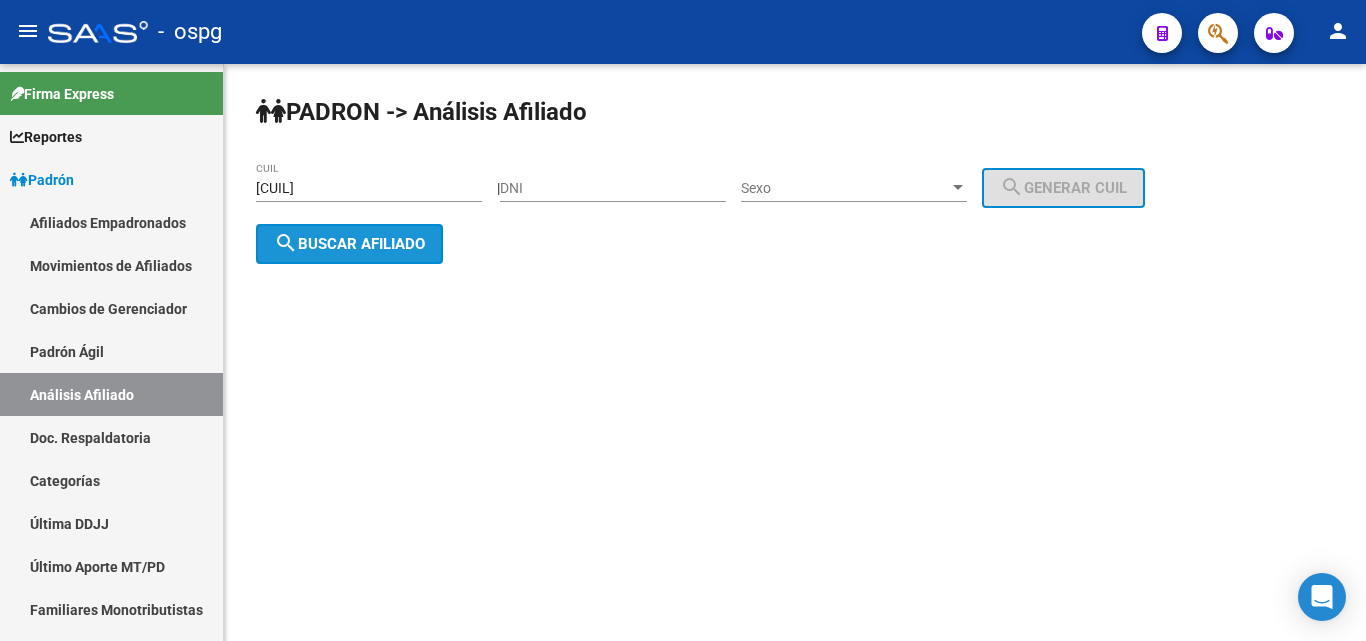 click on "search  Buscar afiliado" 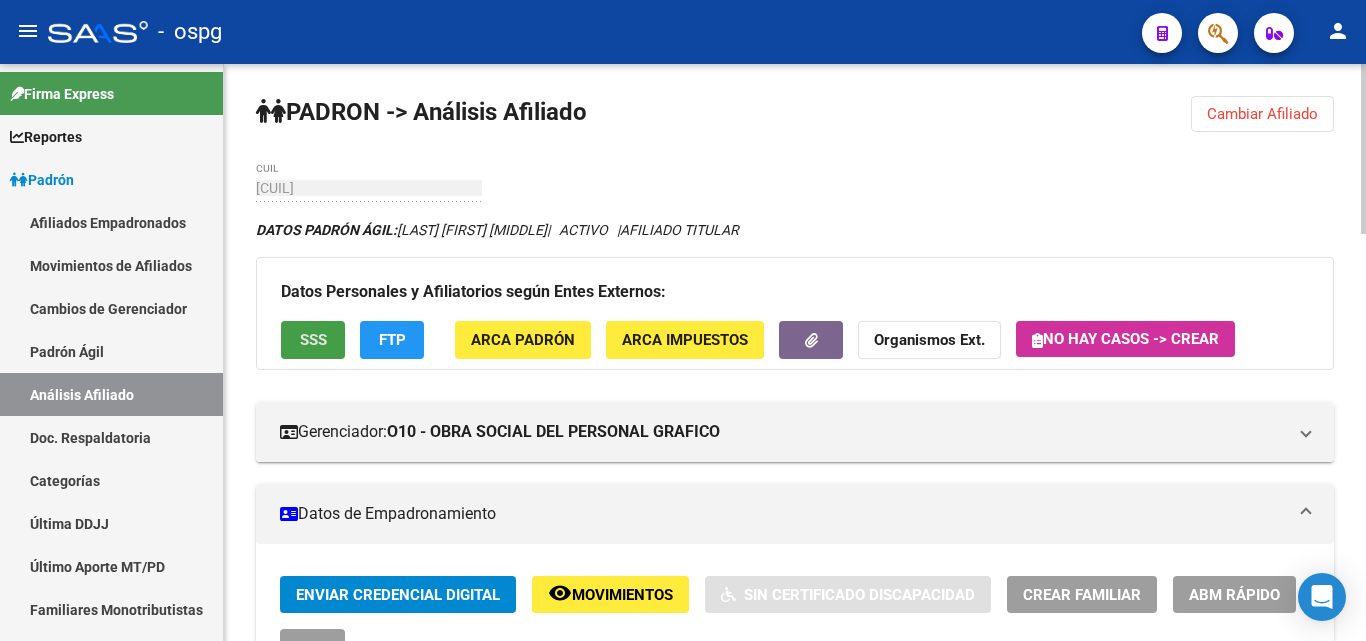 click on "SSS" 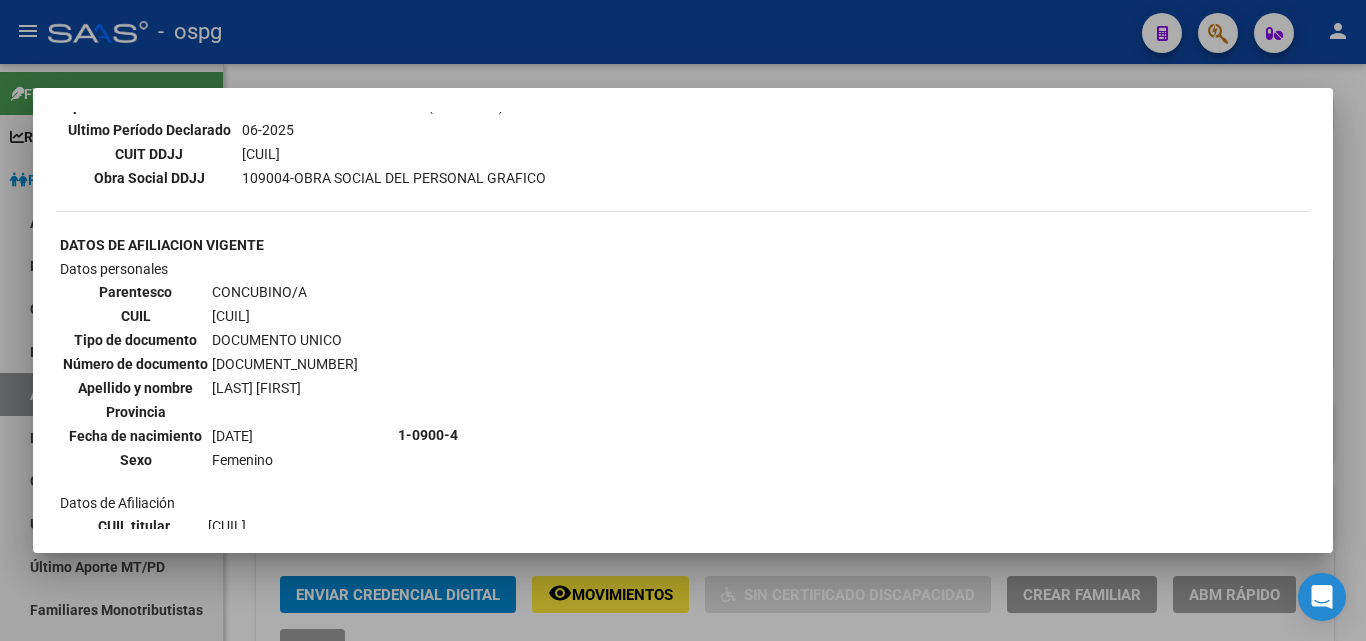 scroll, scrollTop: 600, scrollLeft: 0, axis: vertical 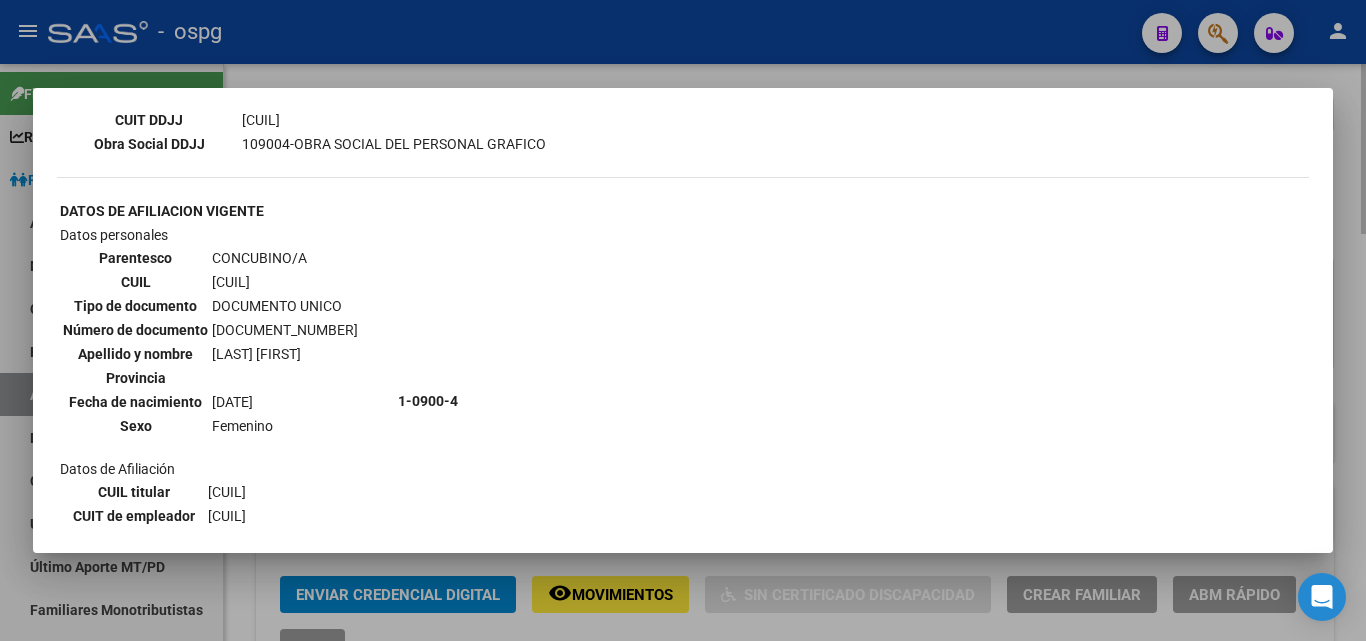 click at bounding box center (683, 320) 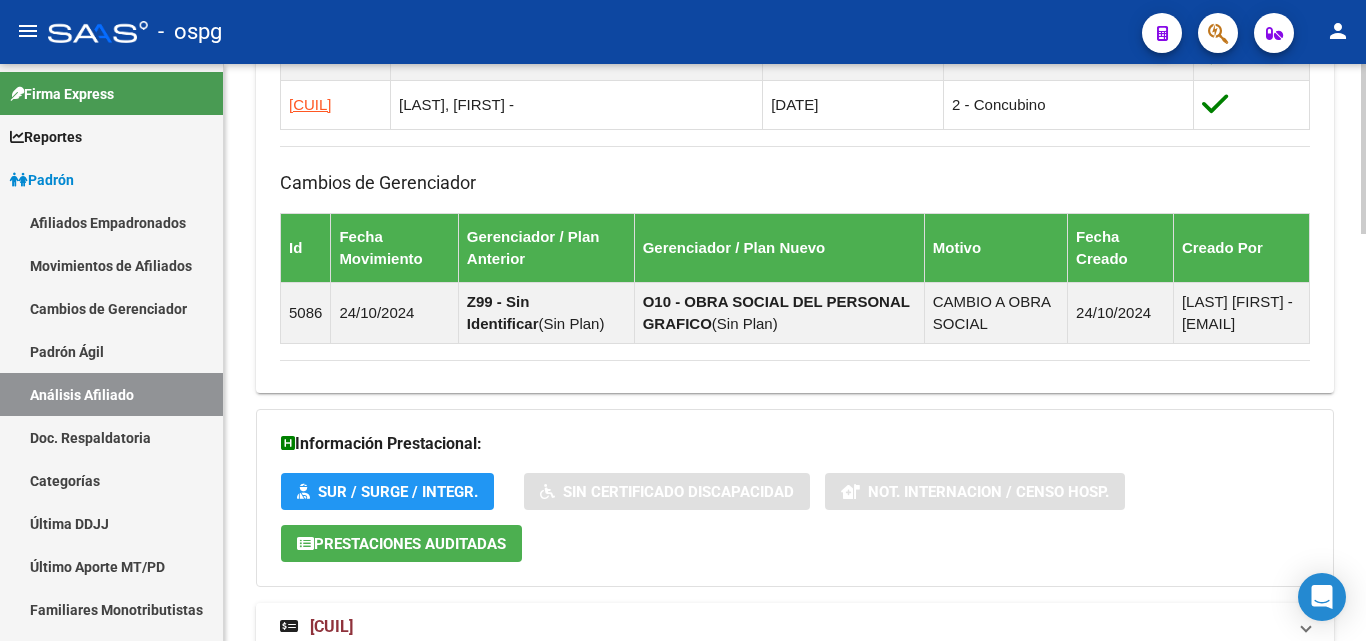 scroll, scrollTop: 1378, scrollLeft: 0, axis: vertical 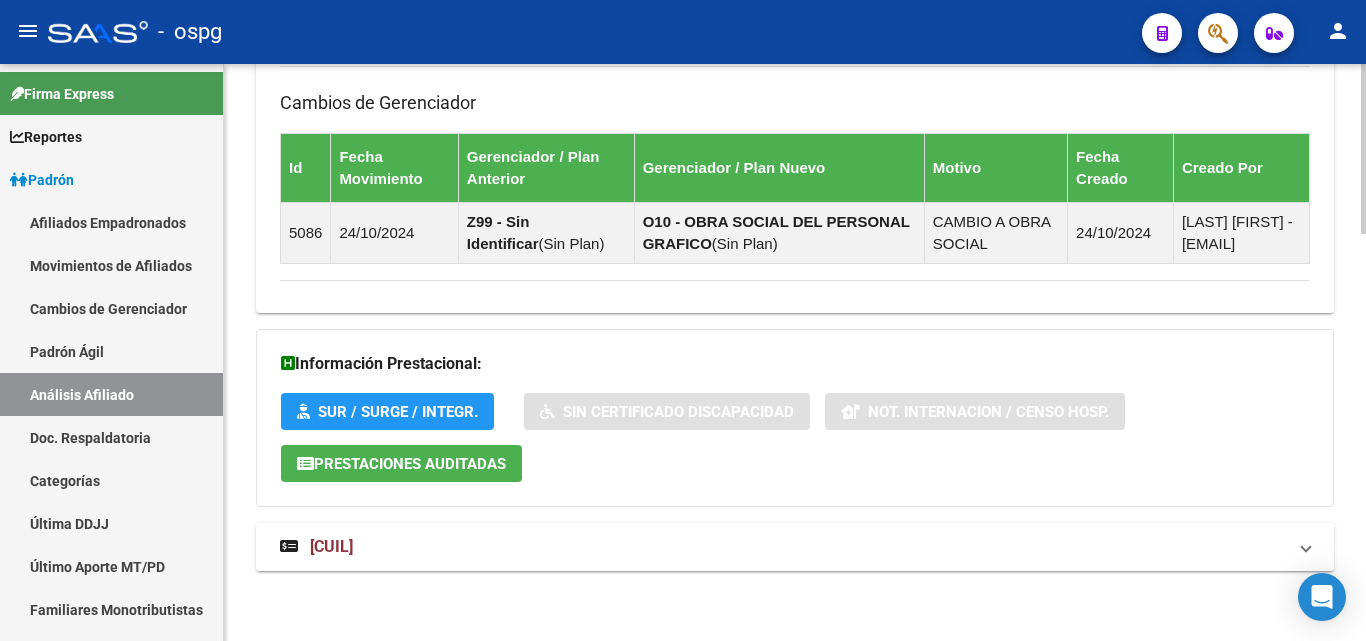 drag, startPoint x: 612, startPoint y: 546, endPoint x: 623, endPoint y: 544, distance: 11.18034 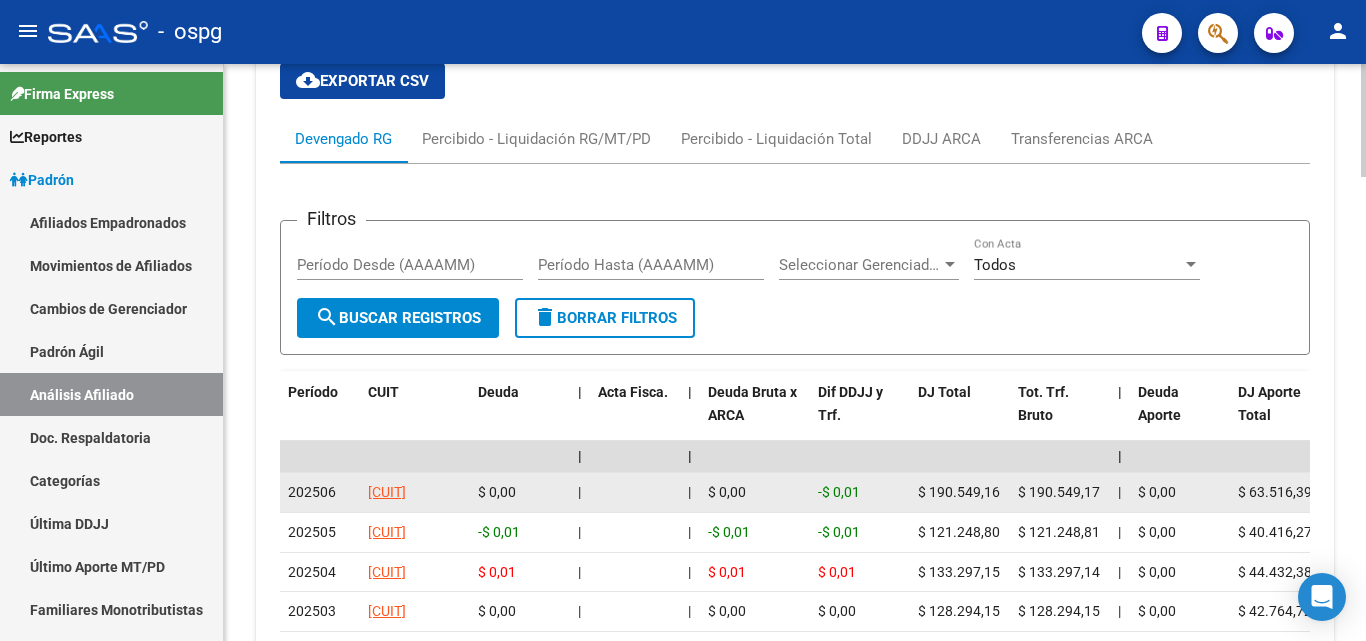 scroll, scrollTop: 1978, scrollLeft: 0, axis: vertical 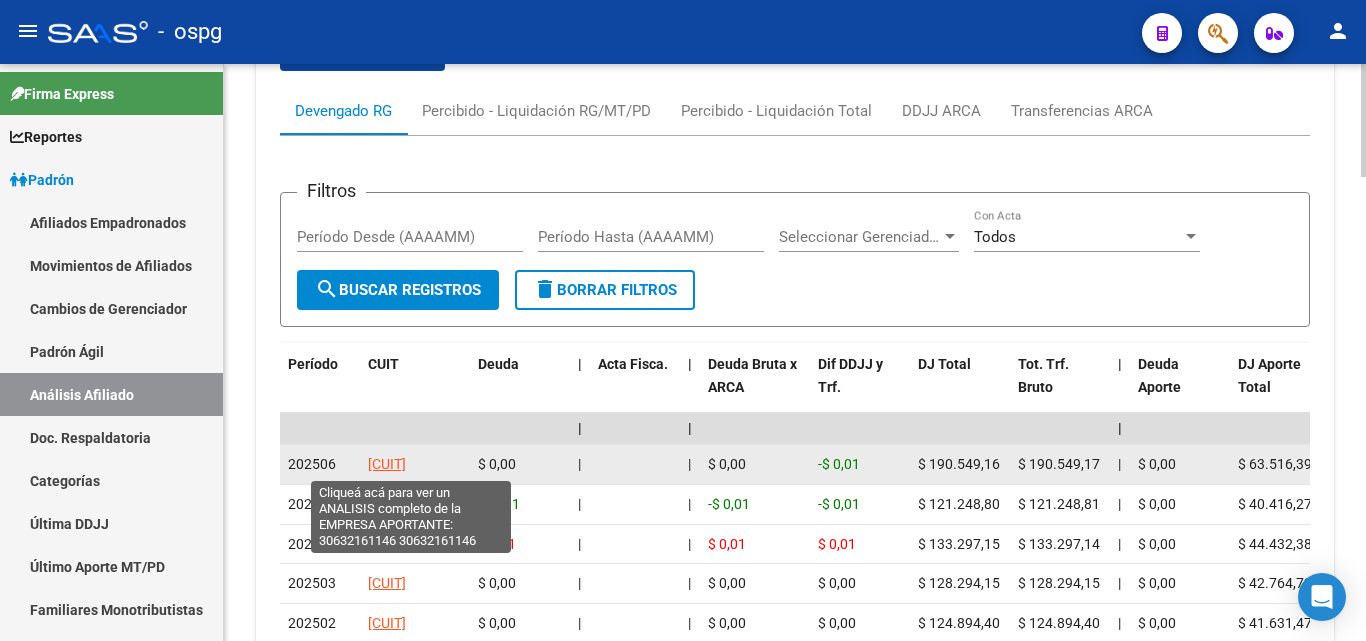 click on "[CUIT]" 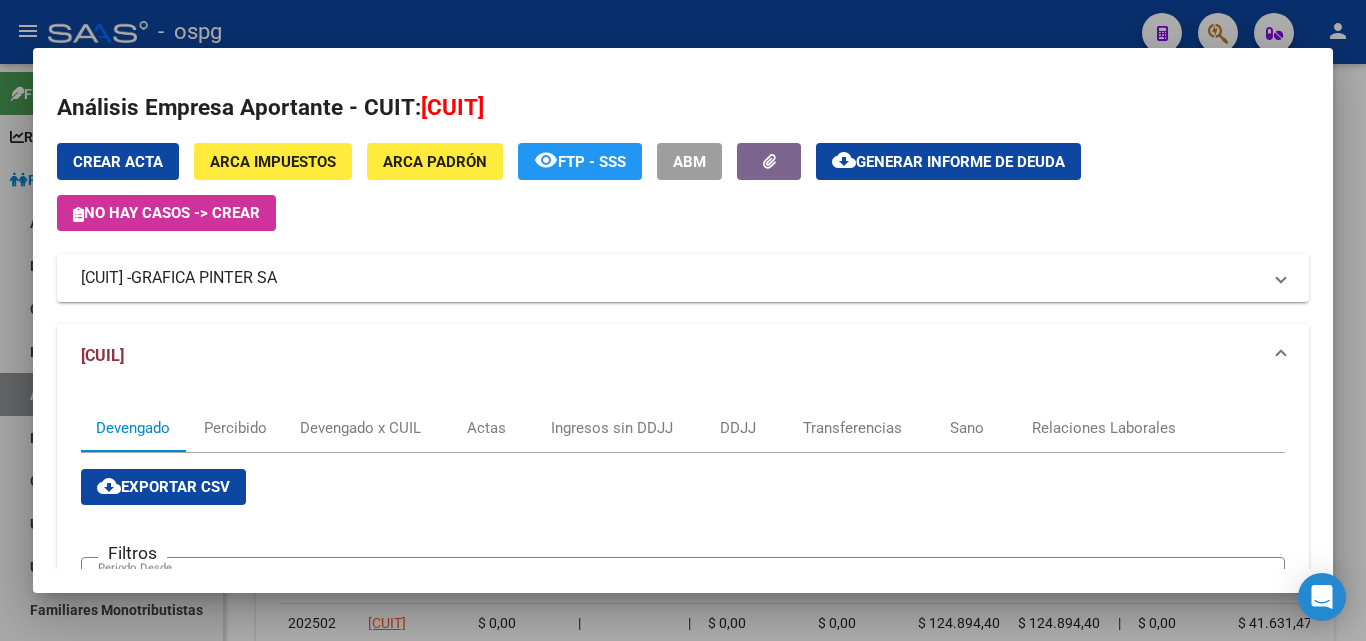 click at bounding box center [683, 320] 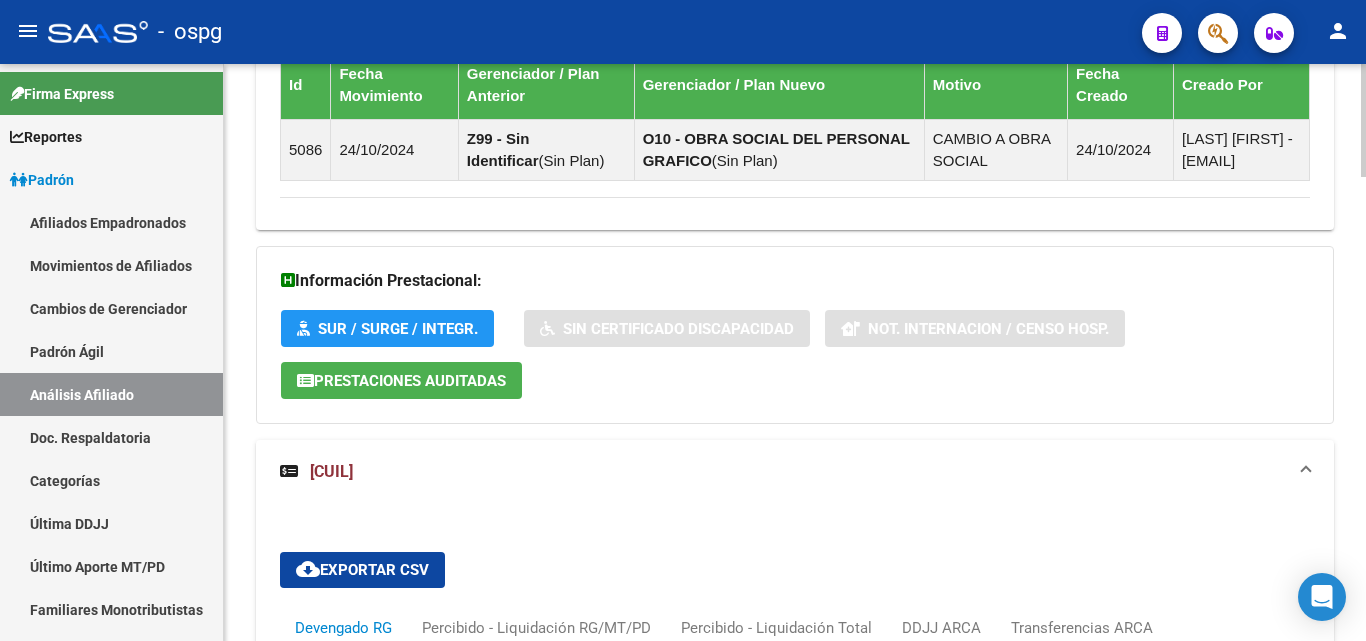 scroll, scrollTop: 1178, scrollLeft: 0, axis: vertical 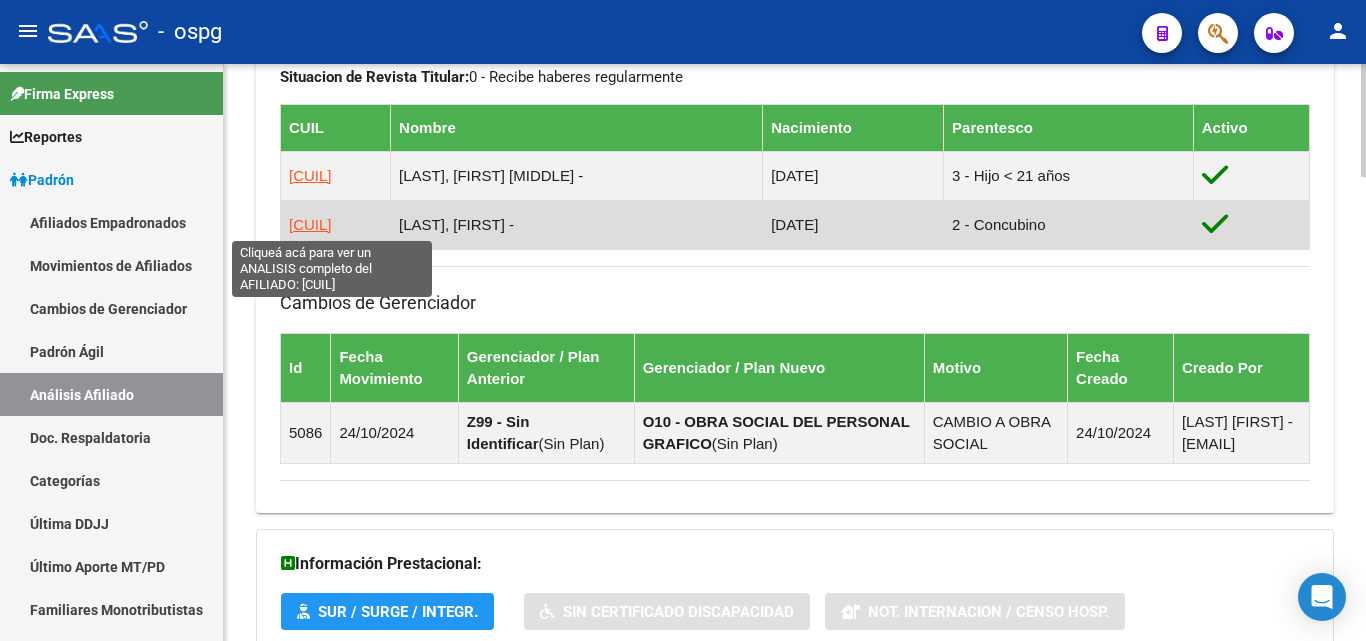 click on "[CUIL]" at bounding box center [310, 224] 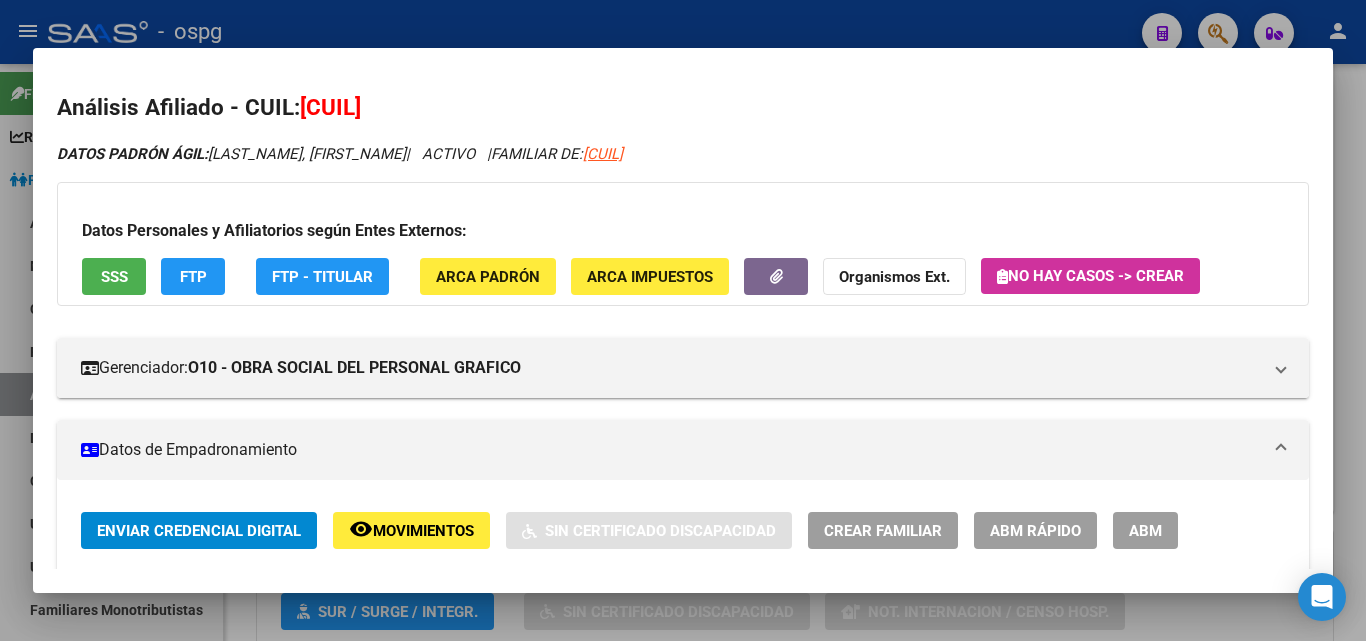 drag, startPoint x: 332, startPoint y: 108, endPoint x: 421, endPoint y: 109, distance: 89.005615 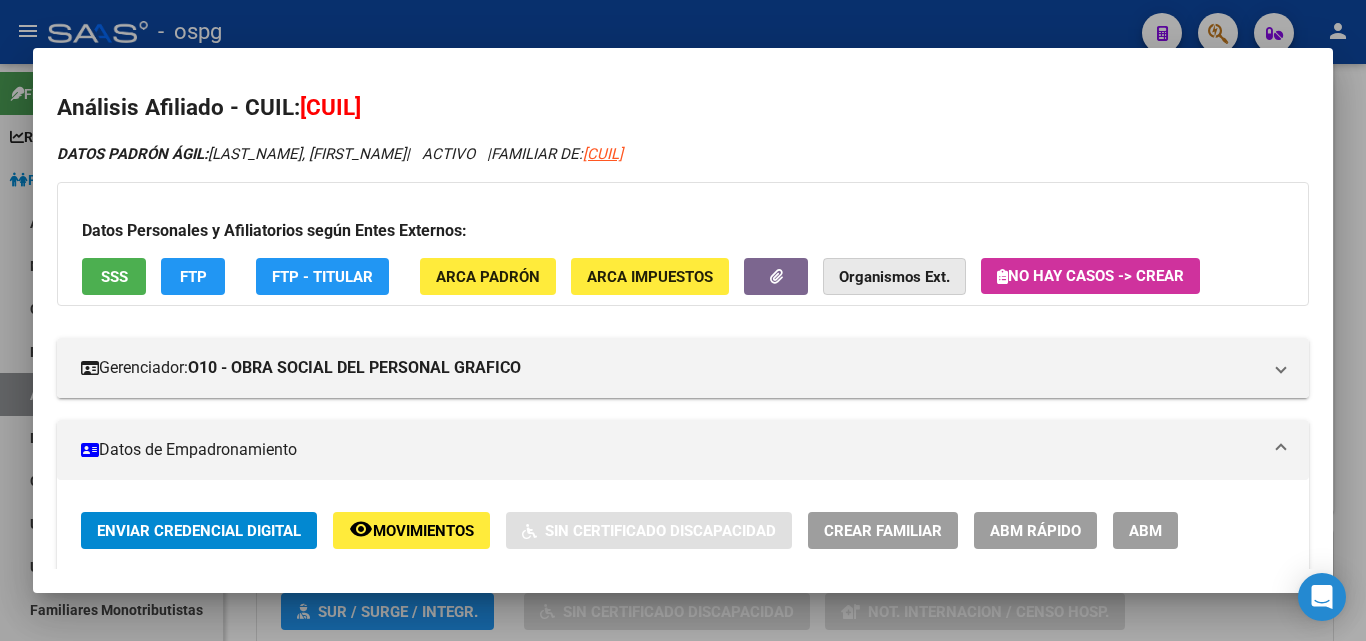 click on "Organismos Ext." 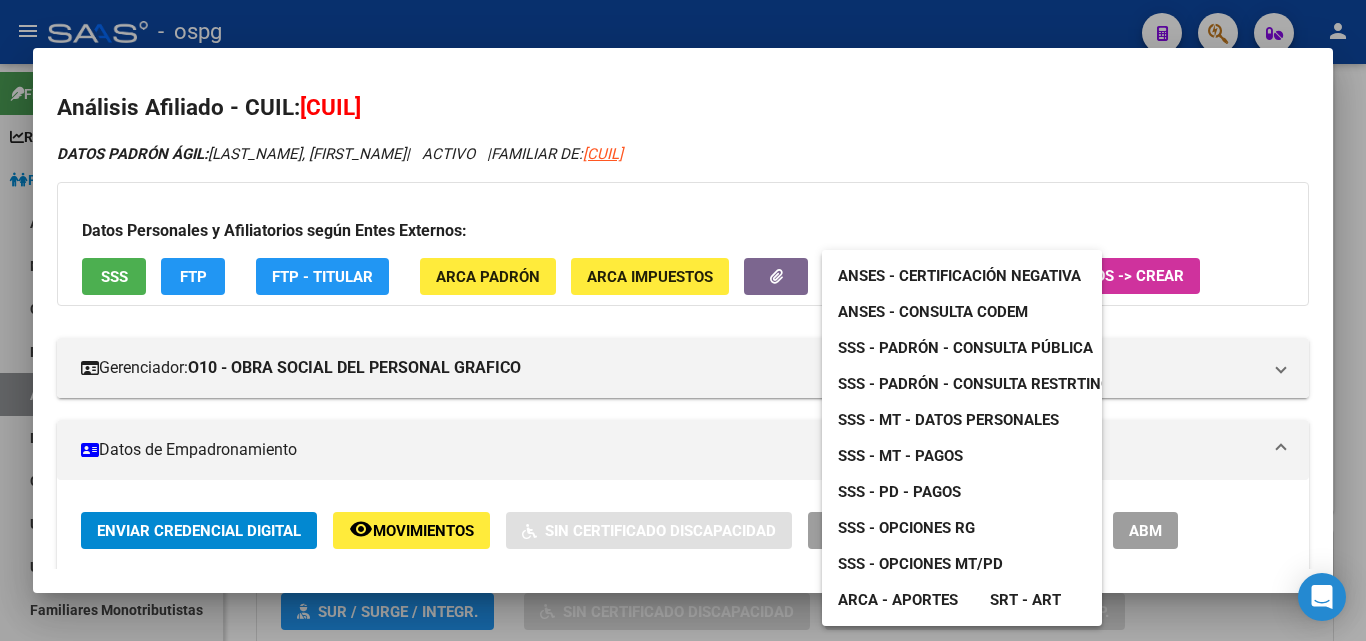 click on "ANSES - Certificación Negativa" at bounding box center (959, 276) 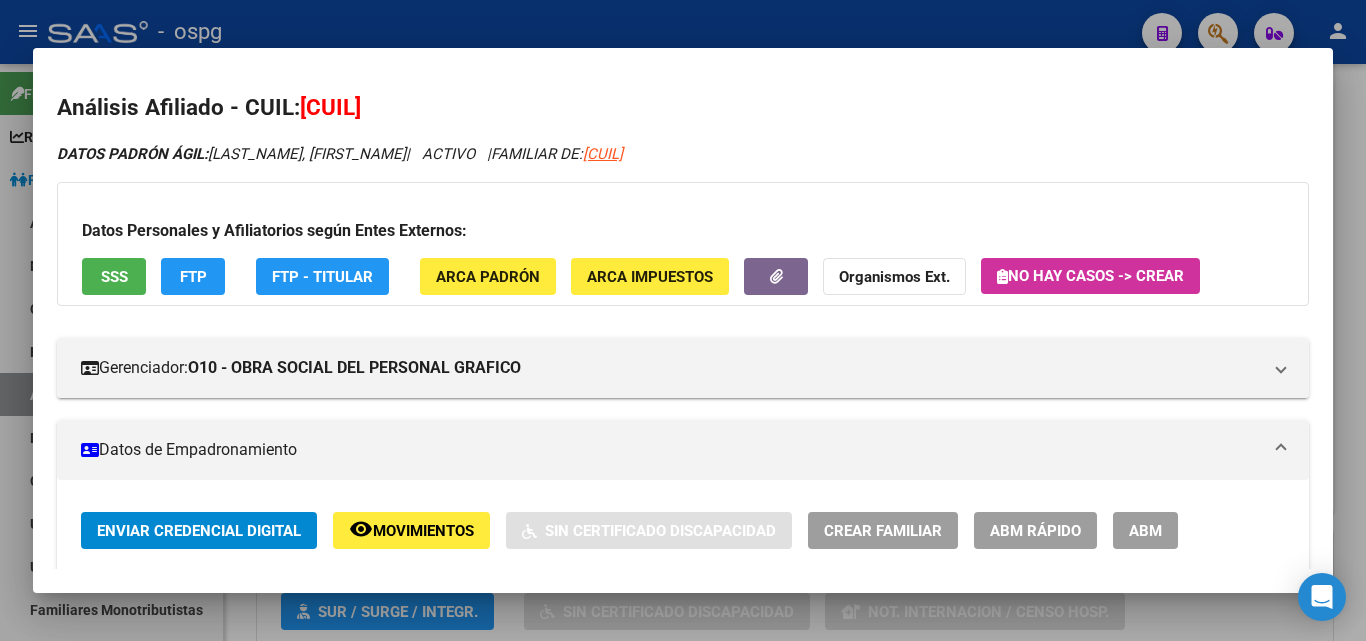 click at bounding box center [683, 320] 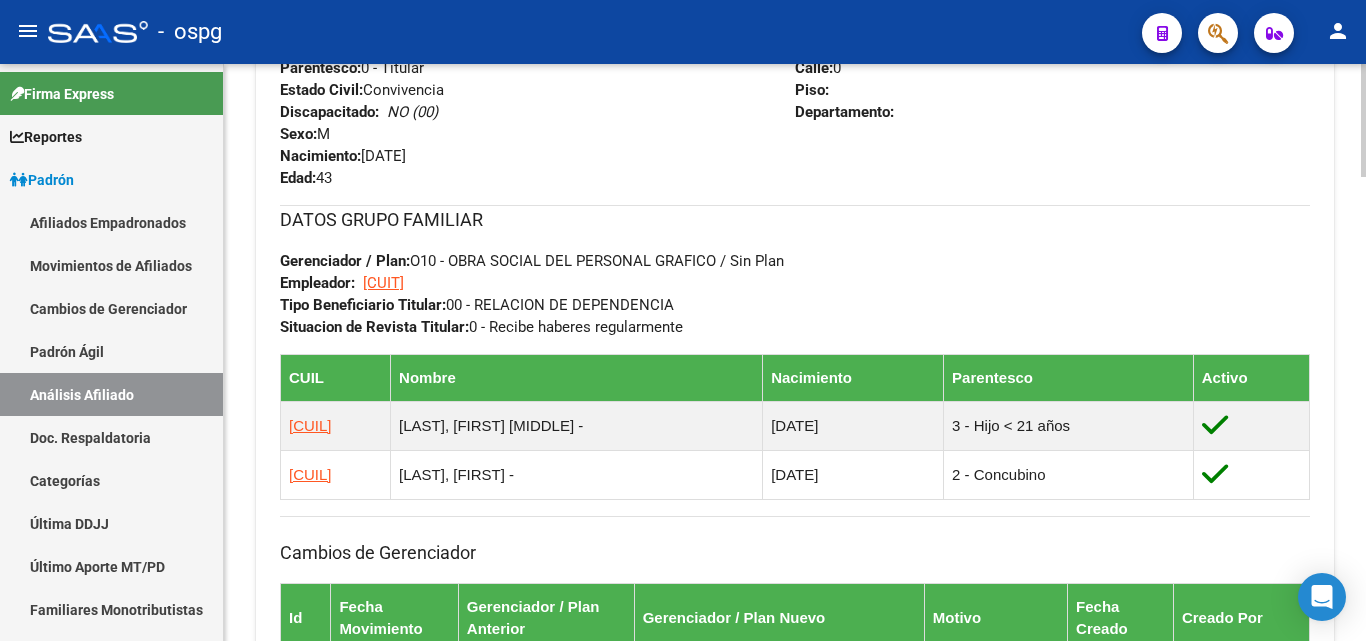 scroll, scrollTop: 778, scrollLeft: 0, axis: vertical 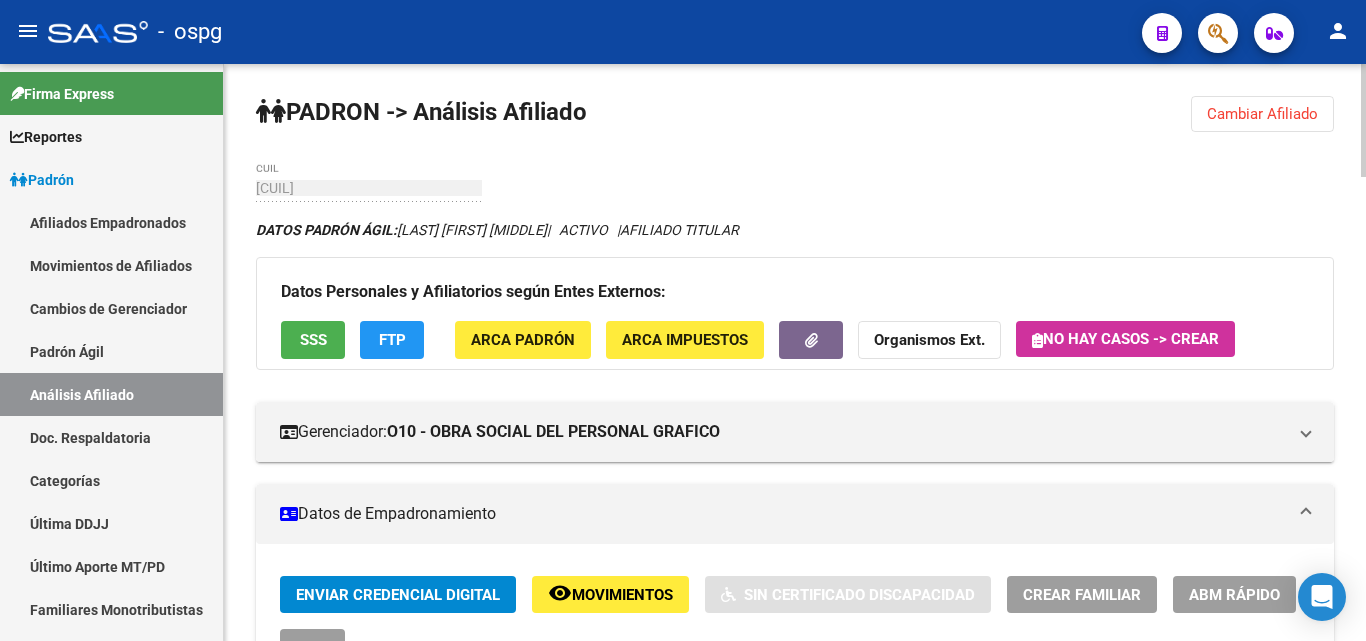 click 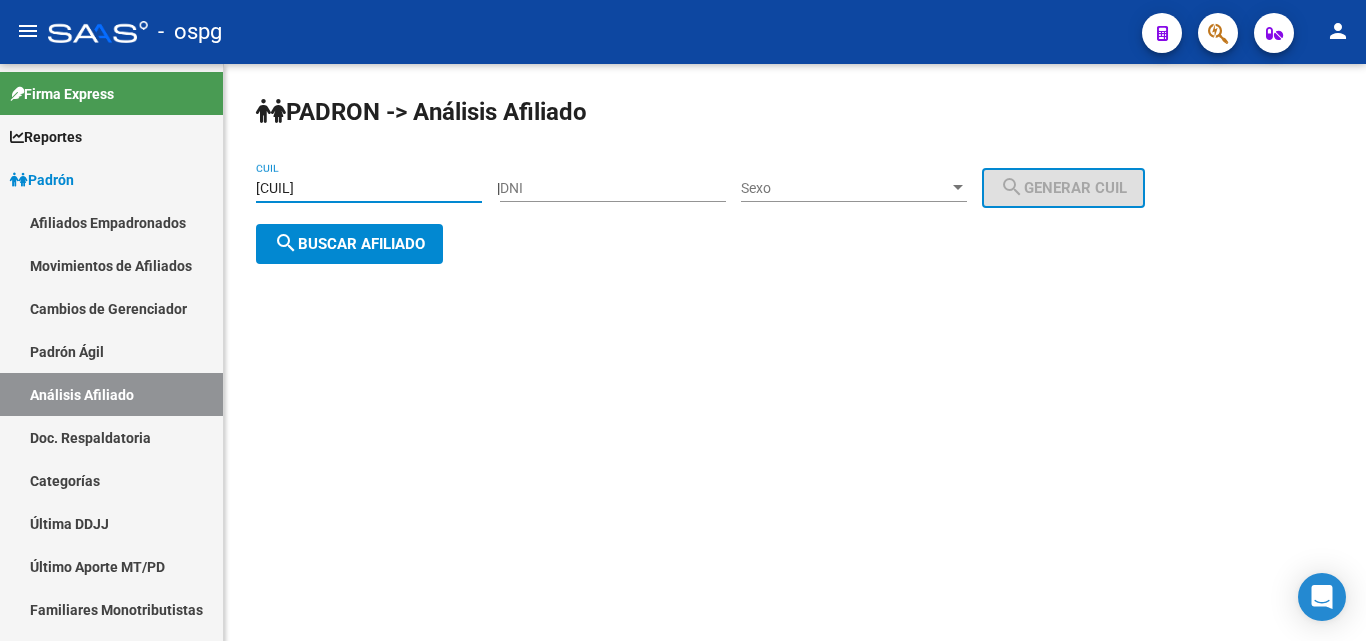 drag, startPoint x: 408, startPoint y: 192, endPoint x: 283, endPoint y: 196, distance: 125.06398 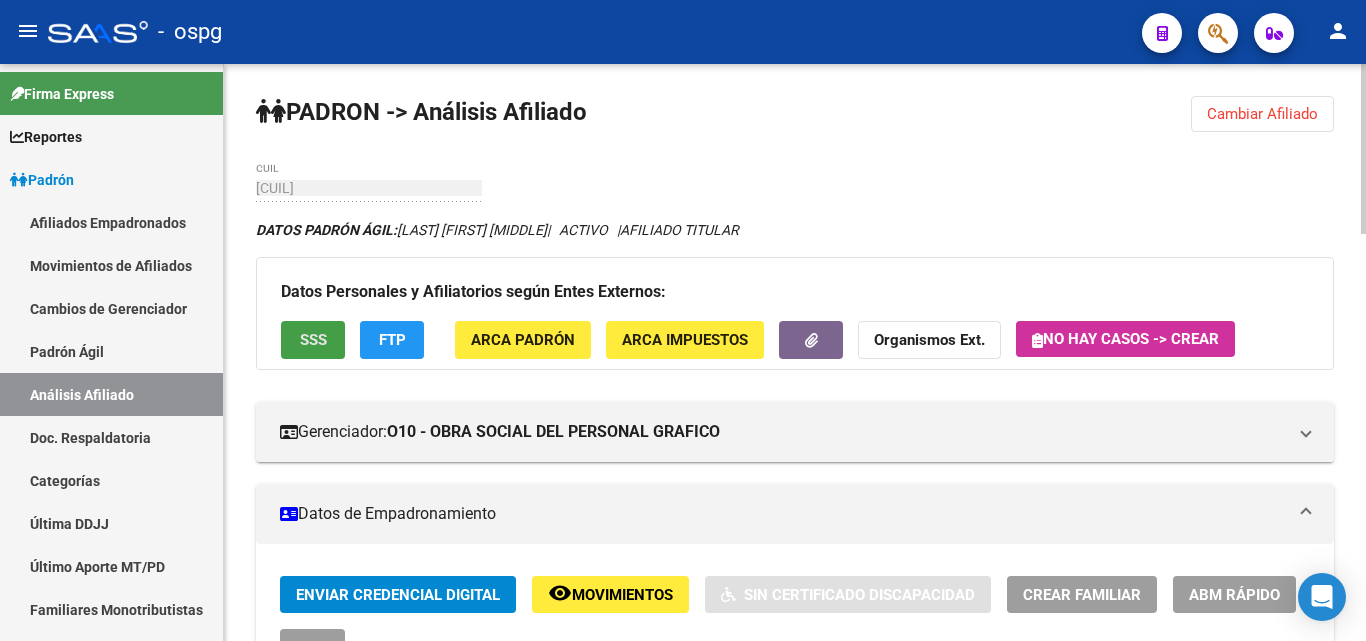 click on "SSS" 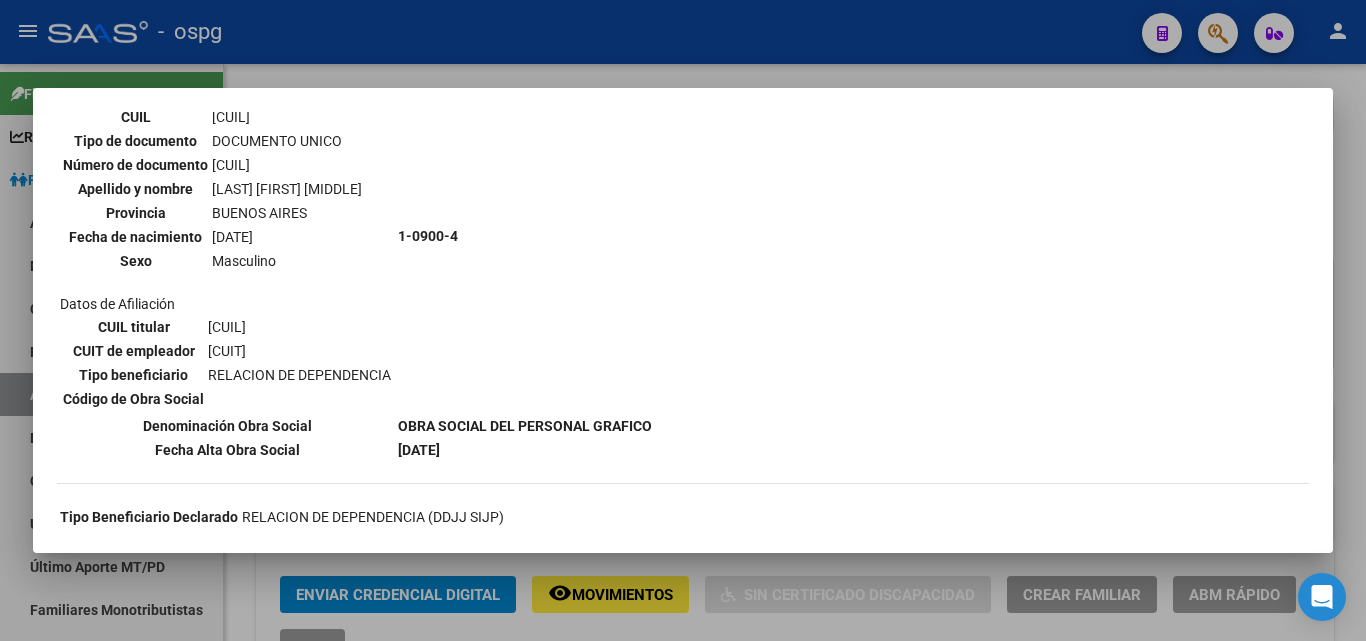 scroll, scrollTop: 400, scrollLeft: 0, axis: vertical 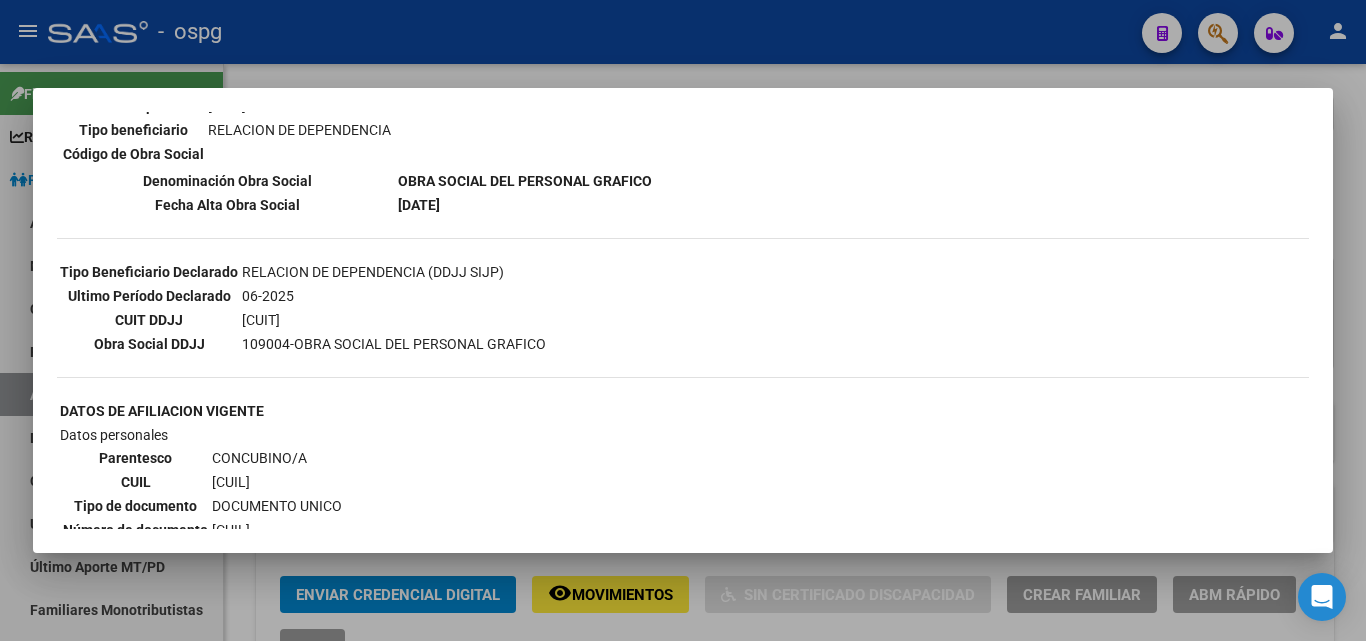 click at bounding box center (683, 320) 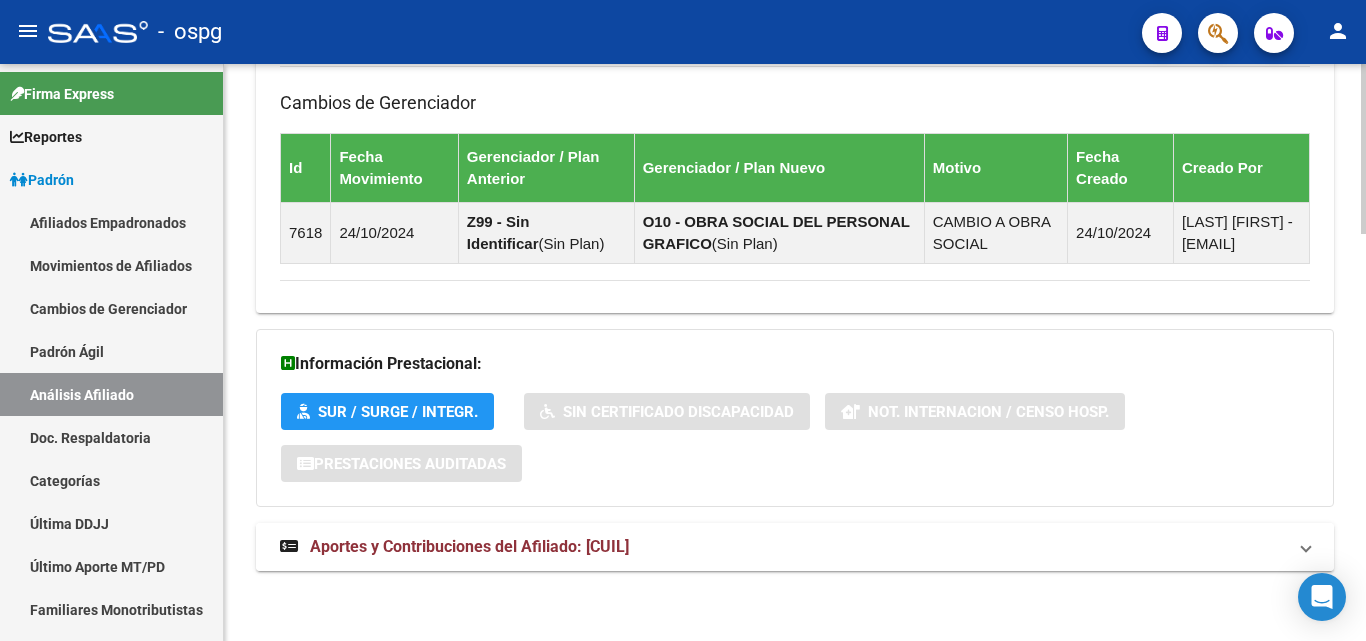click on "Aportes y Contribuciones del Afiliado: [CUIL]" at bounding box center (454, 547) 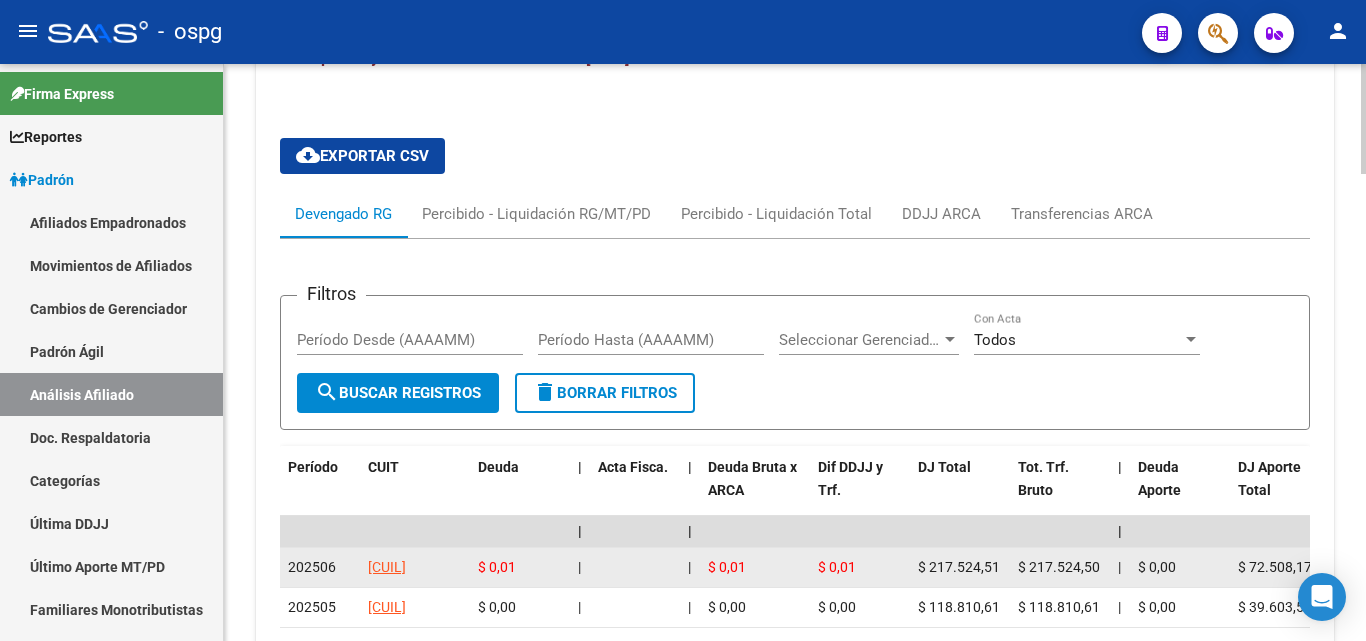 scroll, scrollTop: 1895, scrollLeft: 0, axis: vertical 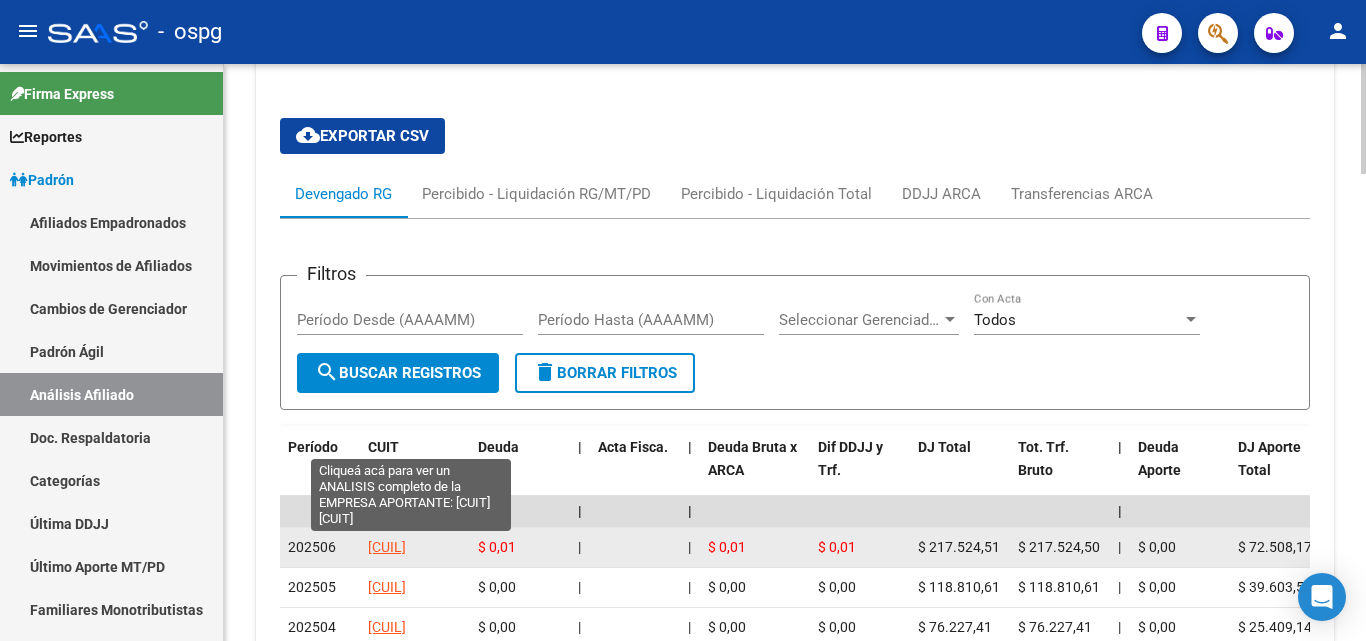 click on "[CUIL]" 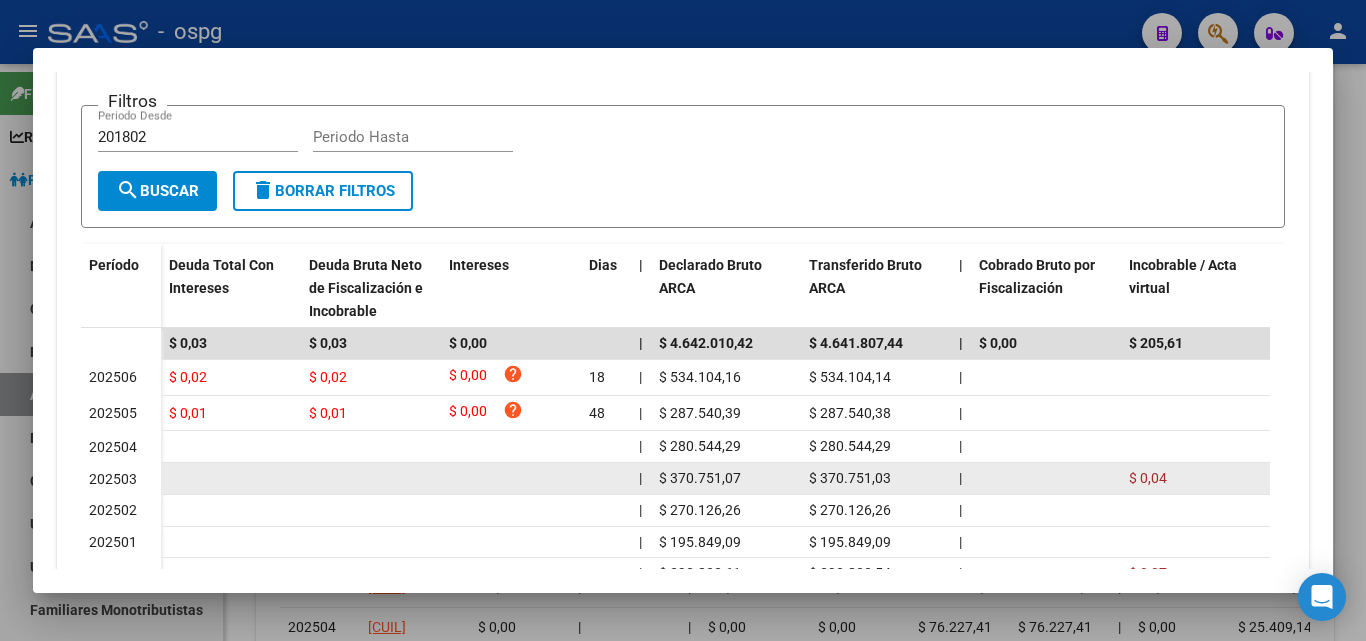 scroll, scrollTop: 500, scrollLeft: 0, axis: vertical 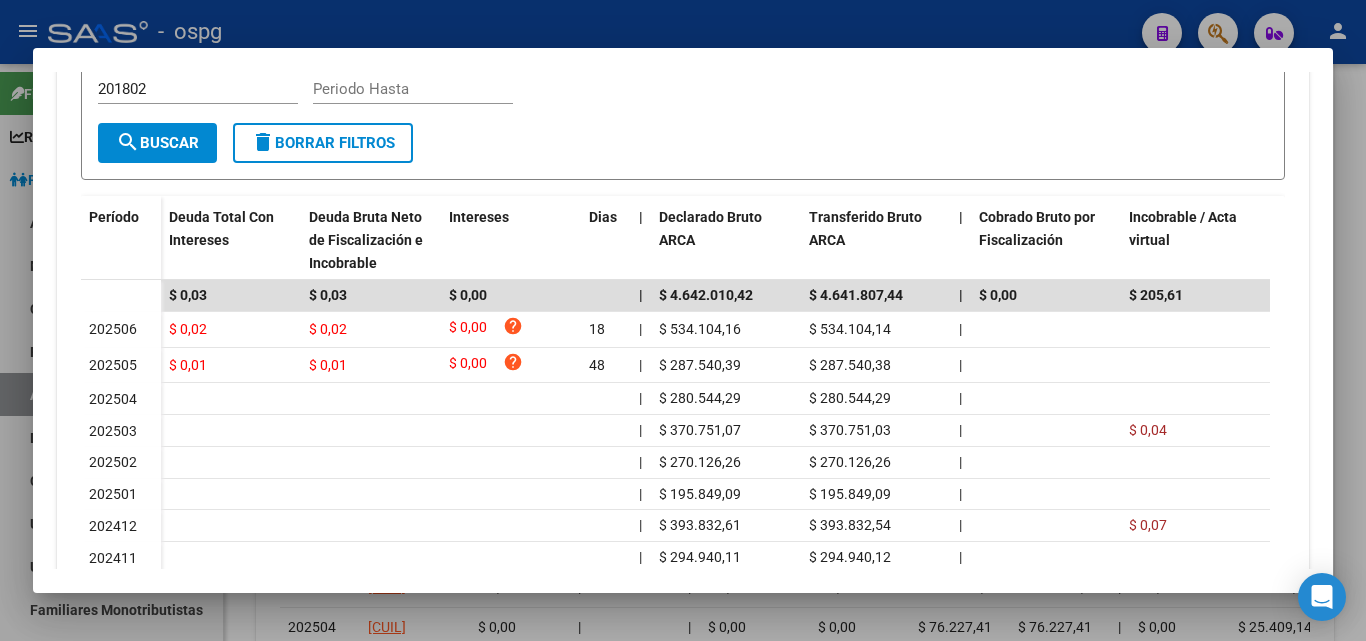 click at bounding box center (683, 320) 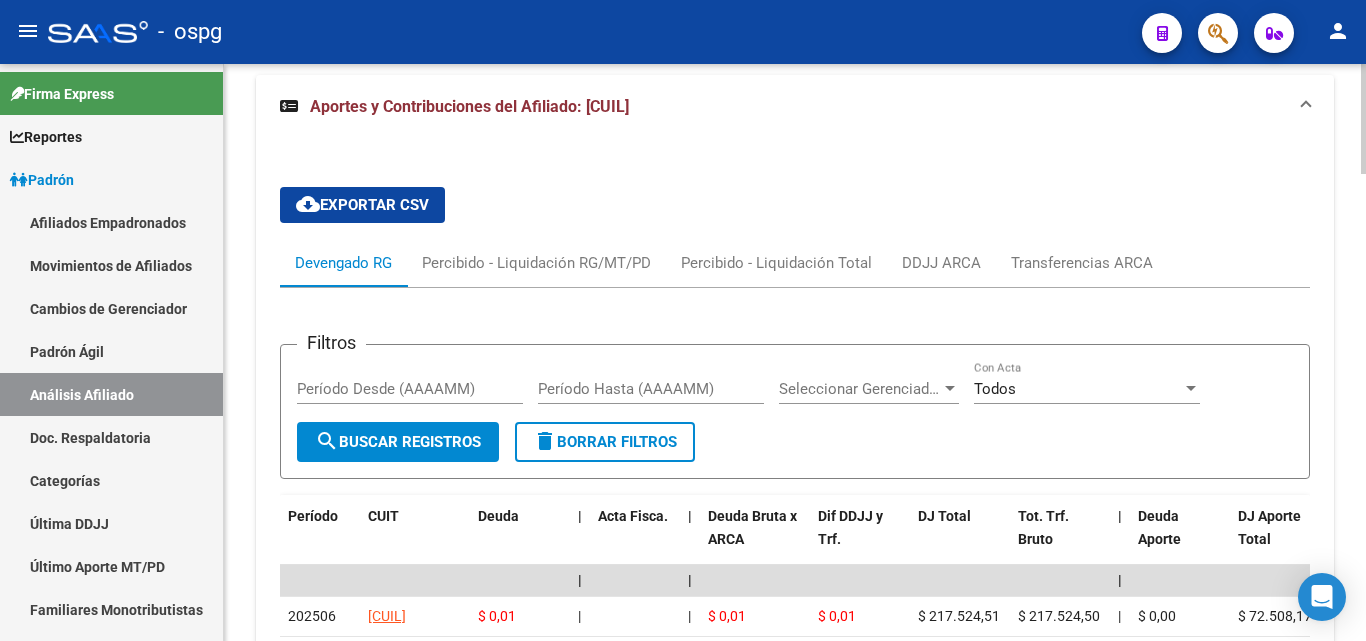 scroll, scrollTop: 1795, scrollLeft: 0, axis: vertical 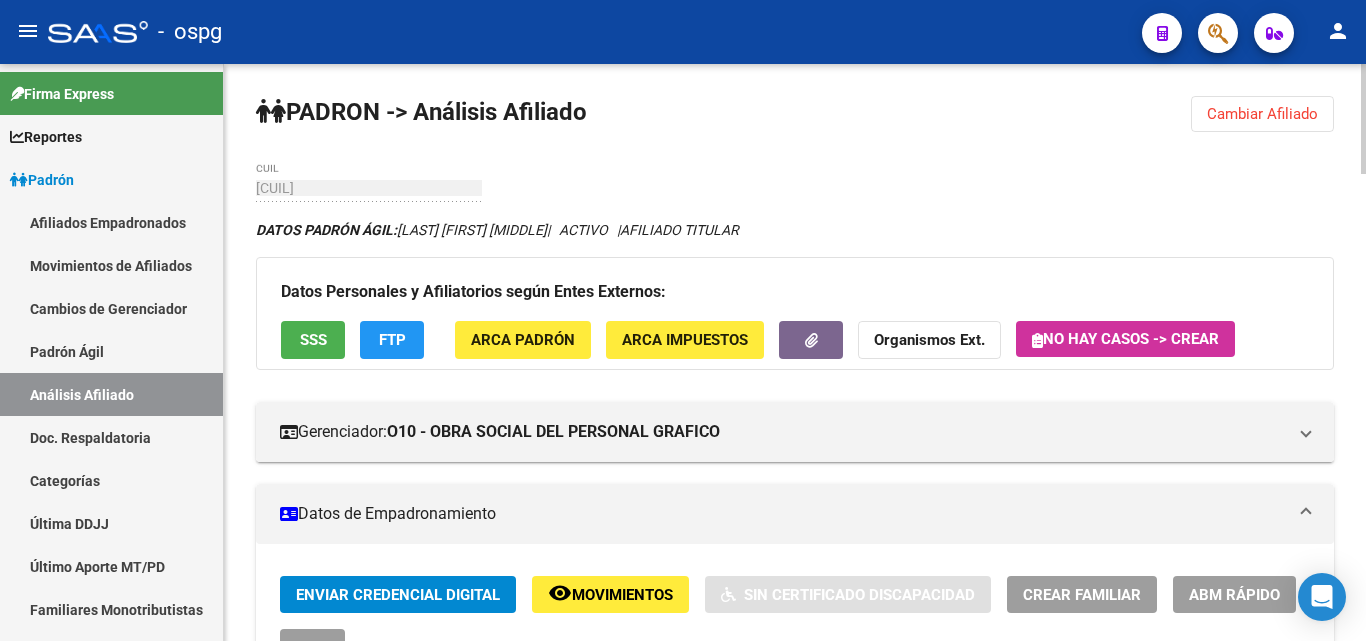 click on "PADRON -> Análisis Afiliado  Cambiar Afiliado
[CUIL] CUIL DATOS PADRÓN ÁGIL:  [LAST] [FIRST] [MIDDLE]                 |   ACTIVO   |     AFILIADO TITULAR  Datos Personales y Afiliatorios según Entes Externos: SSS FTP ARCA Padrón ARCA Impuestos Organismos Ext.   No hay casos -> Crear
Gerenciador:      O10 - OBRA SOCIAL DEL PERSONAL GRAFICO Atención telefónica: Atención emergencias: Otros Datos Útiles:    Datos de Empadronamiento  Enviar Credencial Digital remove_red_eye Movimientos    Sin Certificado Discapacidad Crear ABM Rápido ABM Etiquetas: Estado: ACTIVO Última Alta Formal:  [DATE] Ultimo Tipo Movimiento Alta:  ALTA desde el Padrón Entregado x SSS Comentario ADMIN:  Migración Padrón Completo SSS el [DATE] [TIME] DATOS DEL AFILIADO Apellido:   [LAST] [FIRST] [MIDDLE]            CUIL:  [CUIL] Documento:  DU - DOCUMENTO UNICO [NUMBER]  Nacionalidad:  ARGENTINA Parentesco:  0 - Titular Estado Civil:  Soltero Discapacitado:    NO (00) Sexo:  M Nacimiento: |" 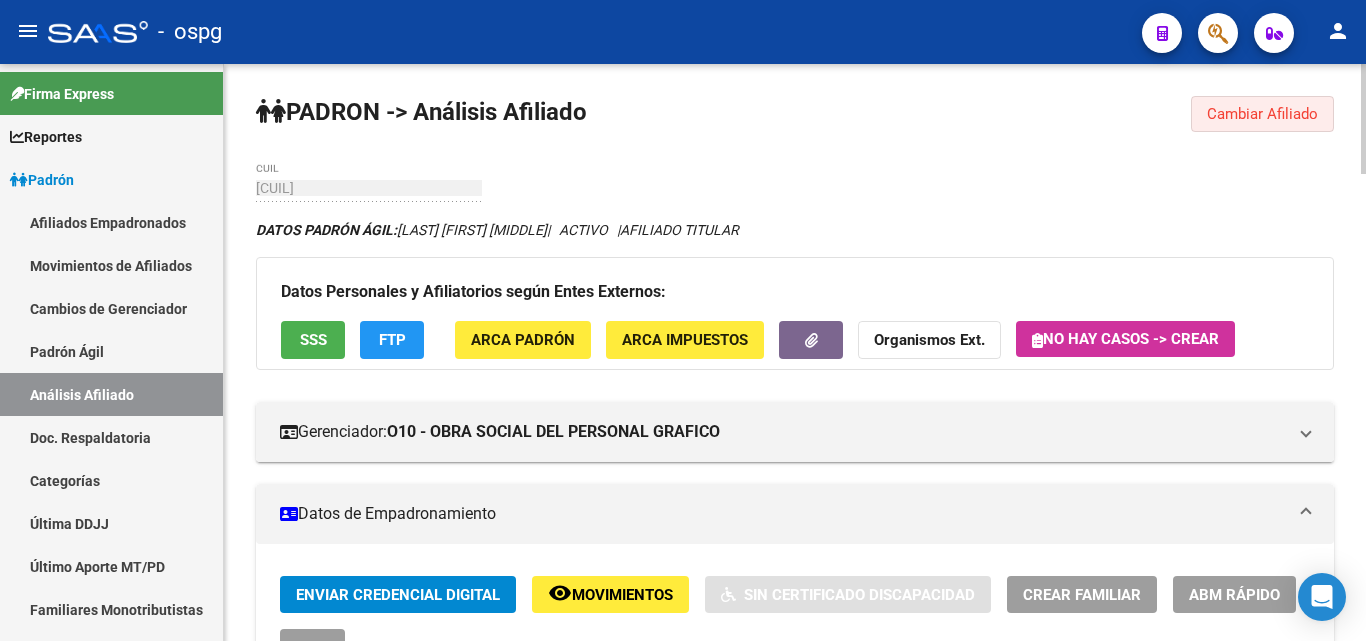 click on "Cambiar Afiliado" 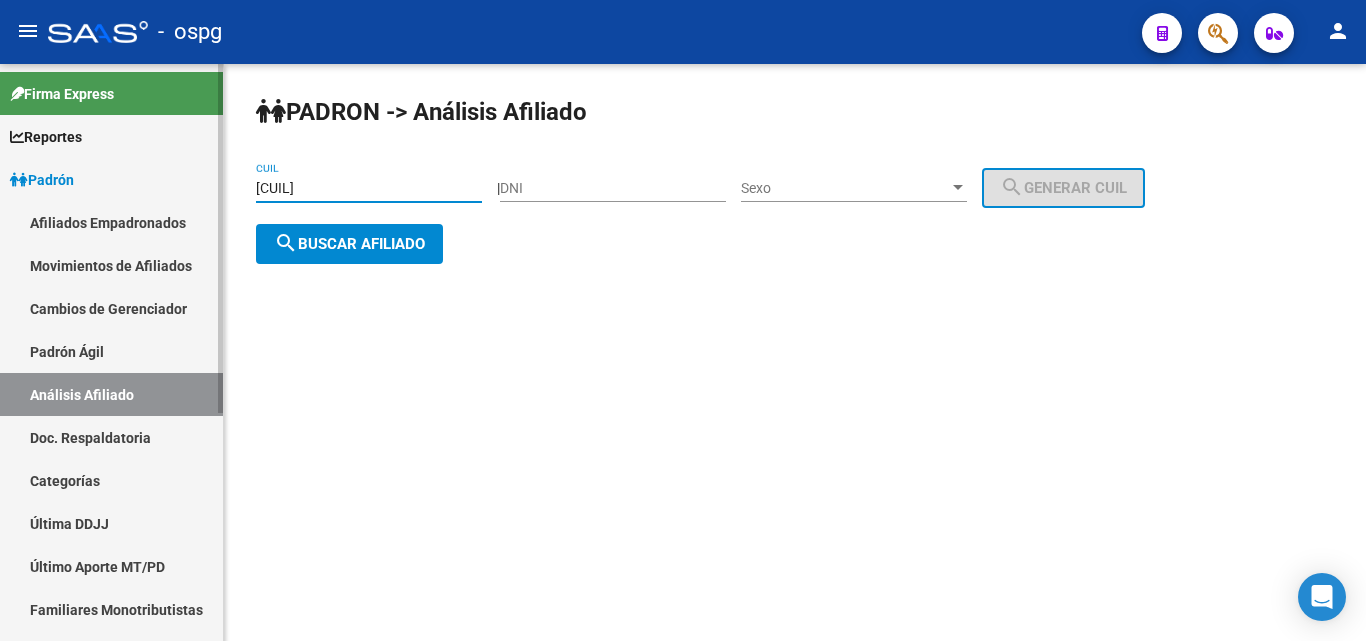 drag, startPoint x: 132, startPoint y: 180, endPoint x: 159, endPoint y: 192, distance: 29.546574 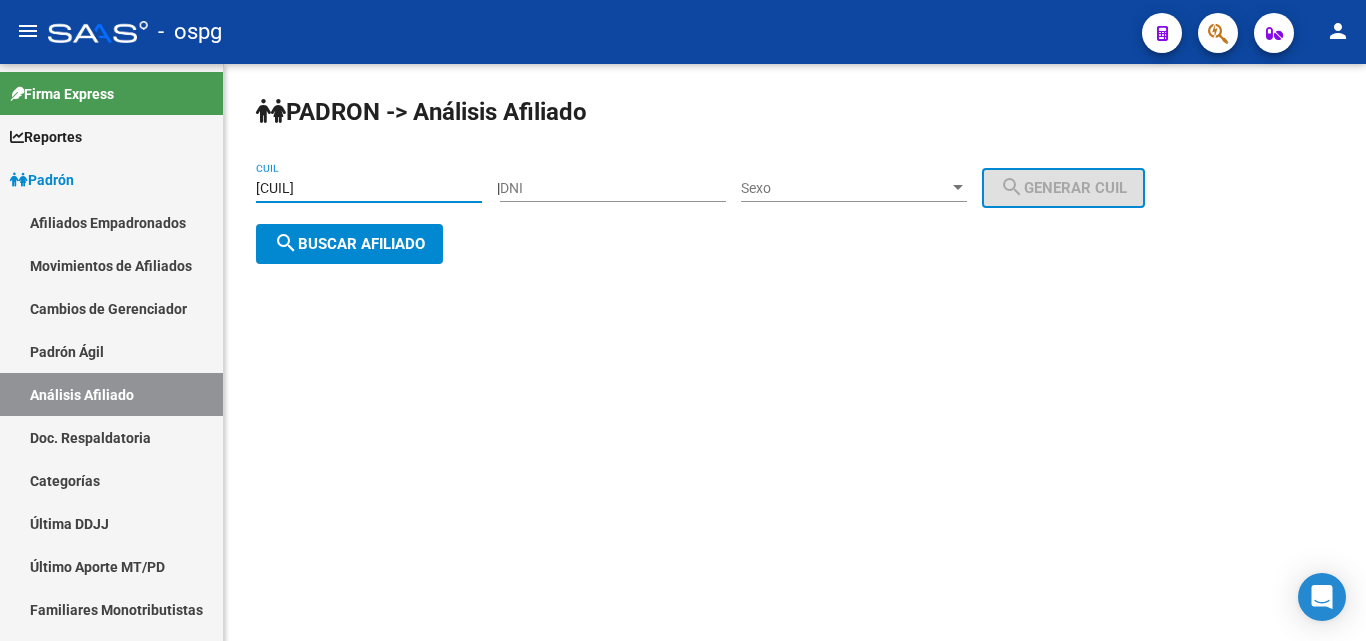 paste on "[DOCUMENT_NUMBER]" 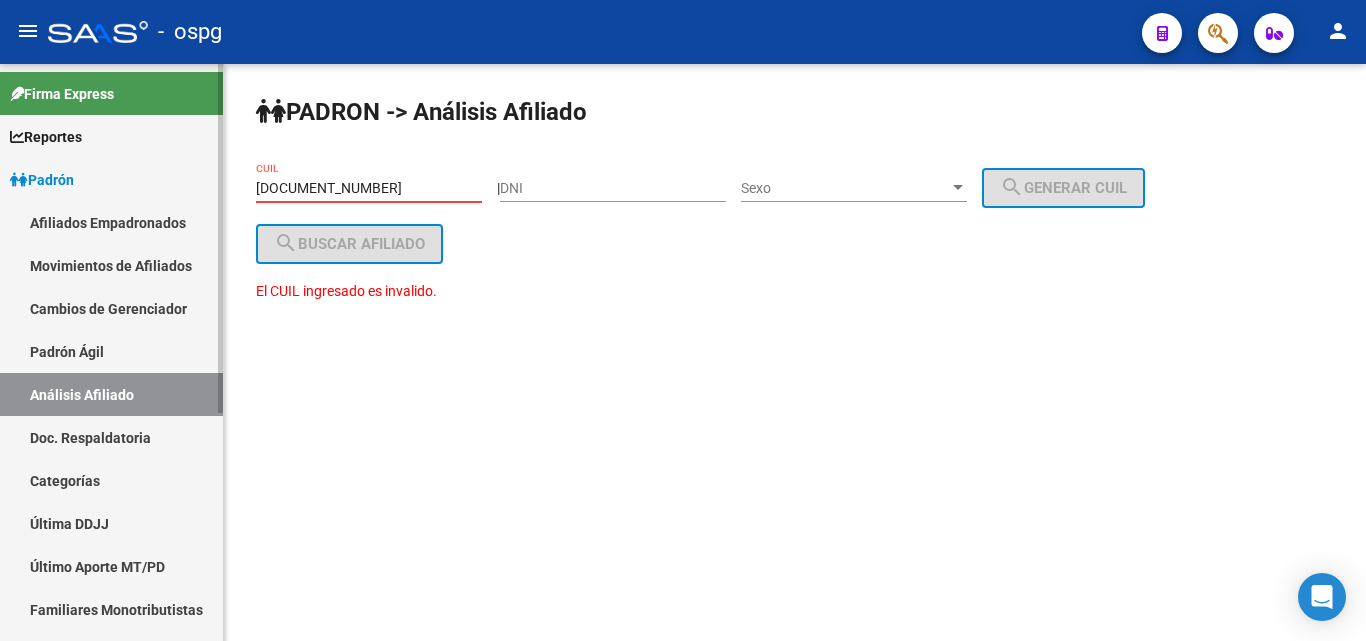 drag, startPoint x: 337, startPoint y: 185, endPoint x: 48, endPoint y: 163, distance: 289.83615 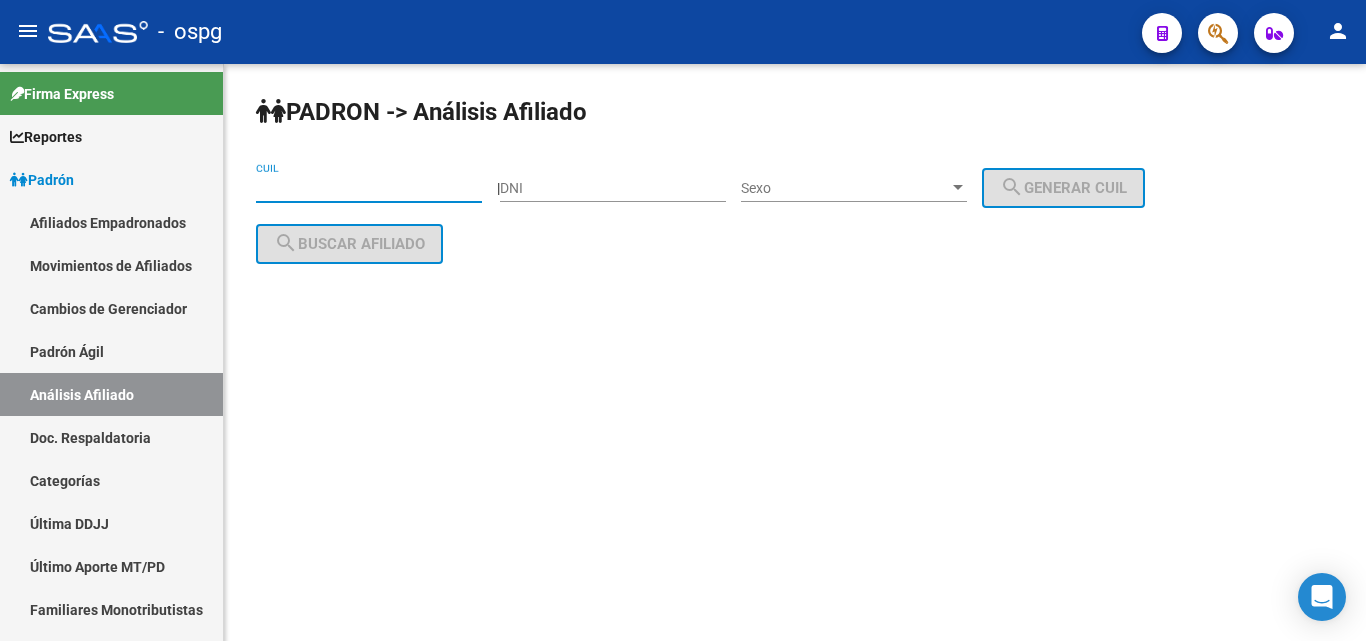 click on "CUIL" at bounding box center (369, 188) 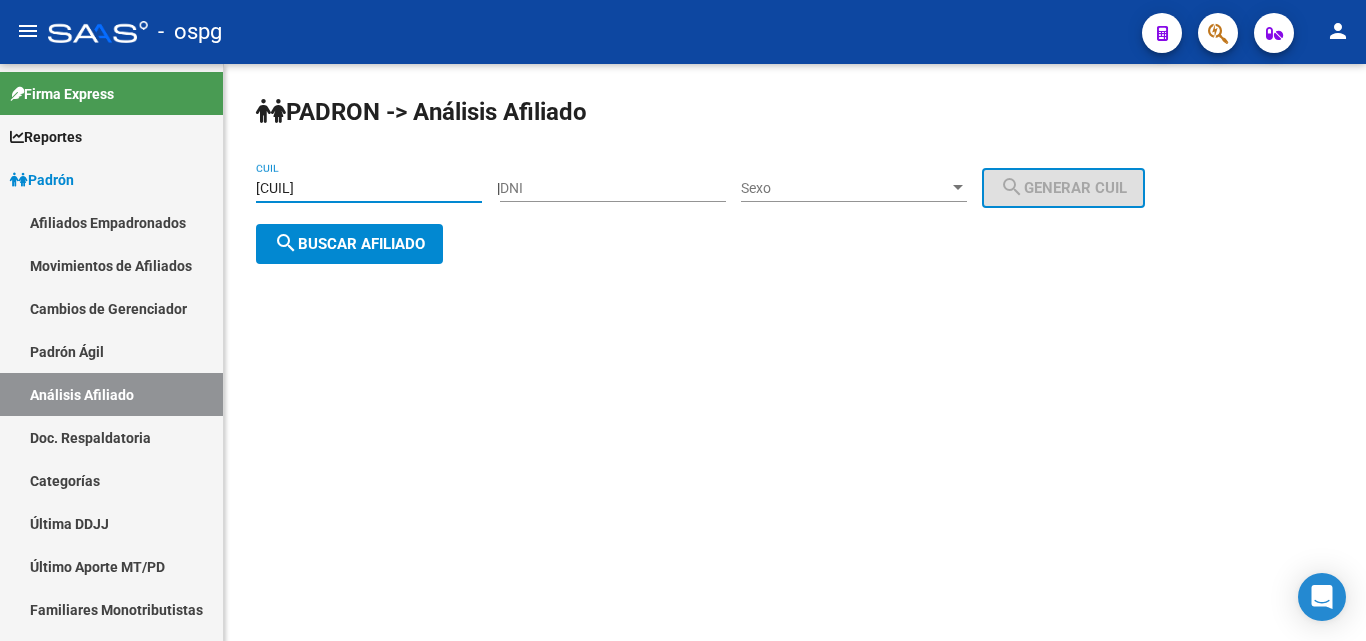 click on "search  Buscar afiliado" 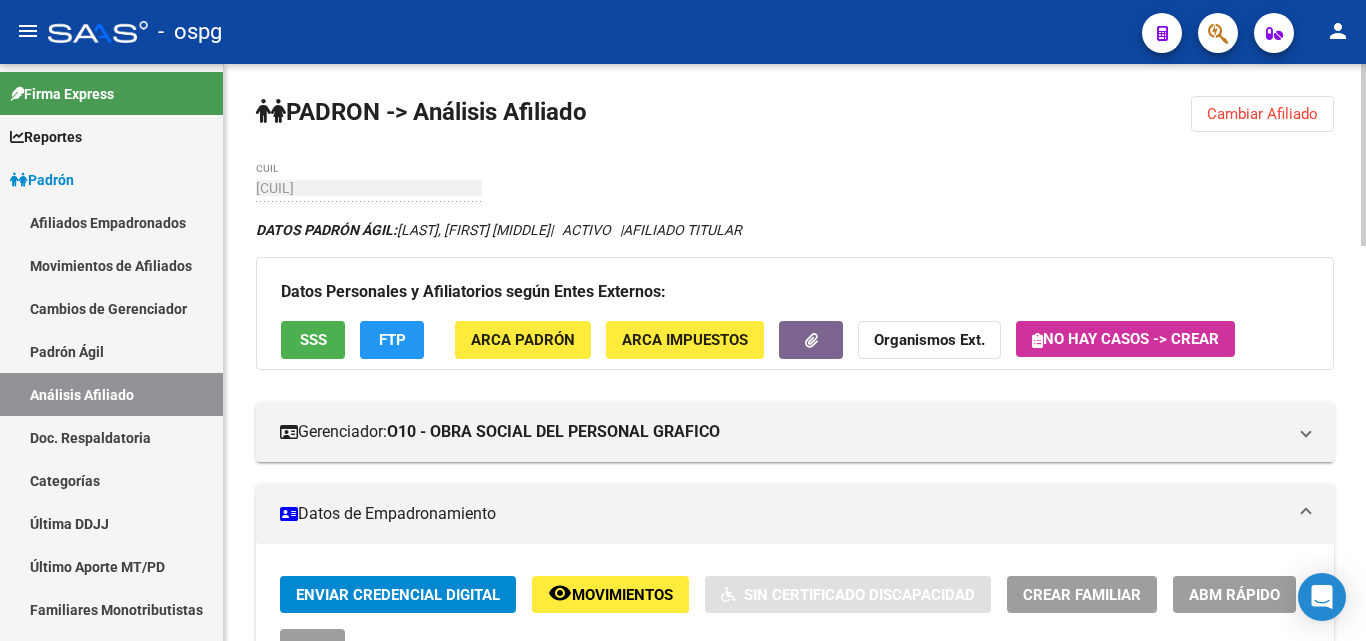 click on "SSS" 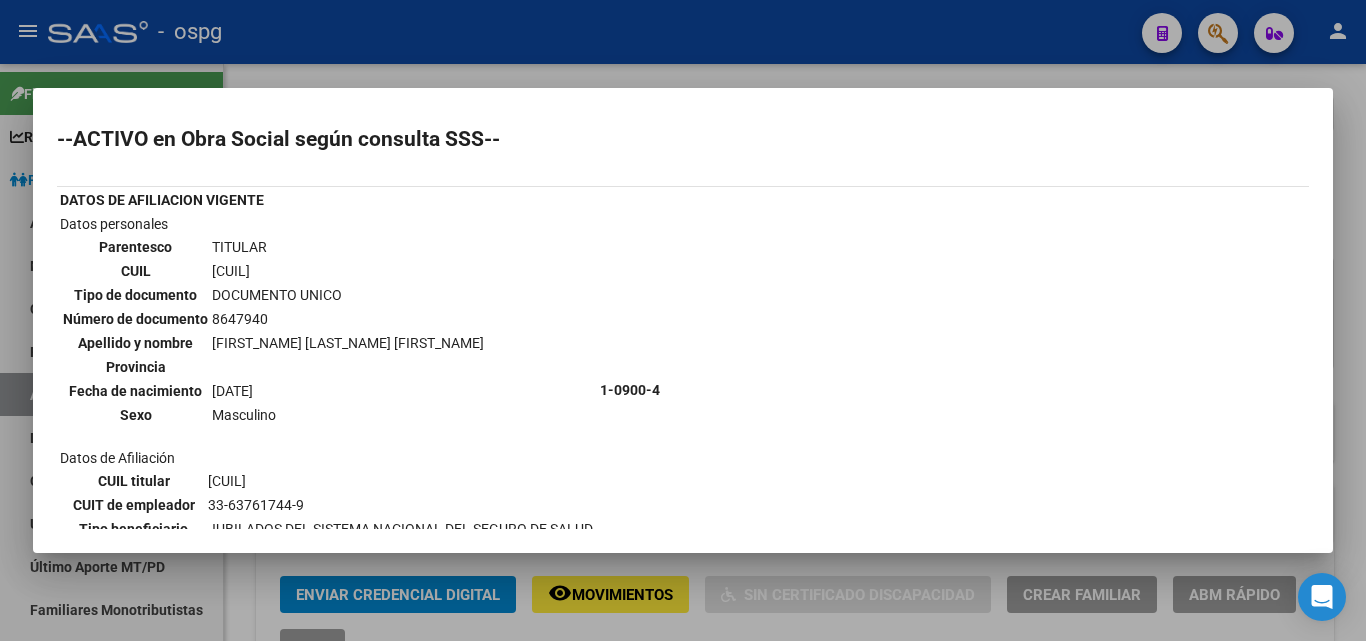 scroll, scrollTop: 0, scrollLeft: 0, axis: both 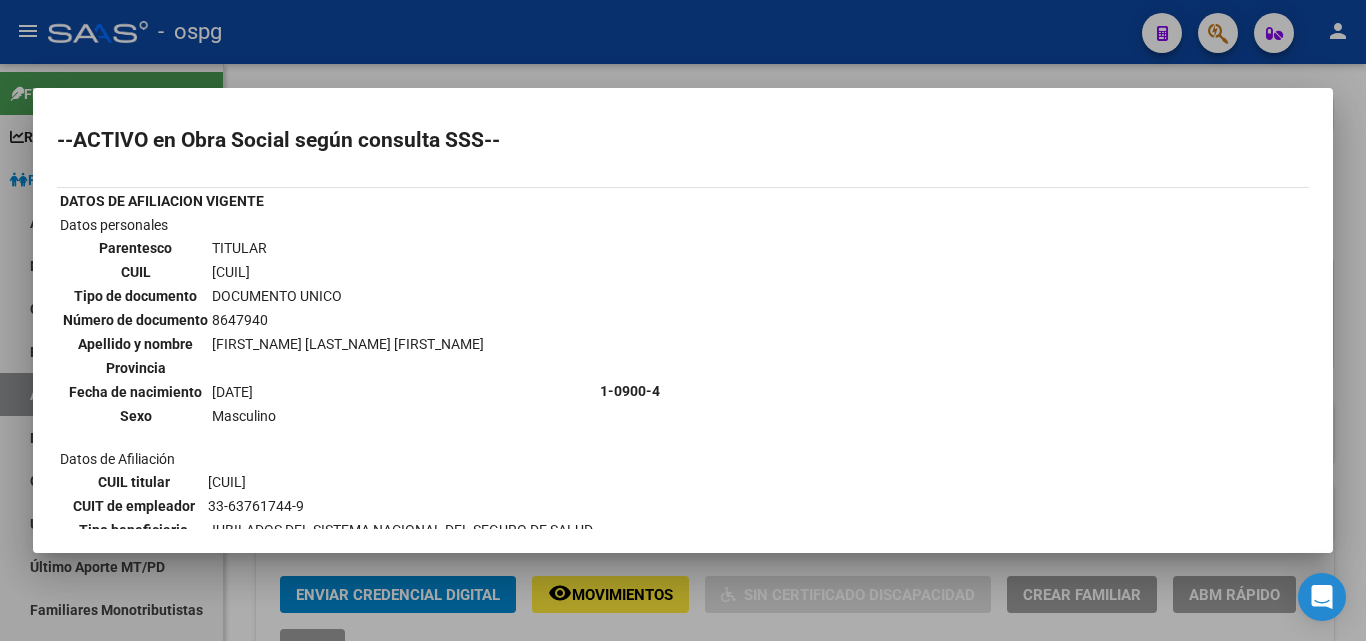 click at bounding box center (683, 320) 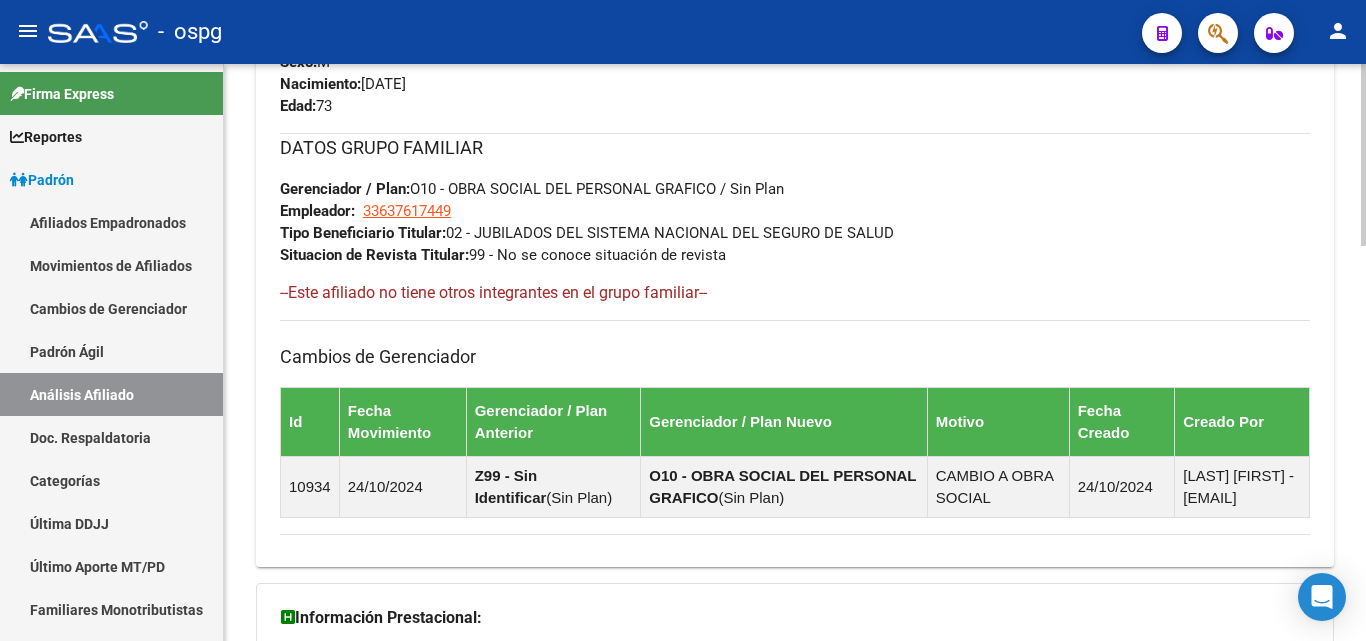 scroll, scrollTop: 1254, scrollLeft: 0, axis: vertical 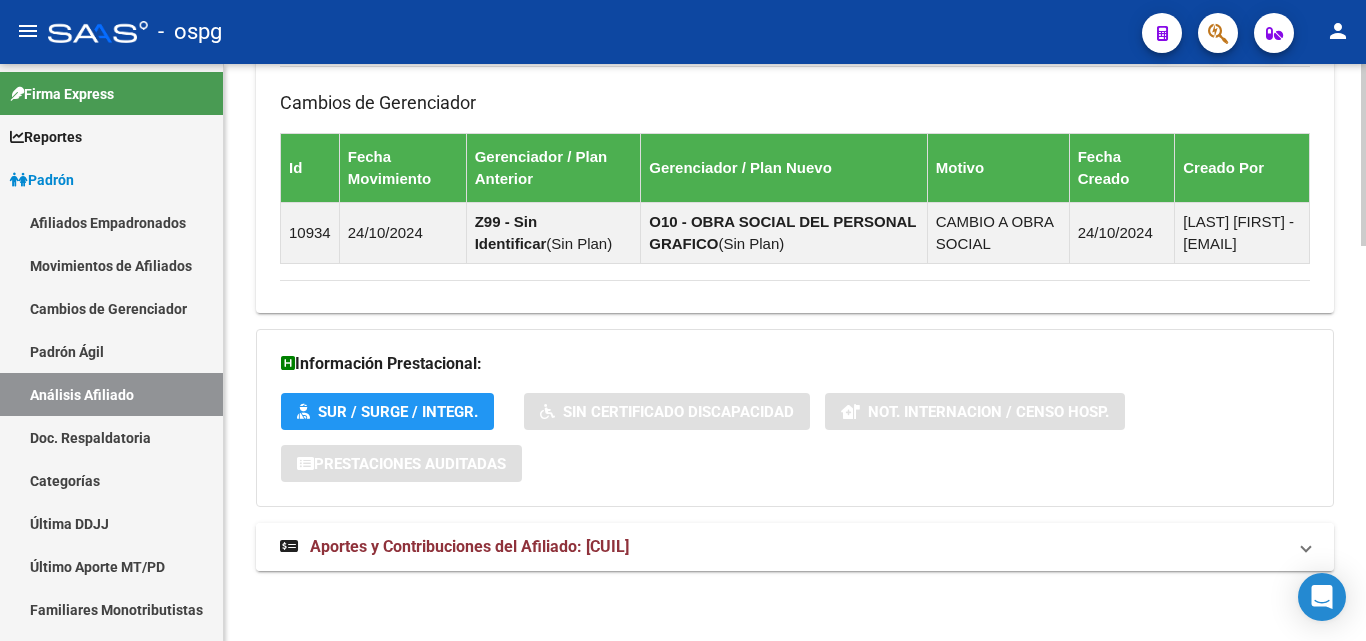 click on "Aportes y Contribuciones del Afiliado: [CUIL]" at bounding box center [795, 547] 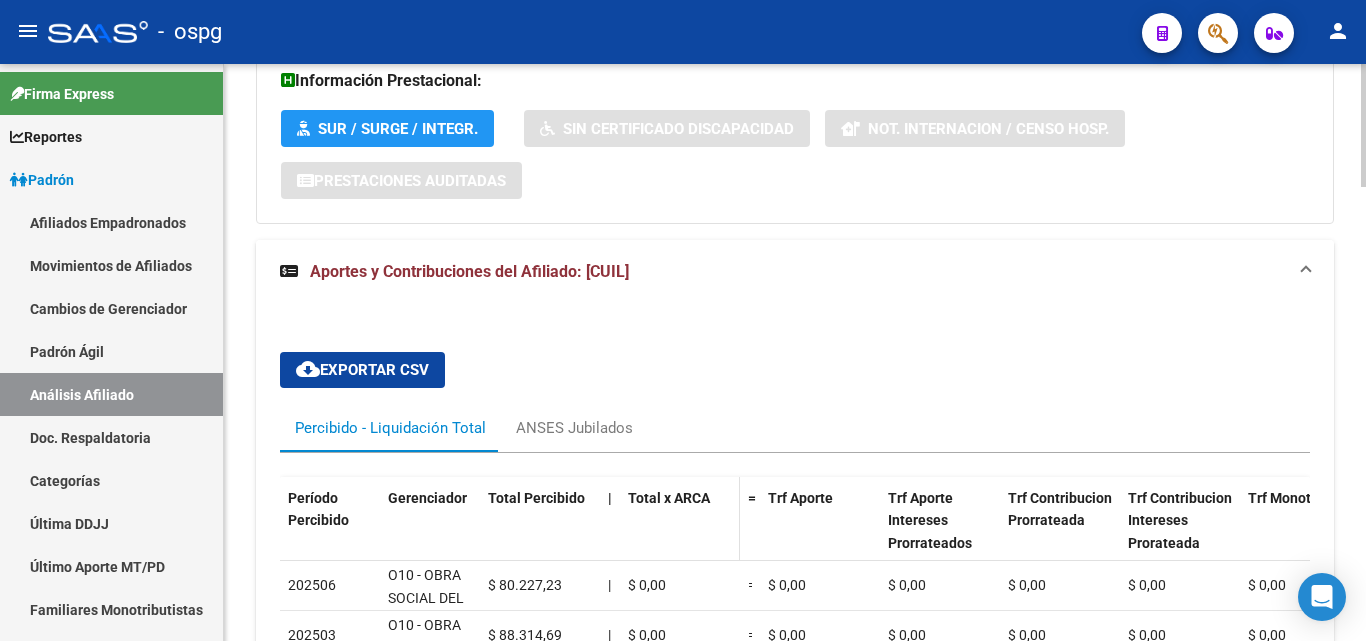 scroll, scrollTop: 1554, scrollLeft: 0, axis: vertical 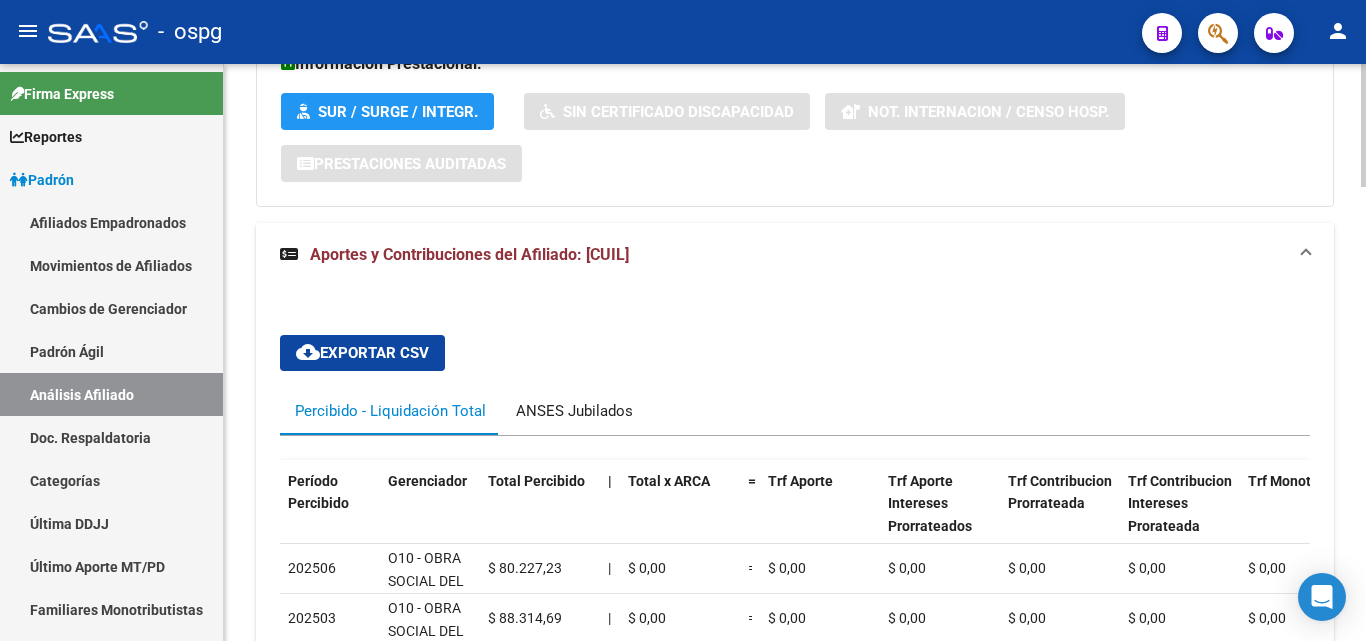 click on "ANSES Jubilados" at bounding box center [574, 411] 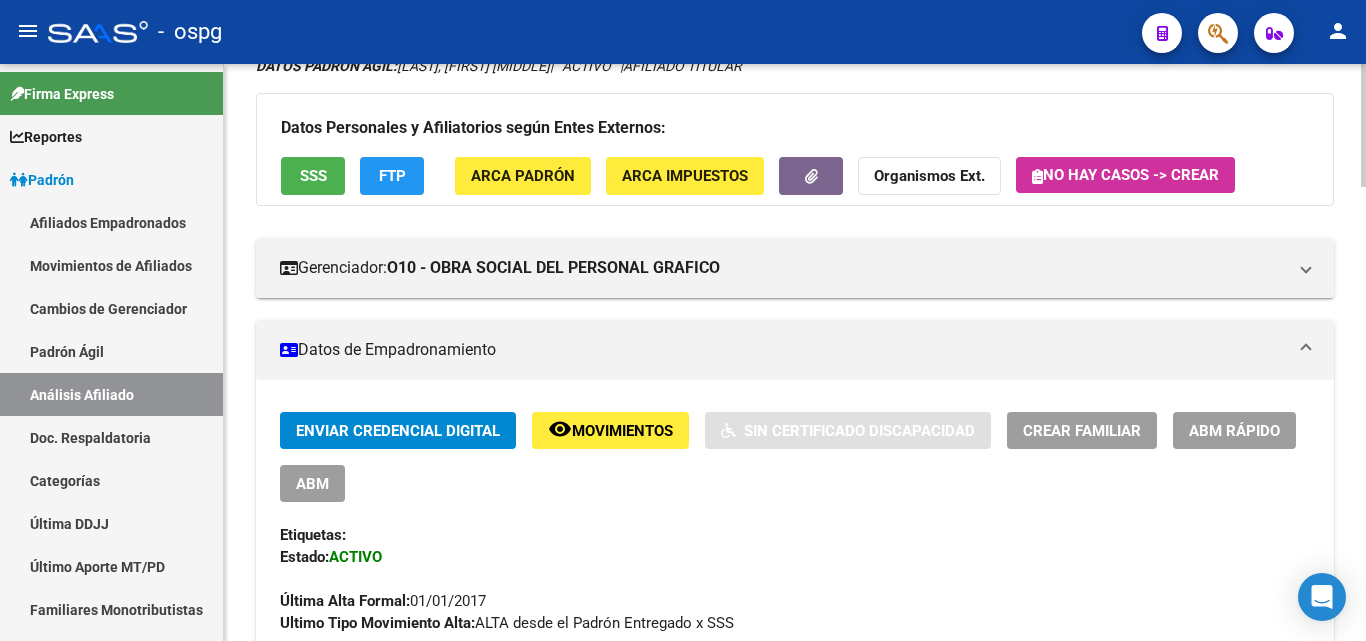 scroll, scrollTop: 0, scrollLeft: 0, axis: both 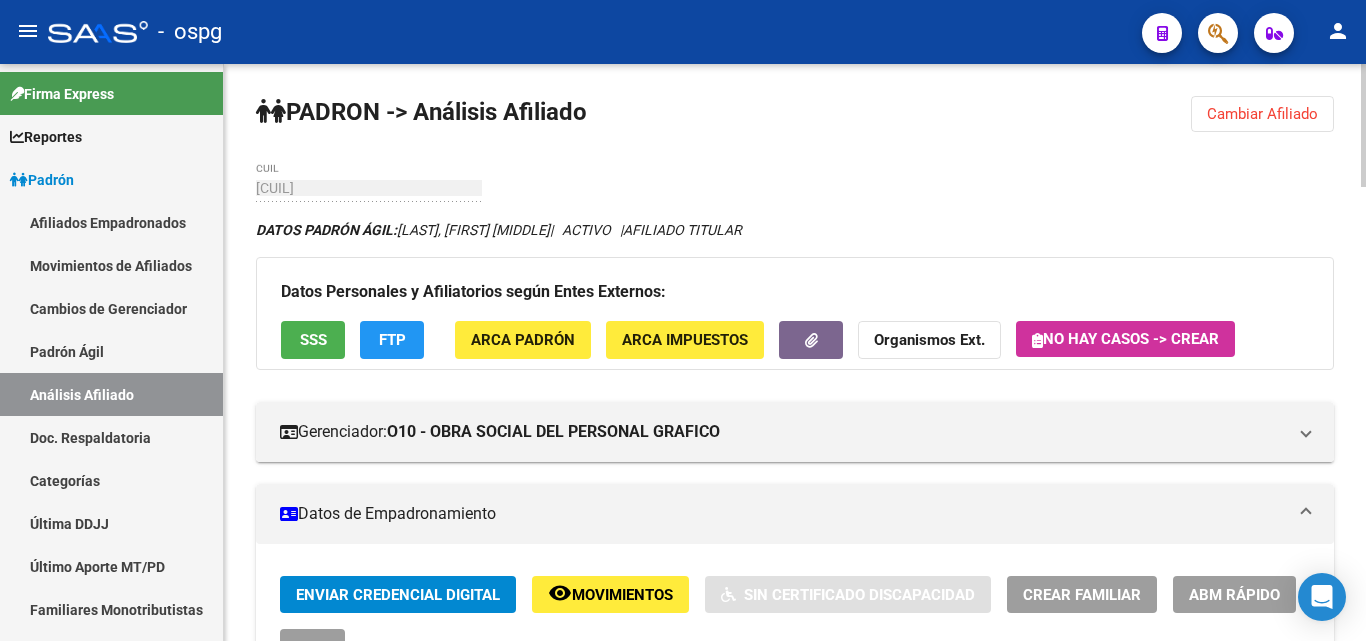 click on "SSS" 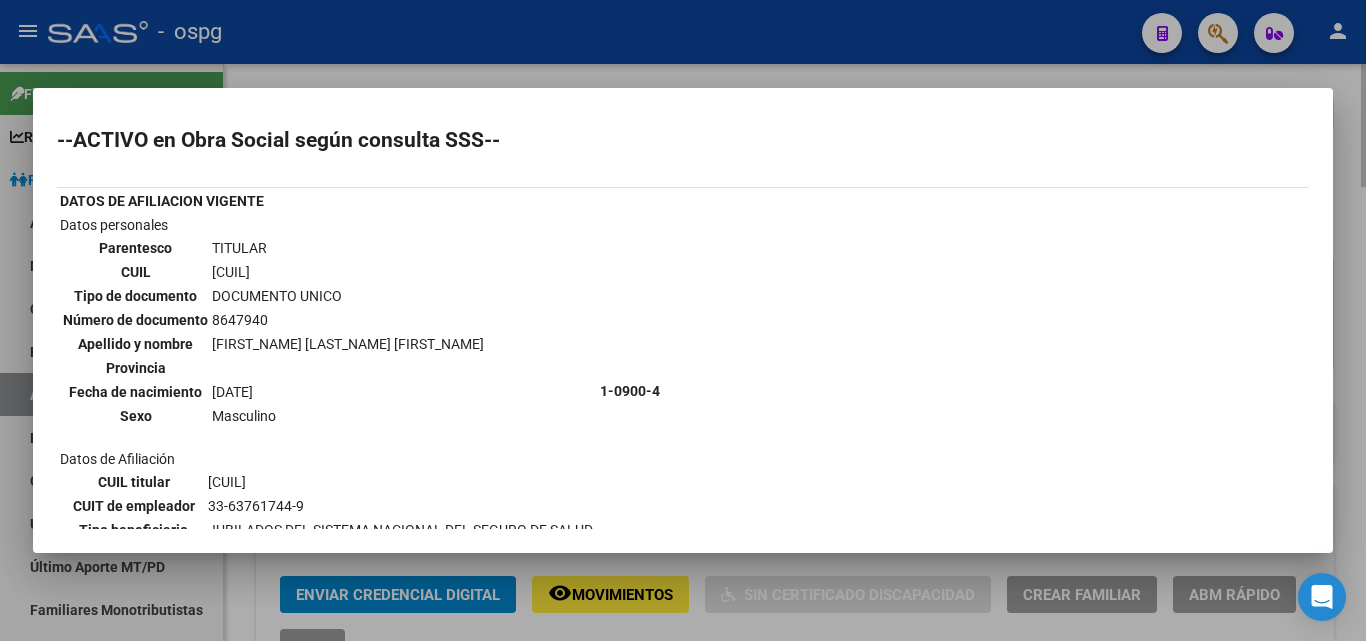 drag, startPoint x: 516, startPoint y: 72, endPoint x: 548, endPoint y: 70, distance: 32.06244 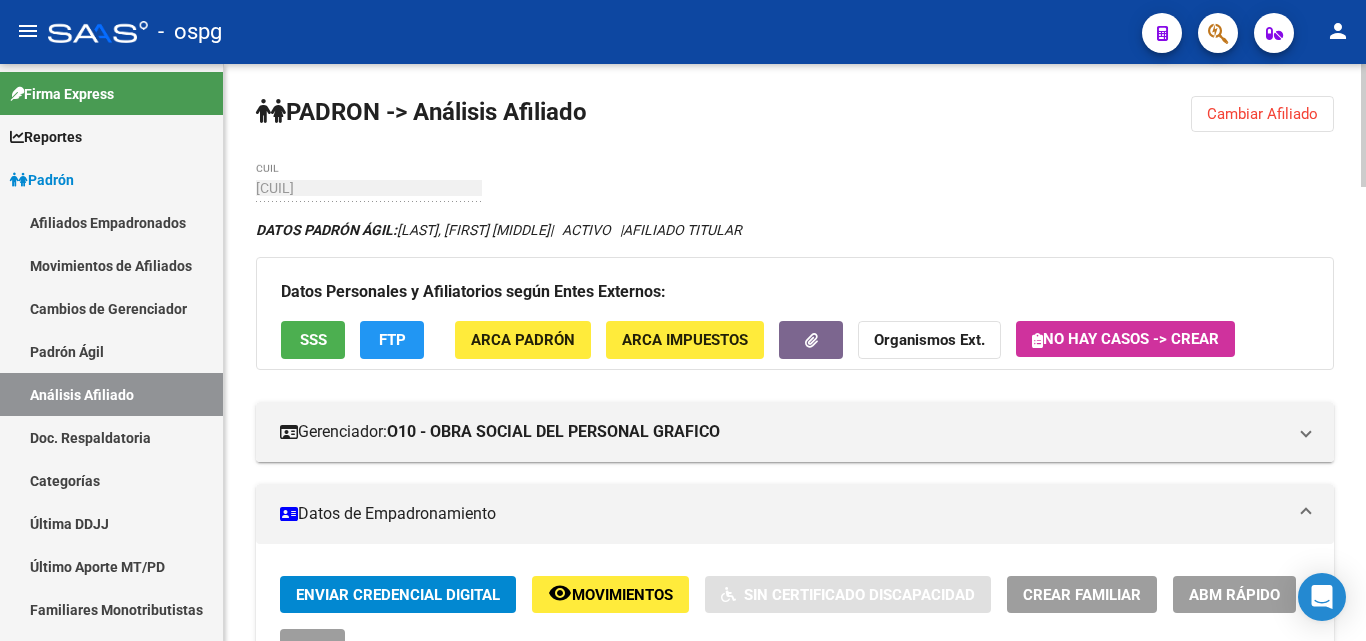 drag, startPoint x: 1222, startPoint y: 116, endPoint x: 992, endPoint y: 121, distance: 230.05434 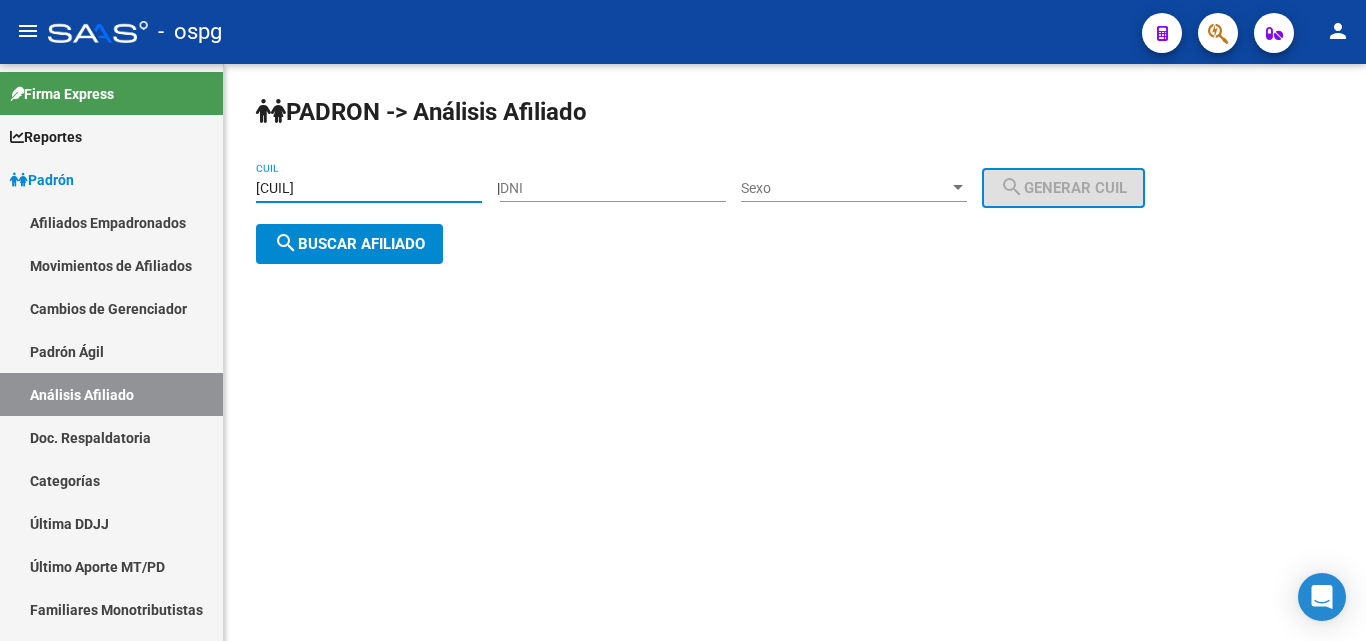 drag, startPoint x: 378, startPoint y: 188, endPoint x: 370, endPoint y: 179, distance: 12.0415945 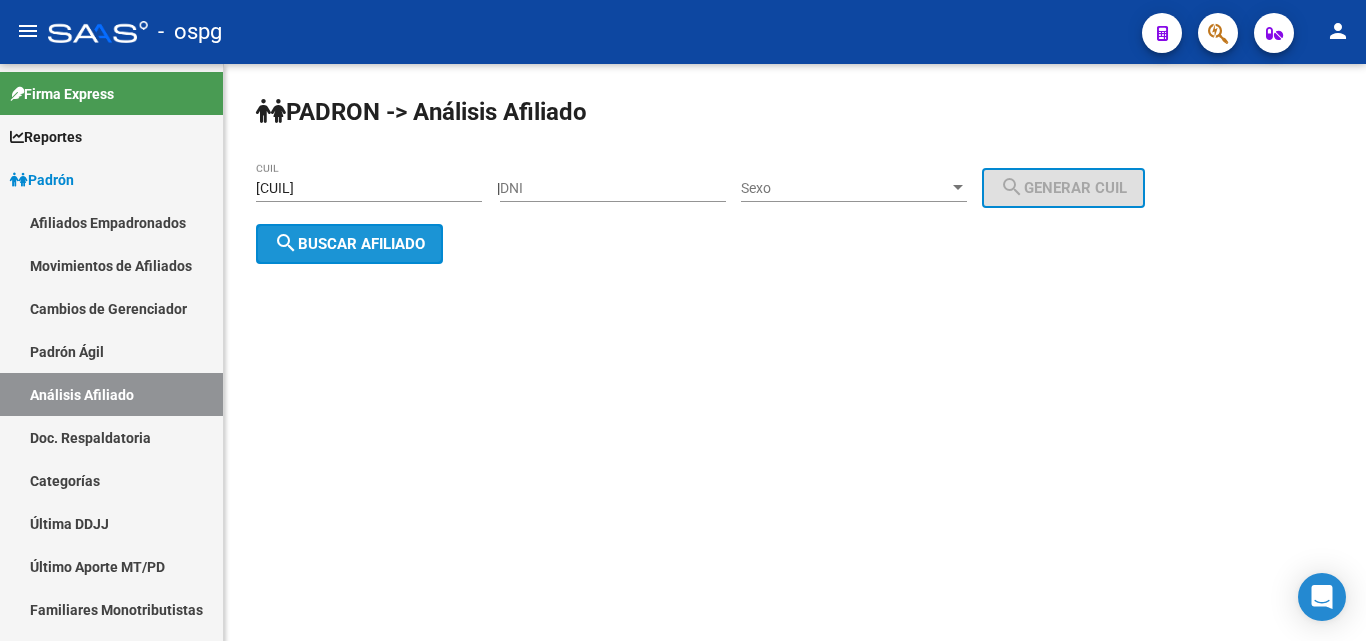 click on "search  Buscar afiliado" 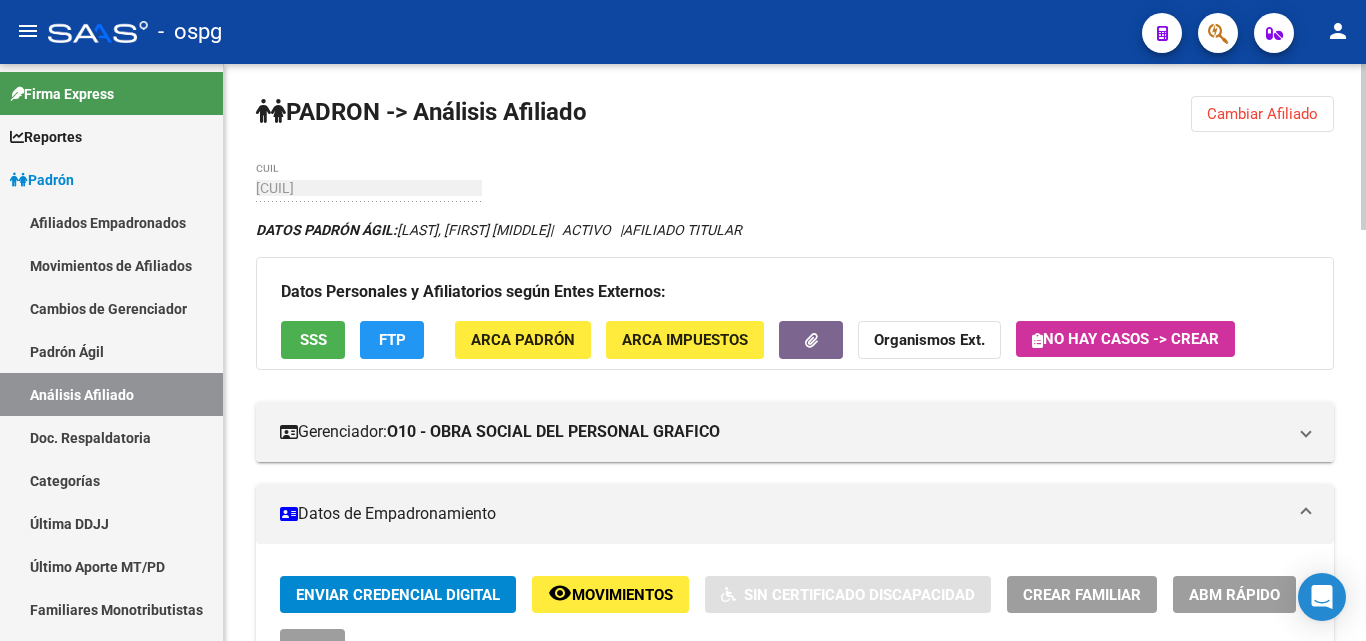 click on "SSS" 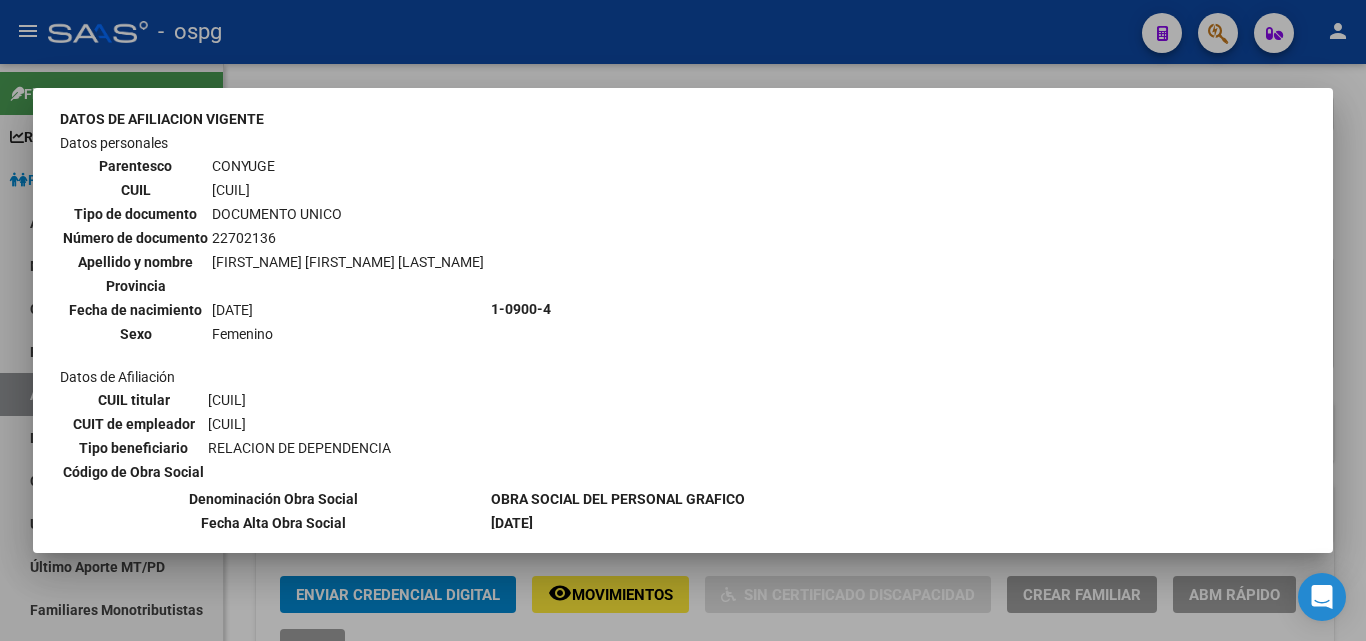 scroll, scrollTop: 700, scrollLeft: 0, axis: vertical 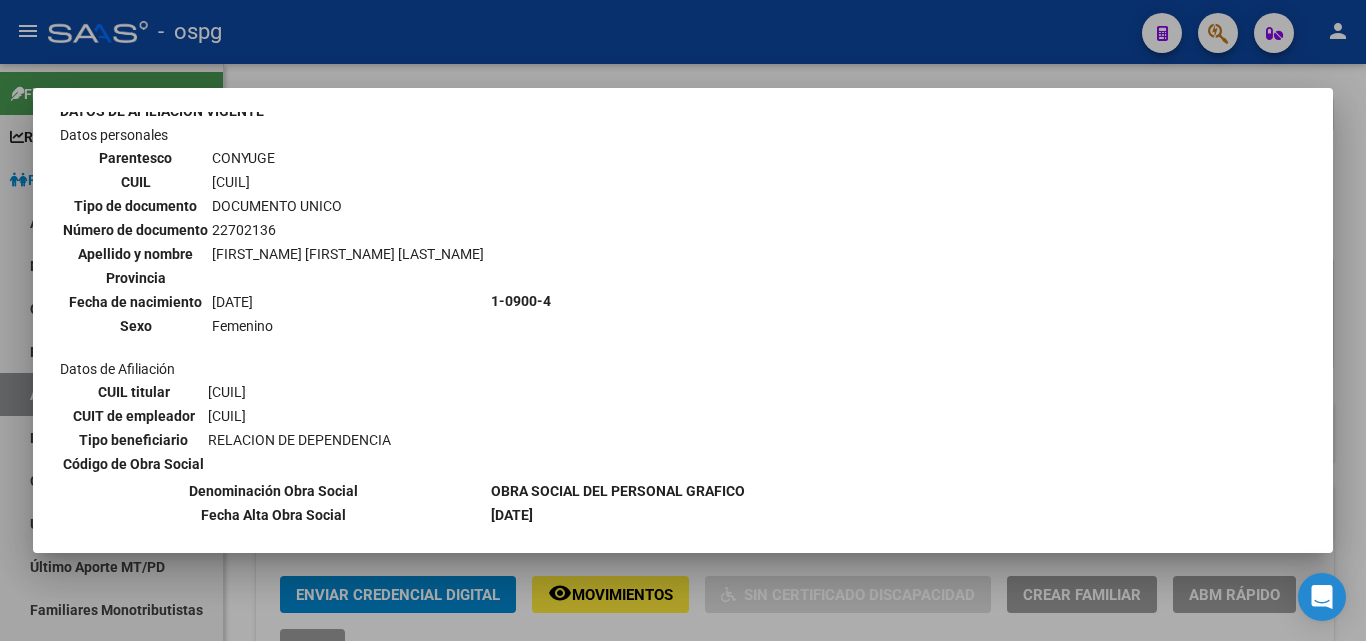 click at bounding box center [683, 320] 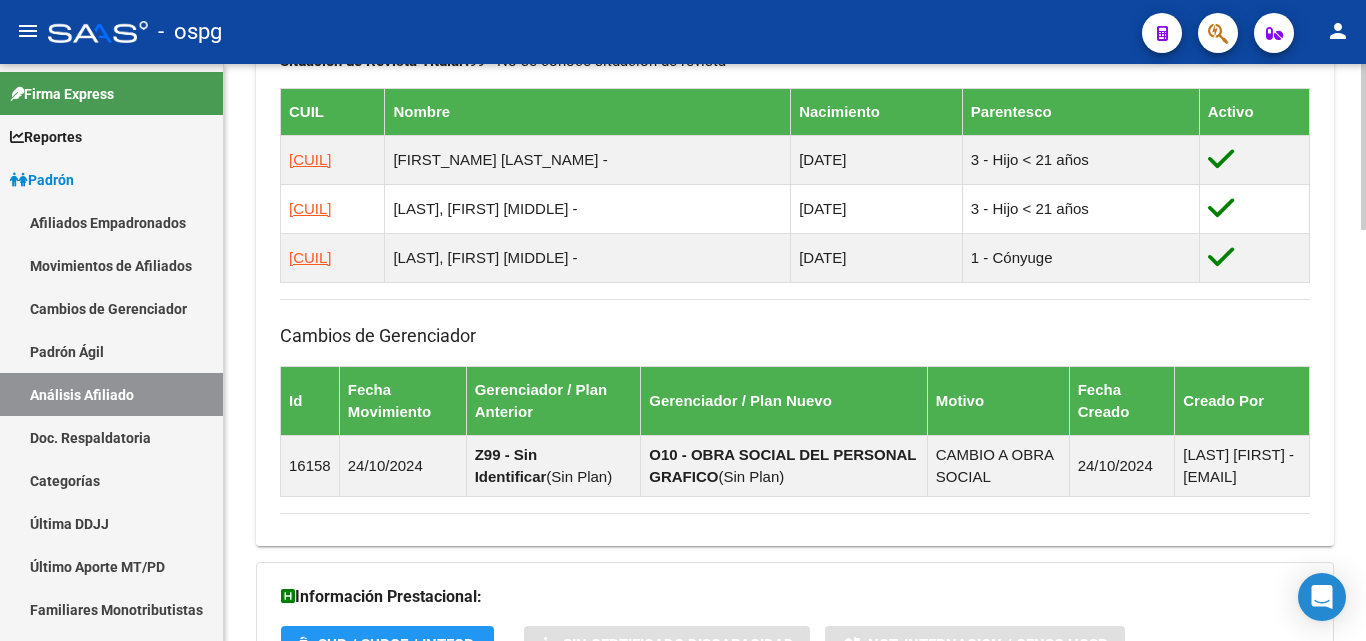 scroll, scrollTop: 1200, scrollLeft: 0, axis: vertical 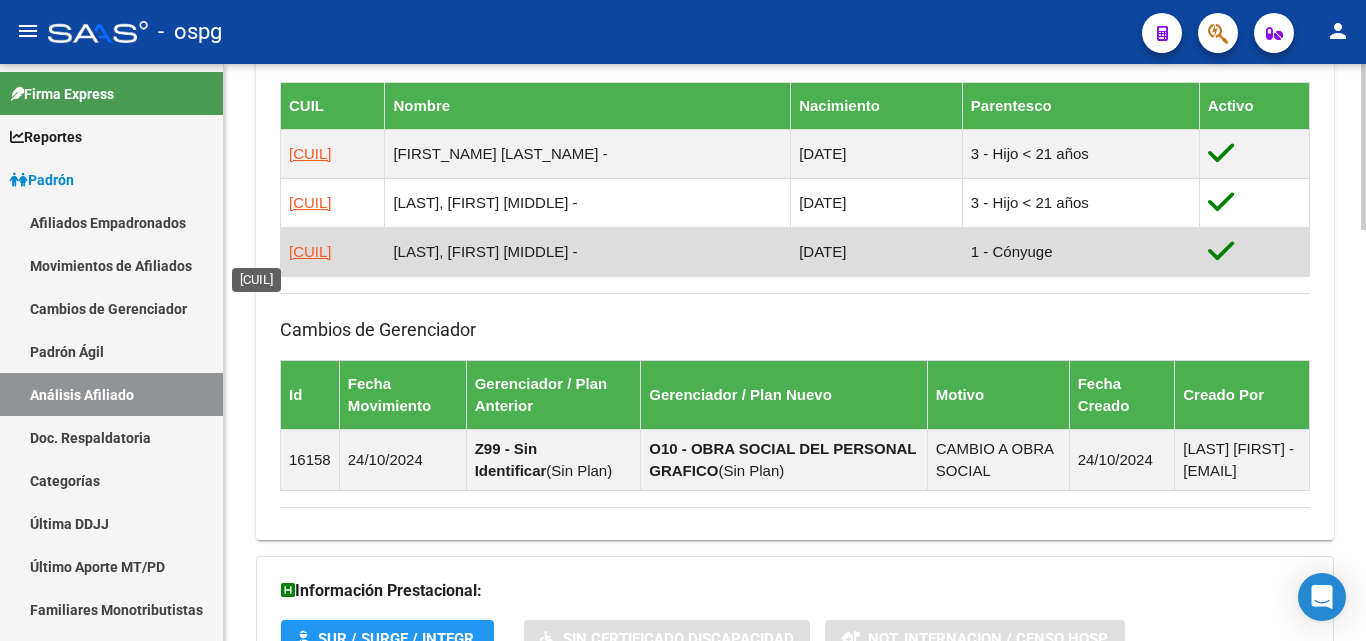 click on "[CUIL]" at bounding box center [310, 251] 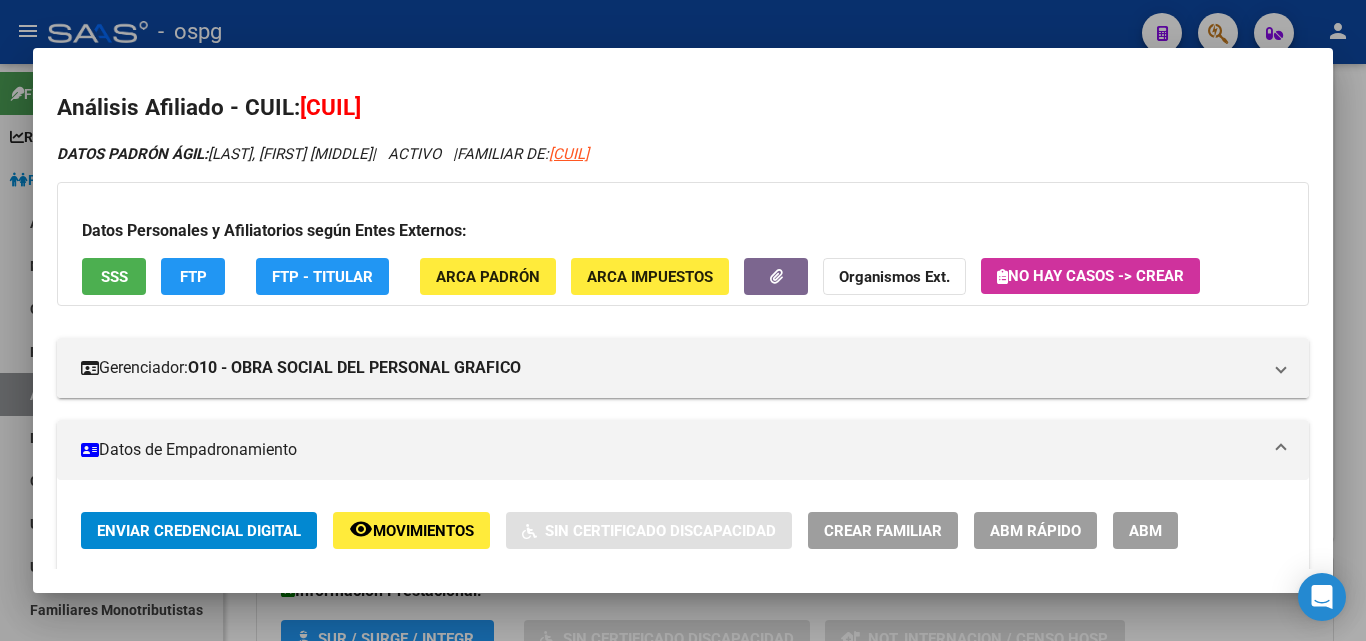 drag, startPoint x: 326, startPoint y: 103, endPoint x: 422, endPoint y: 112, distance: 96.42095 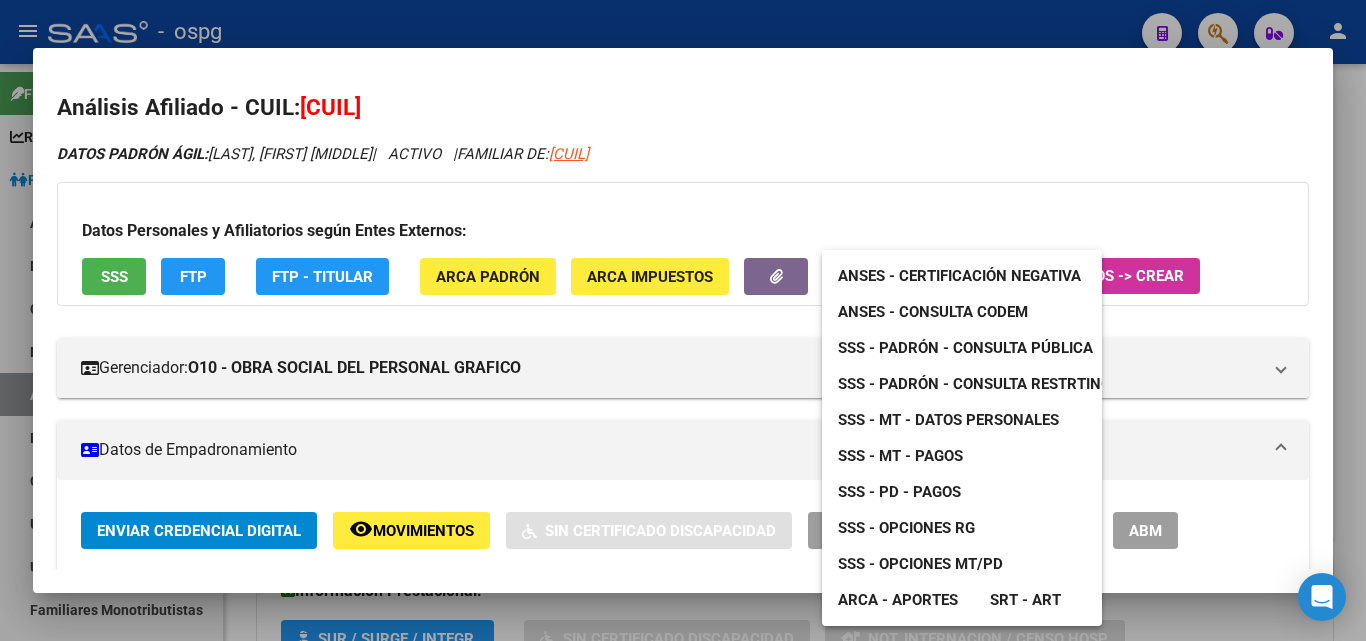 click on "ANSES - Certificación Negativa" at bounding box center [959, 276] 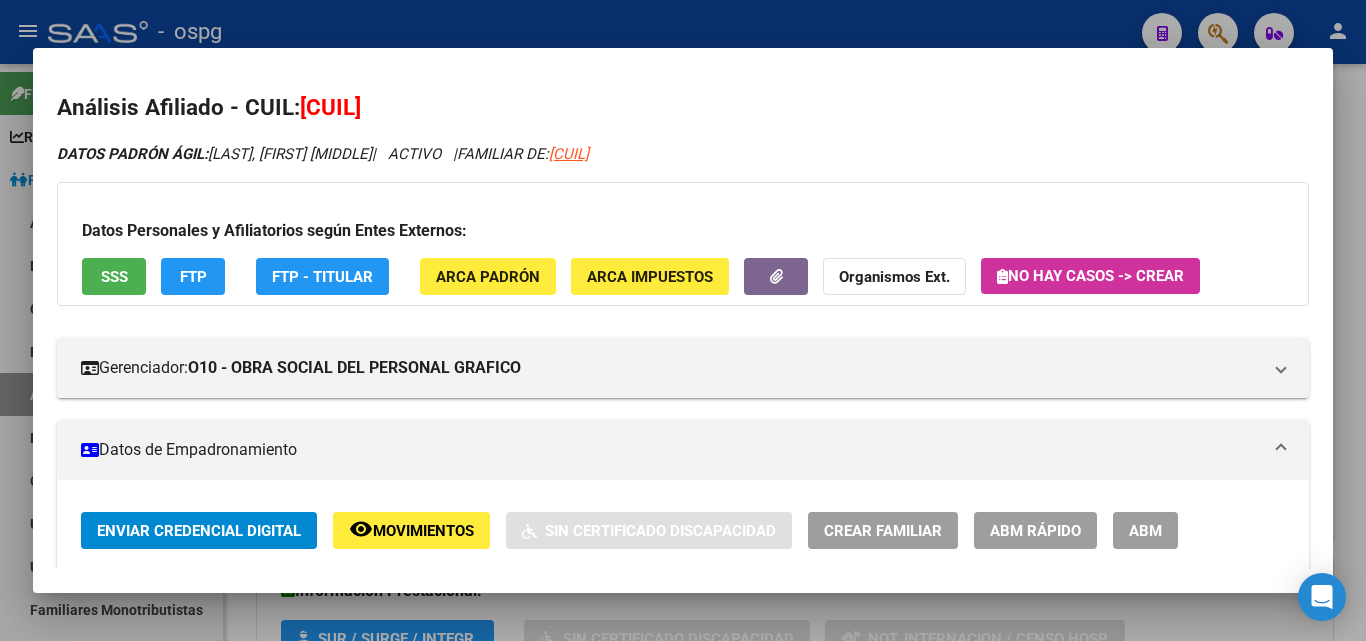 click at bounding box center [683, 320] 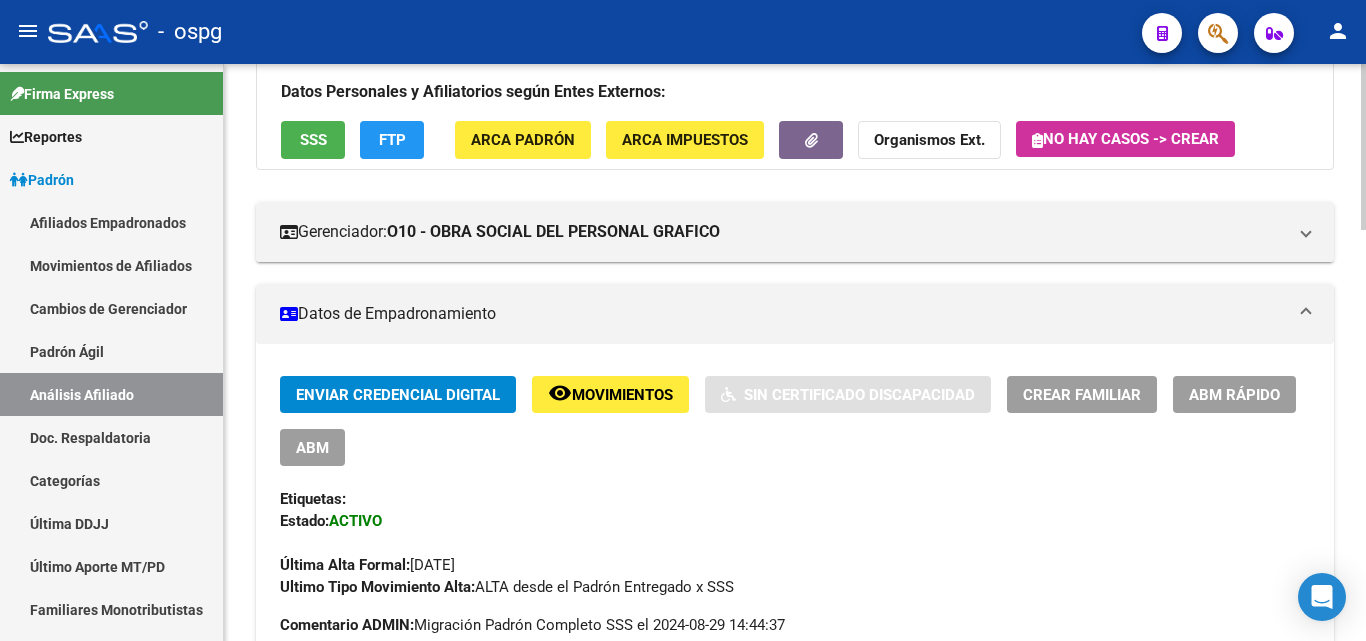 scroll, scrollTop: 0, scrollLeft: 0, axis: both 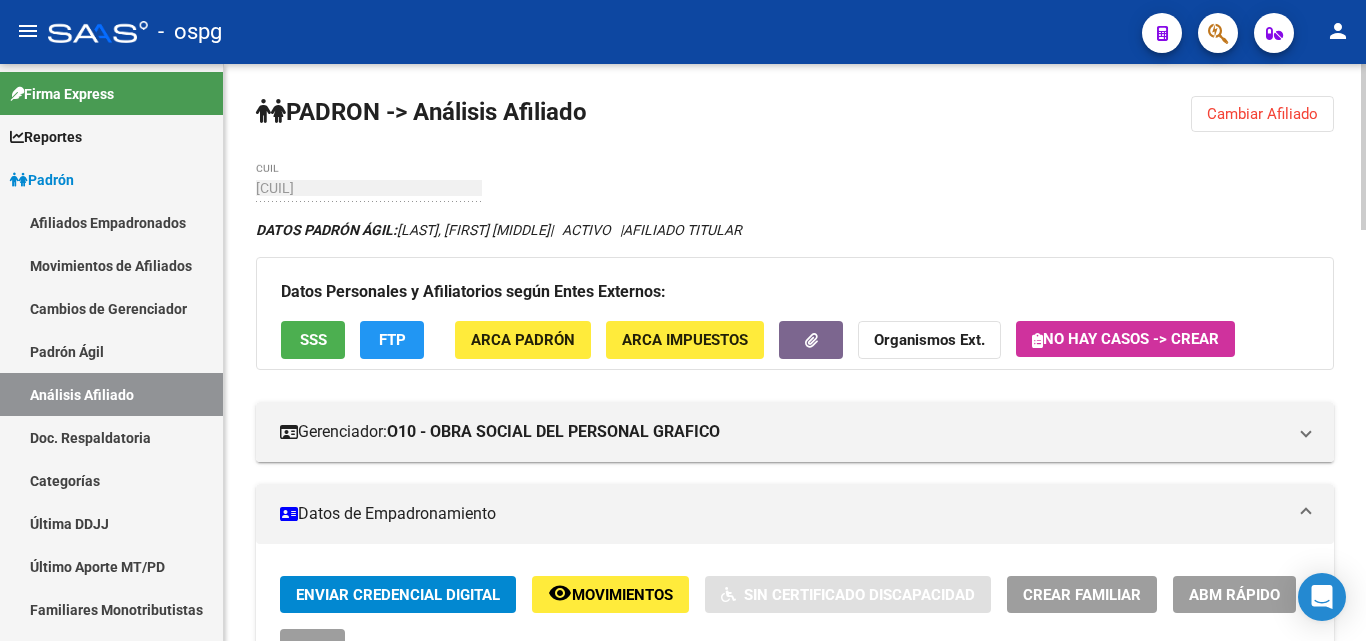 drag, startPoint x: 1270, startPoint y: 118, endPoint x: 700, endPoint y: 140, distance: 570.4244 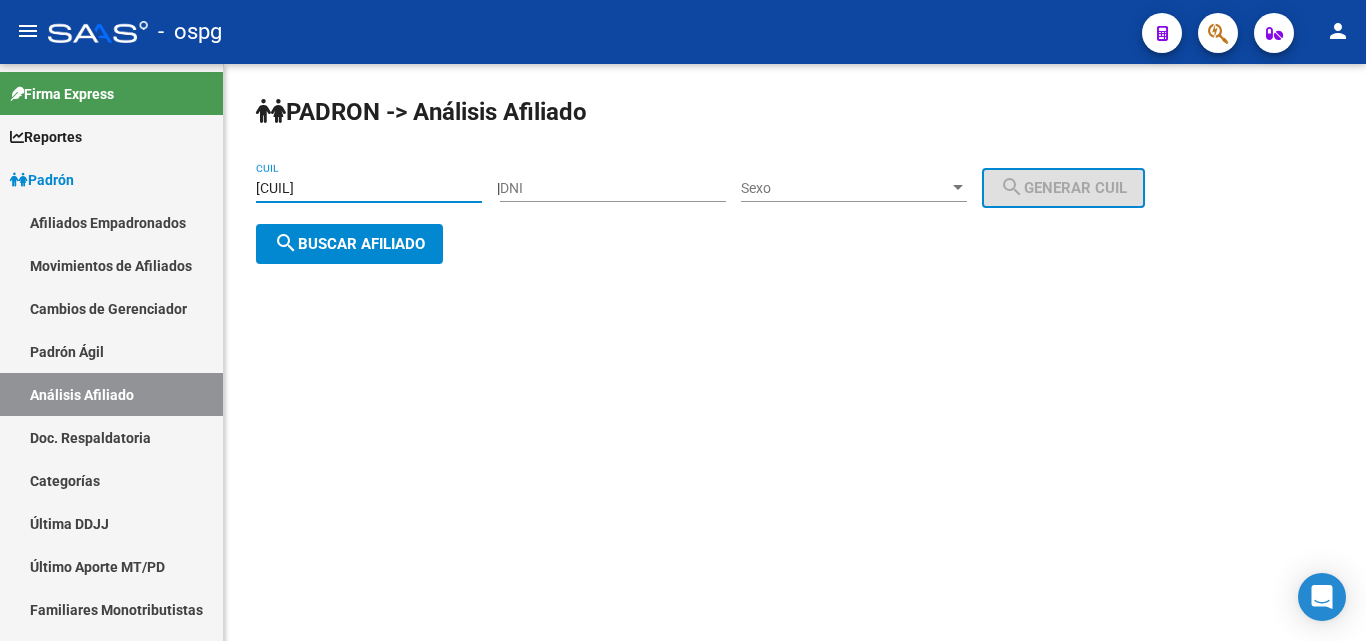 drag, startPoint x: 388, startPoint y: 189, endPoint x: 284, endPoint y: 191, distance: 104.019226 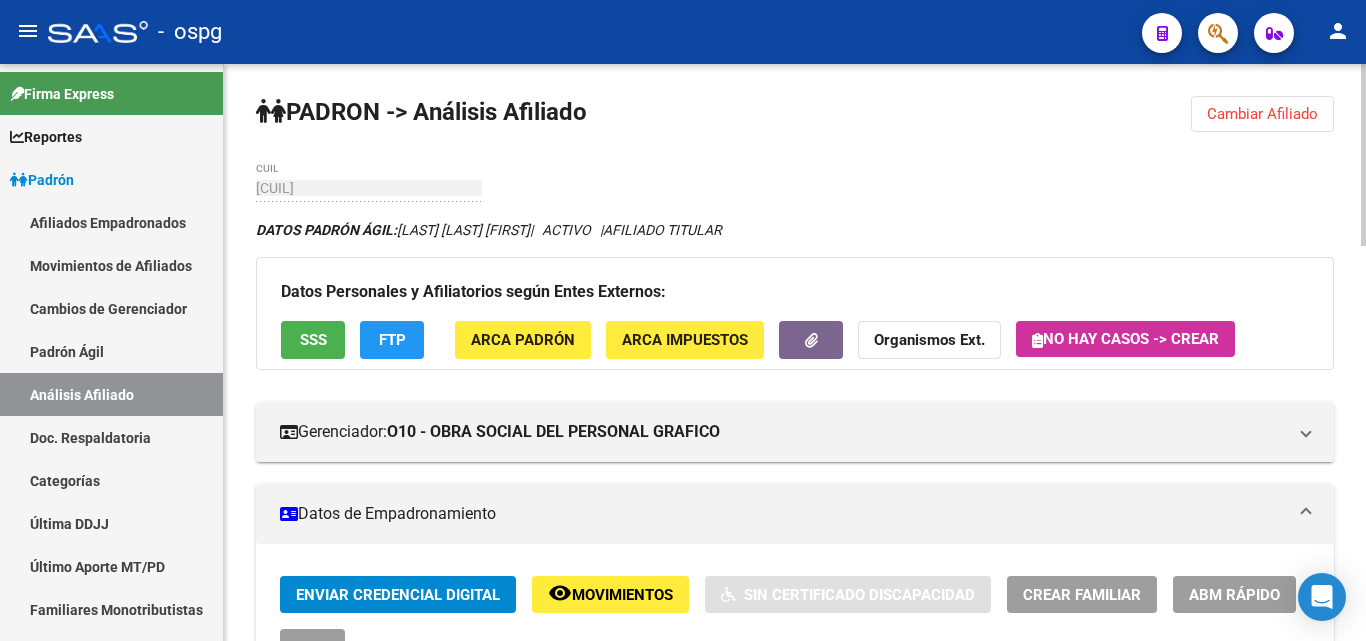 click on "SSS" 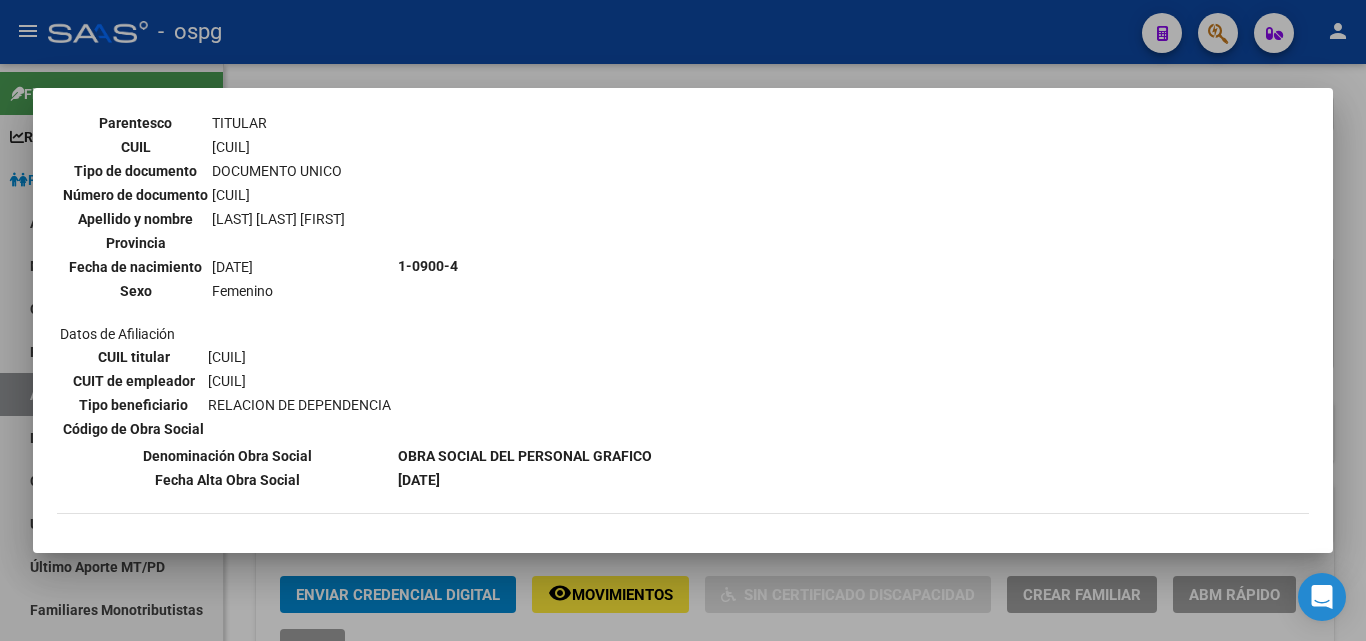 scroll, scrollTop: 360, scrollLeft: 0, axis: vertical 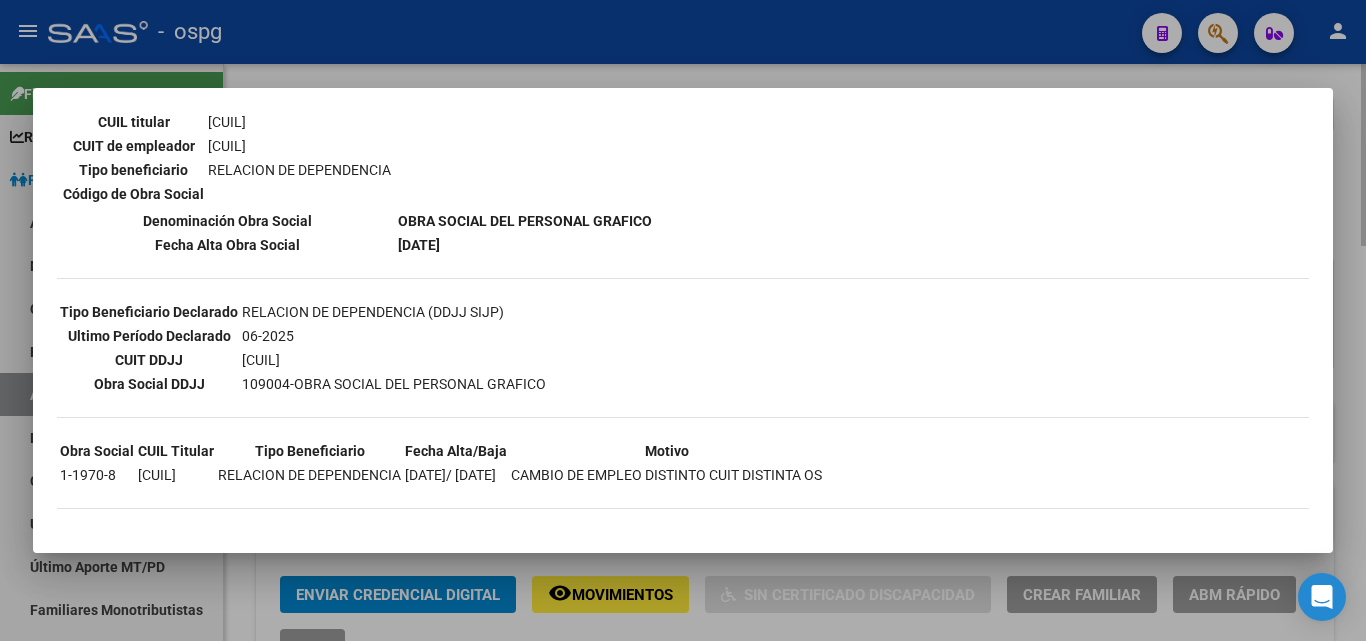 drag, startPoint x: 1361, startPoint y: 284, endPoint x: 1008, endPoint y: 377, distance: 365.0452 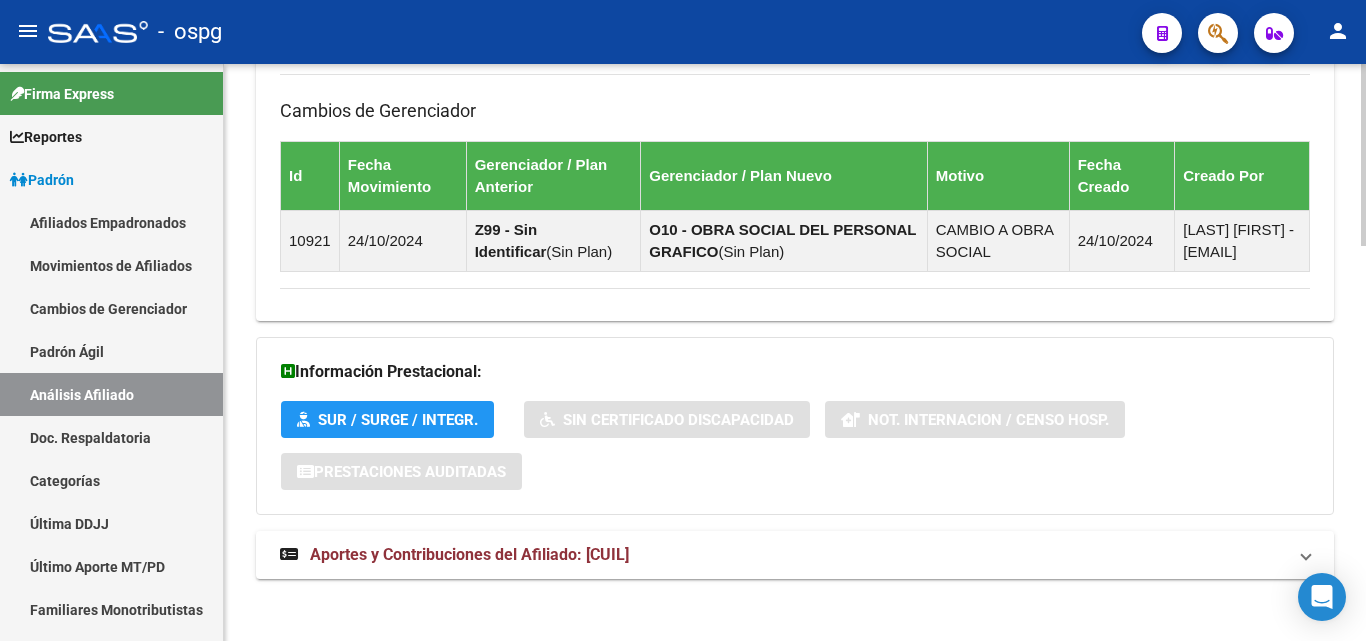 scroll, scrollTop: 1254, scrollLeft: 0, axis: vertical 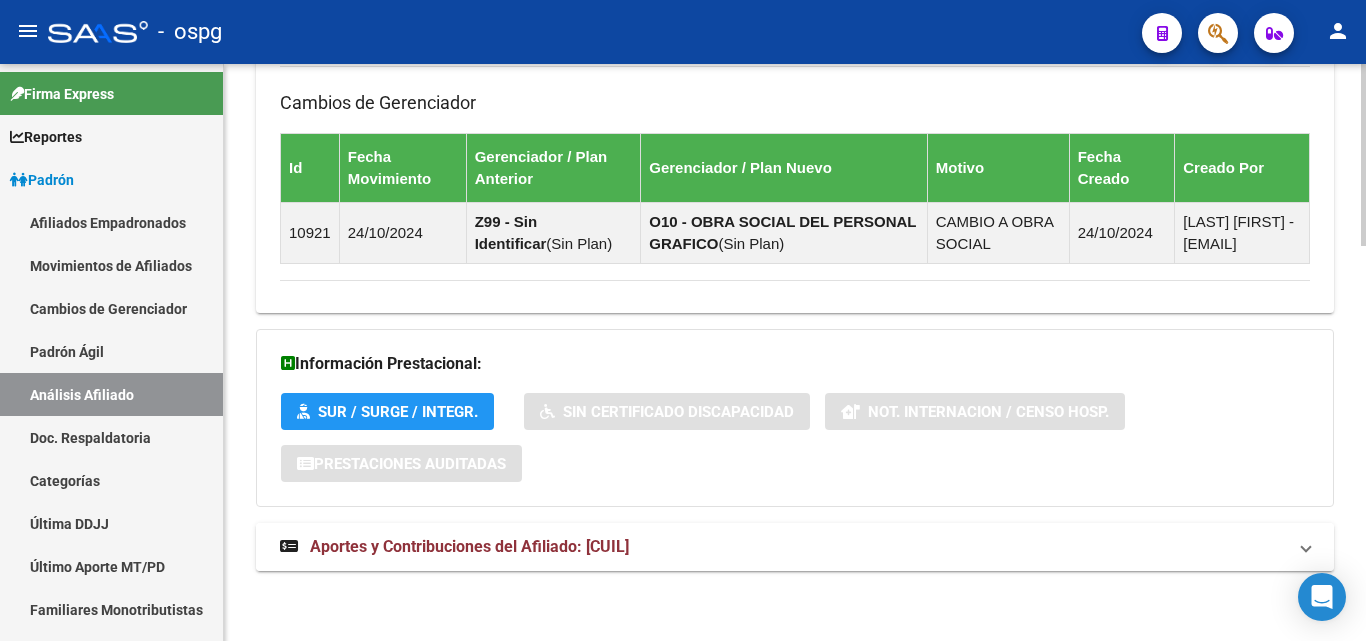 click on "Aportes y Contribuciones del Afiliado: [CUIL]" at bounding box center (469, 546) 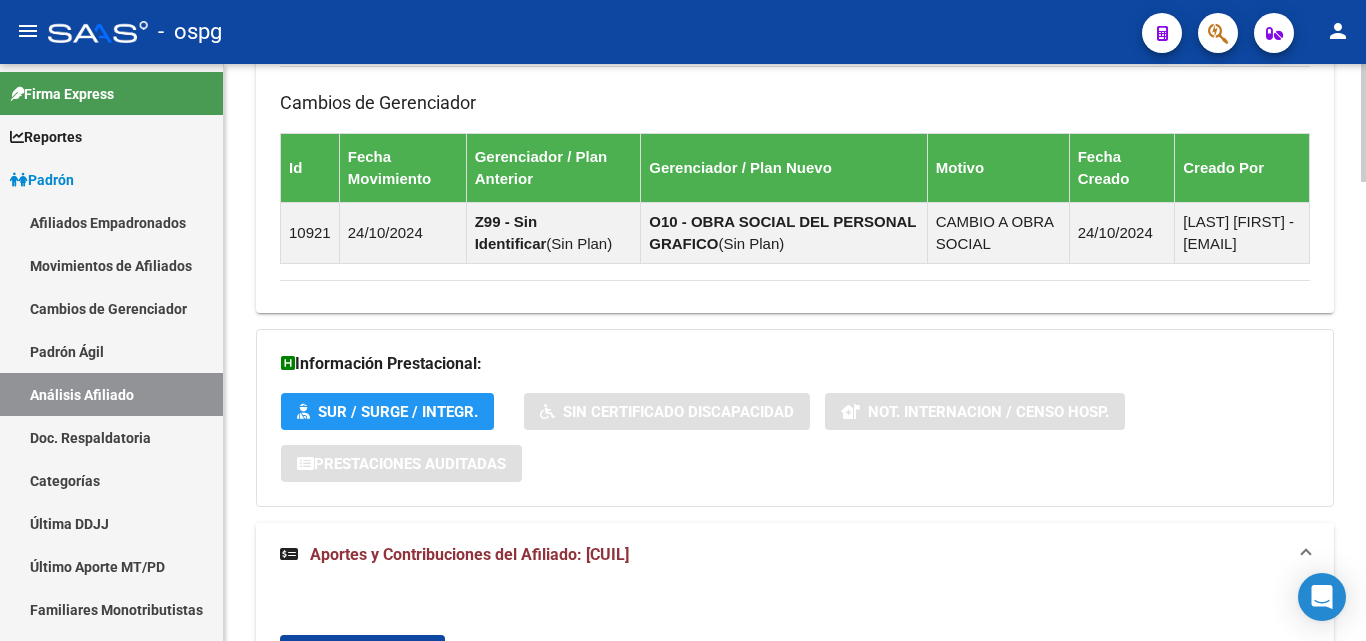 scroll, scrollTop: 1654, scrollLeft: 0, axis: vertical 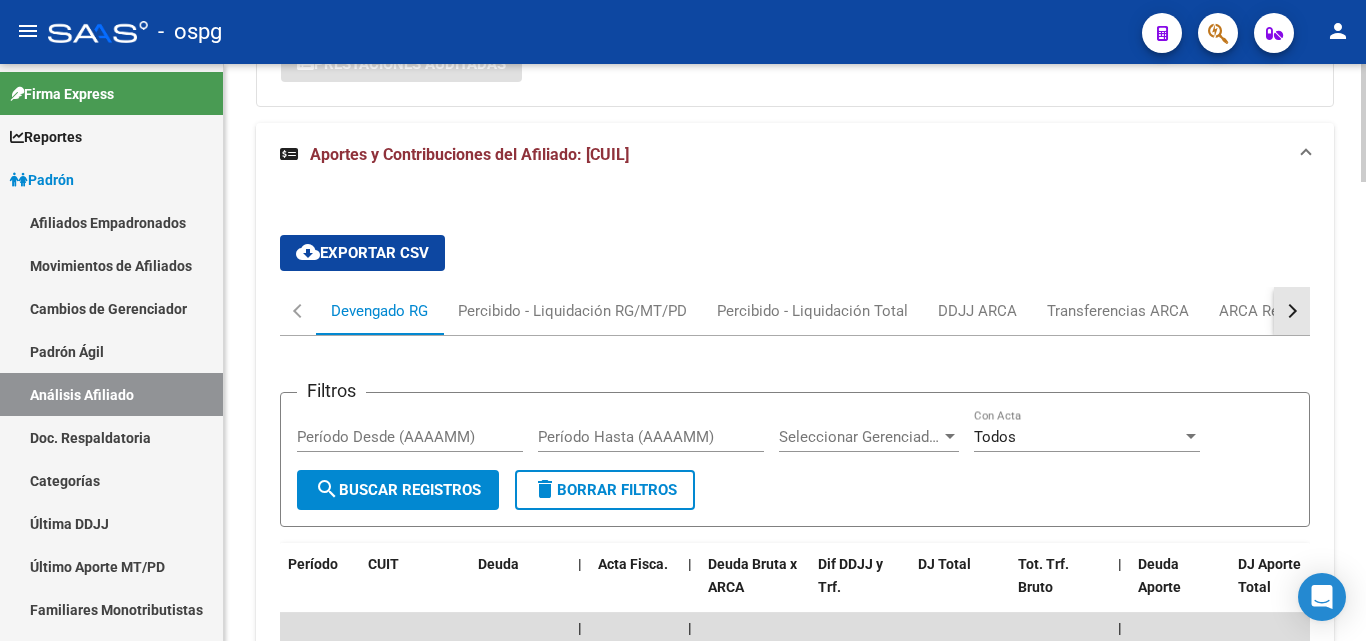 click at bounding box center [1290, 311] 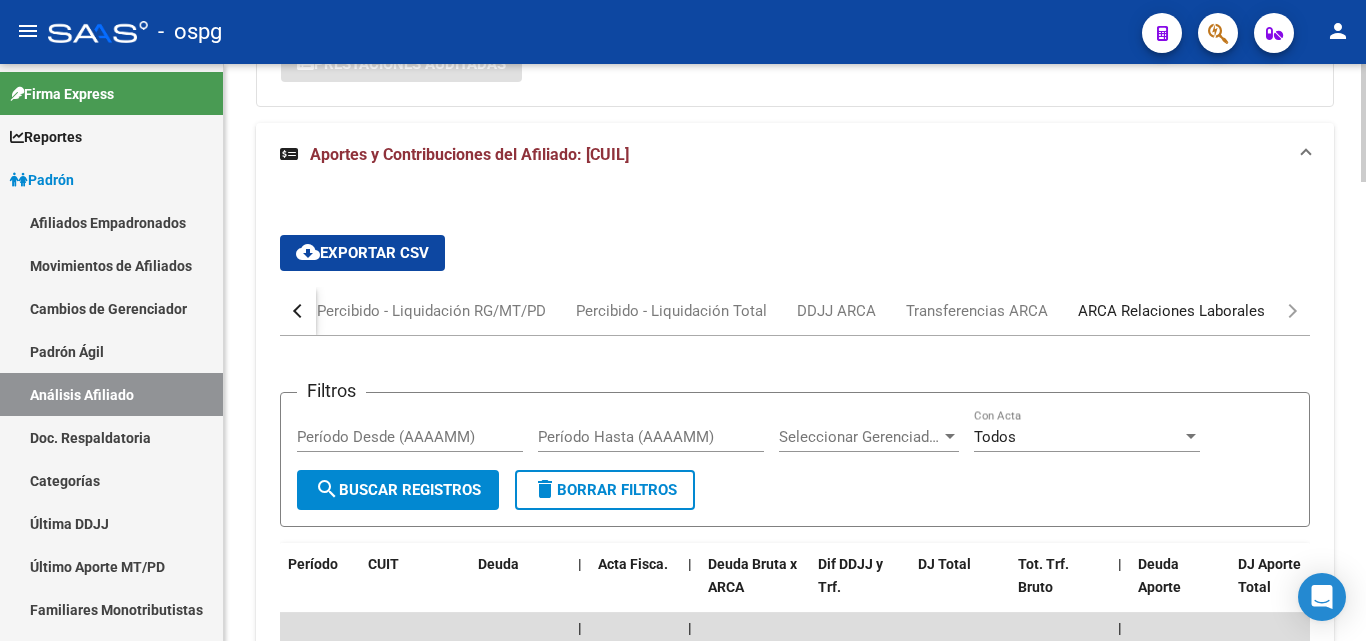 click on "ARCA Relaciones Laborales" at bounding box center [1171, 311] 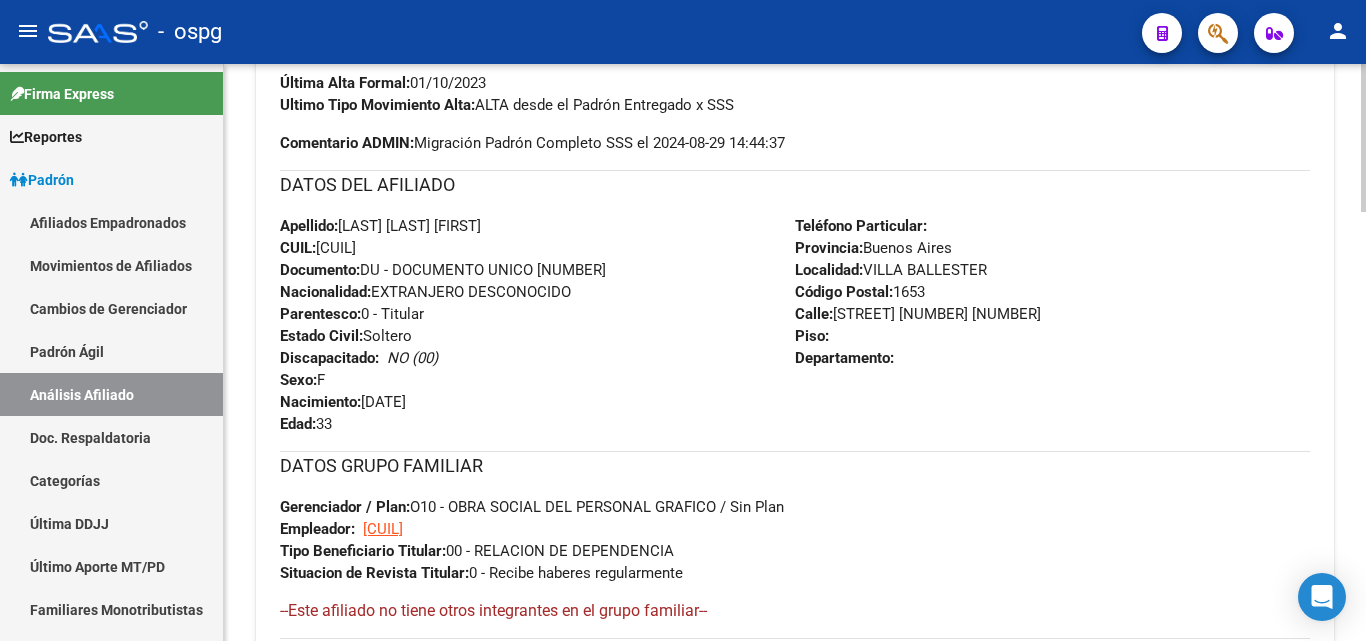 scroll, scrollTop: 700, scrollLeft: 0, axis: vertical 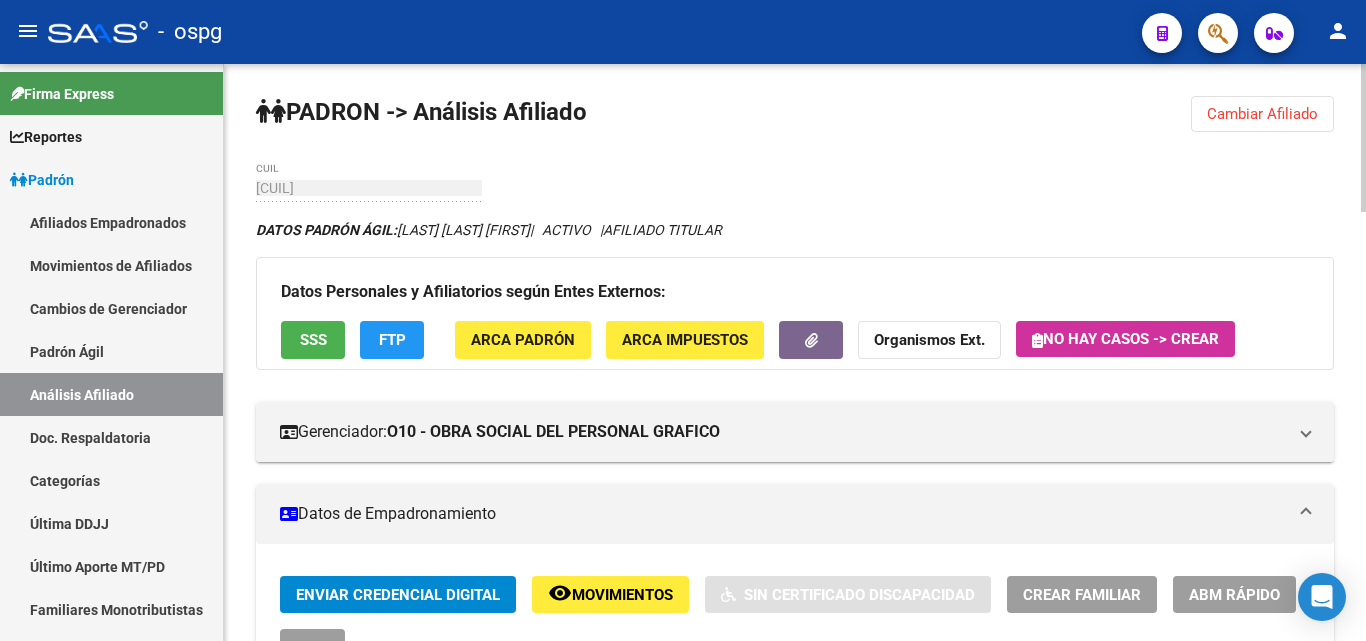 drag, startPoint x: 1310, startPoint y: 135, endPoint x: 1301, endPoint y: 123, distance: 15 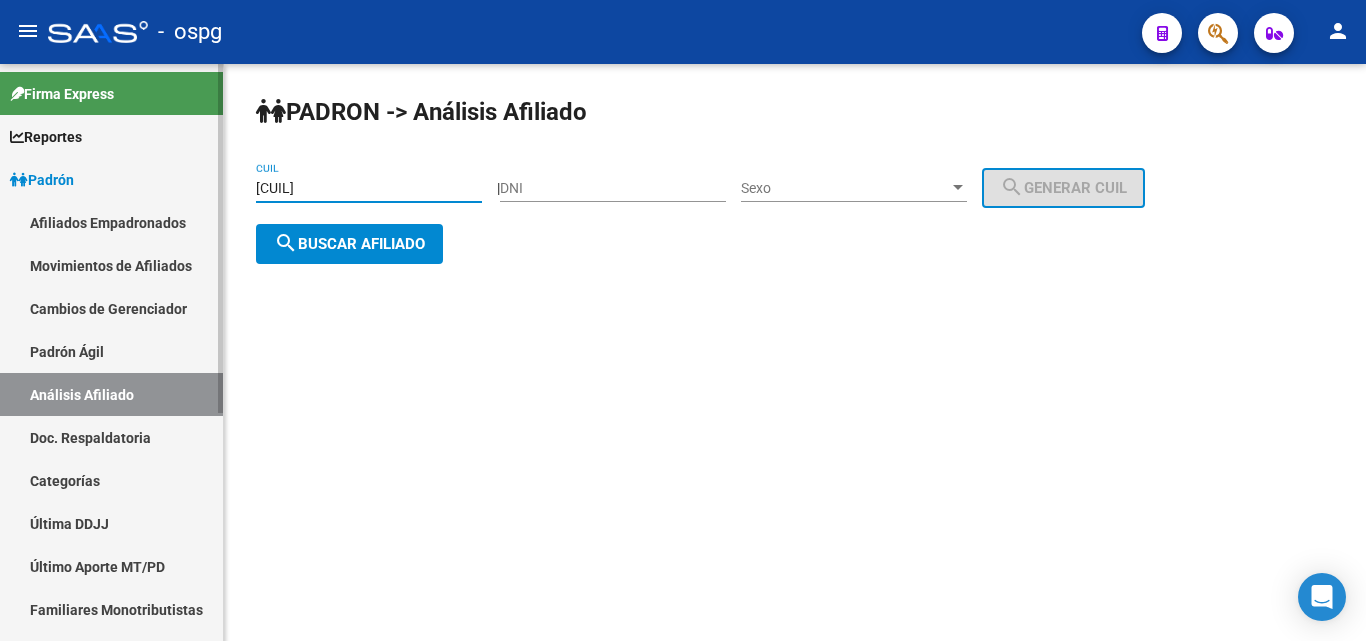 drag, startPoint x: 315, startPoint y: 179, endPoint x: 145, endPoint y: 166, distance: 170.49634 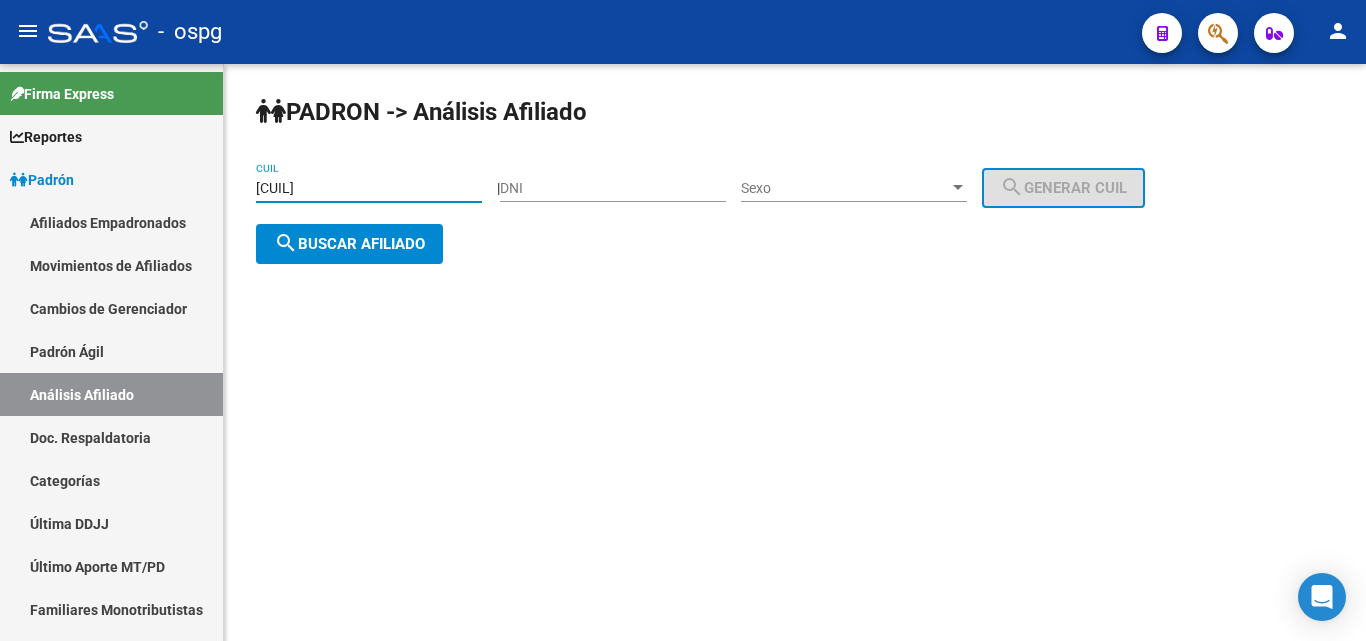 paste on "[CUIL]" 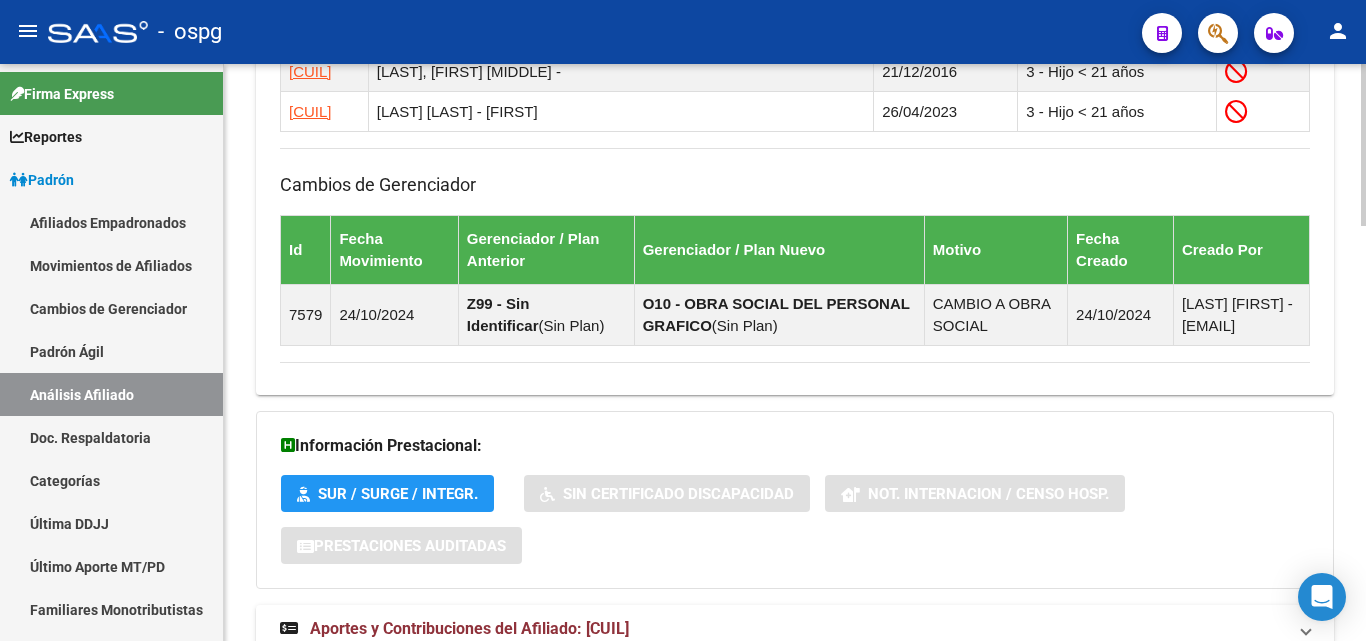scroll, scrollTop: 1484, scrollLeft: 0, axis: vertical 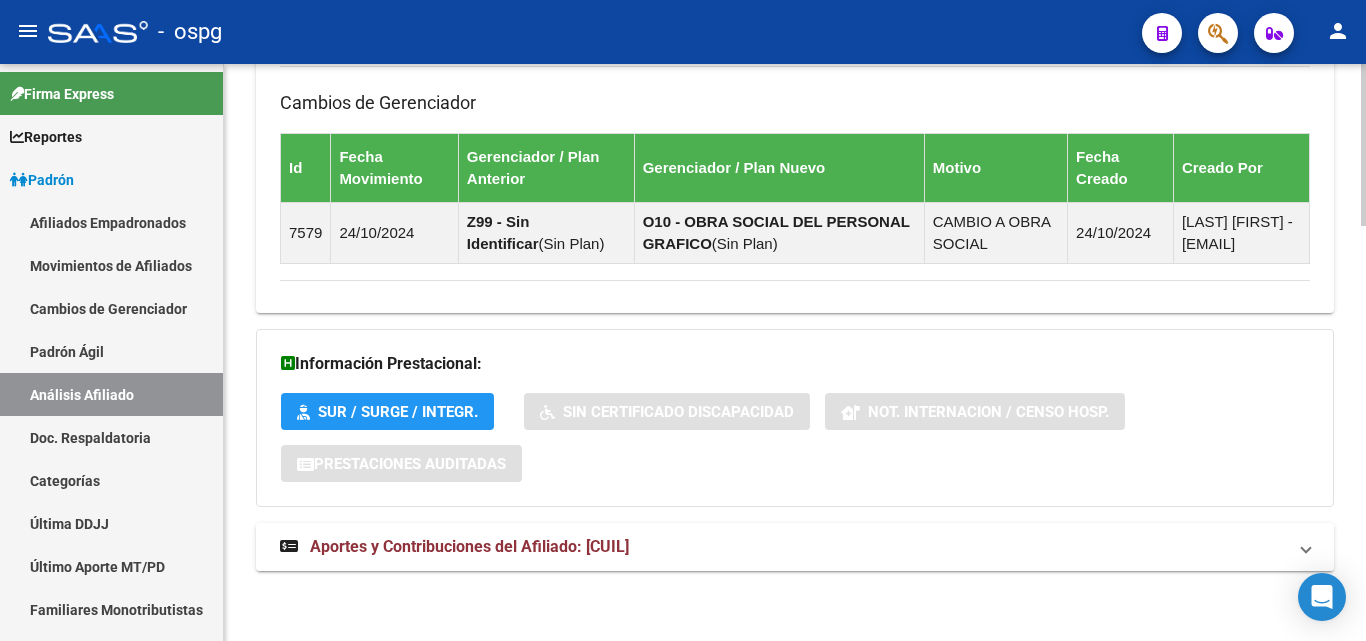 click on "Aportes y Contribuciones del Afiliado: [CUIL]" at bounding box center [469, 546] 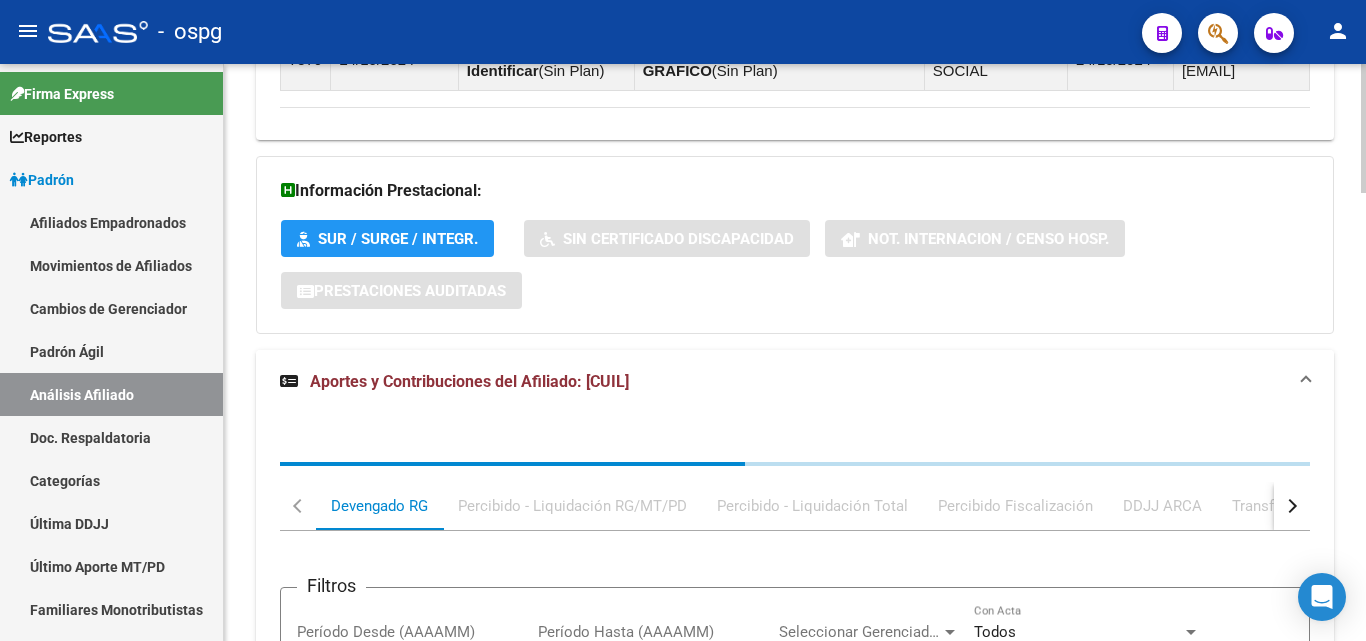 scroll, scrollTop: 1801, scrollLeft: 0, axis: vertical 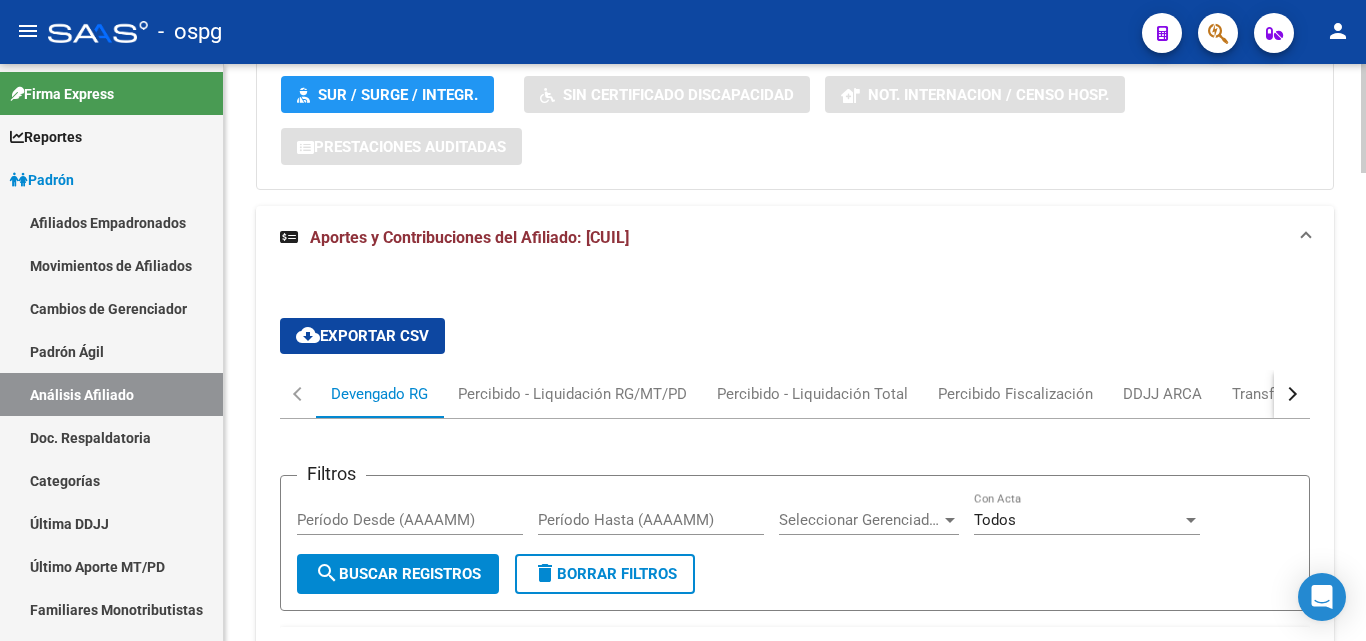 drag, startPoint x: 1305, startPoint y: 376, endPoint x: 1294, endPoint y: 377, distance: 11.045361 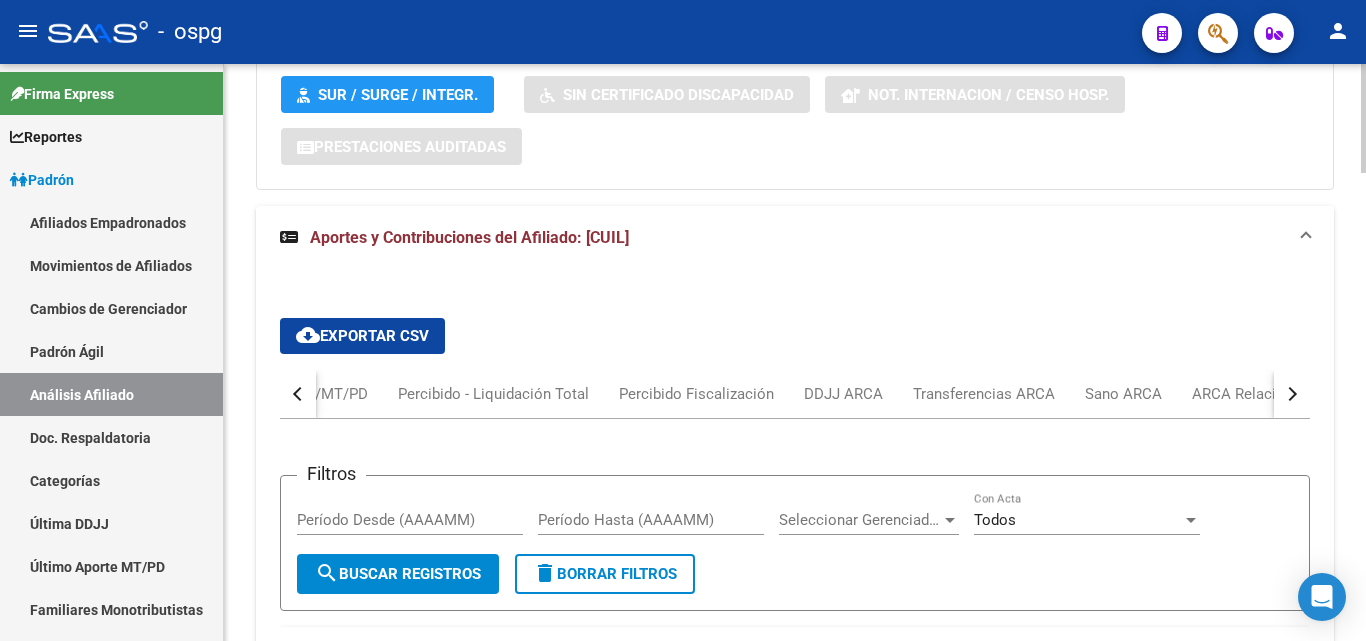 click at bounding box center [1292, 394] 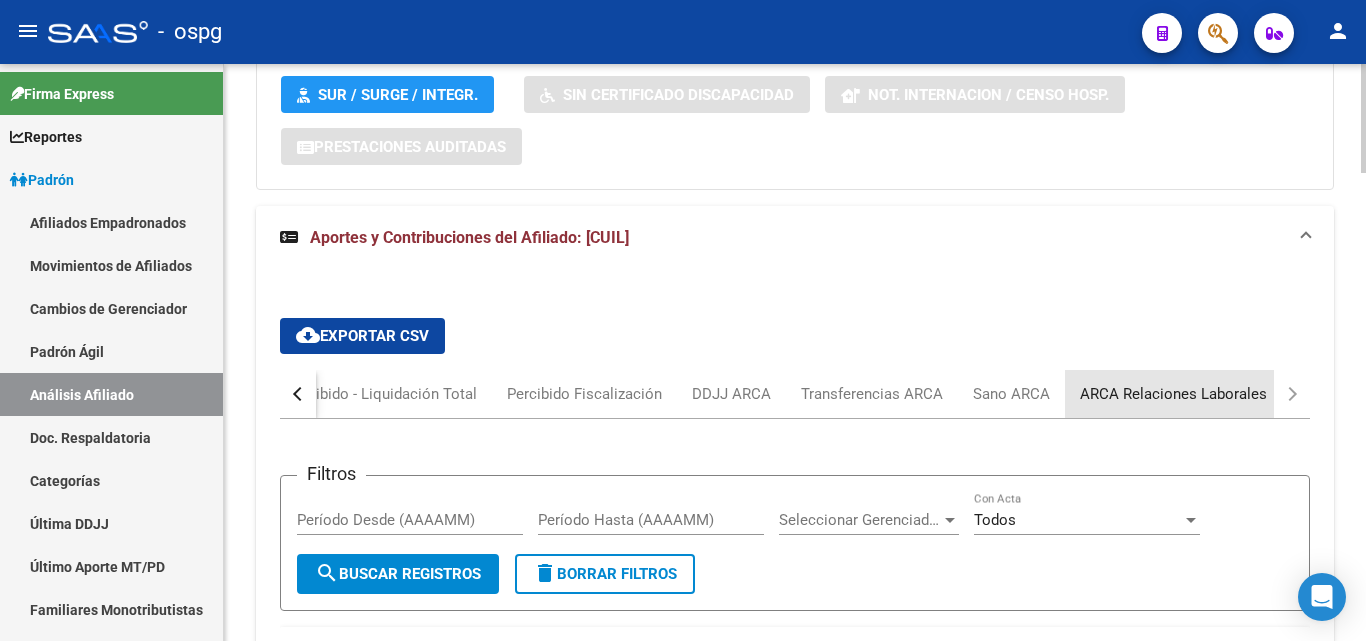 click on "ARCA Relaciones Laborales" at bounding box center [1173, 394] 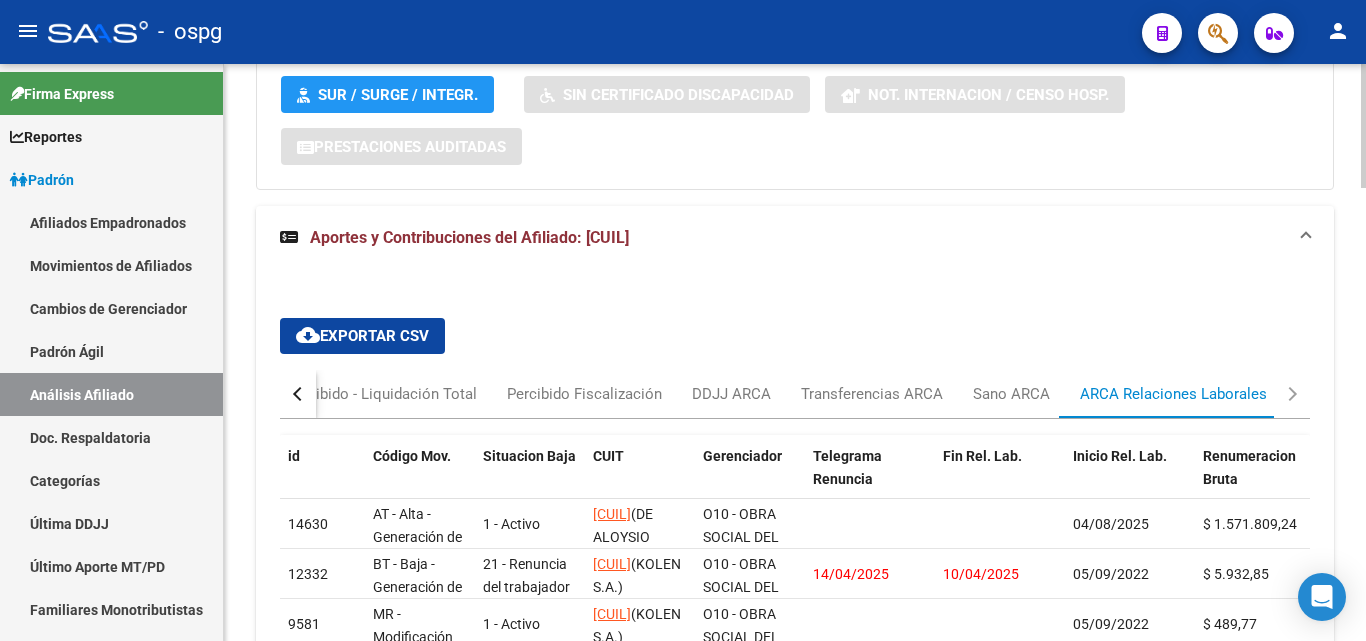 scroll, scrollTop: 1901, scrollLeft: 0, axis: vertical 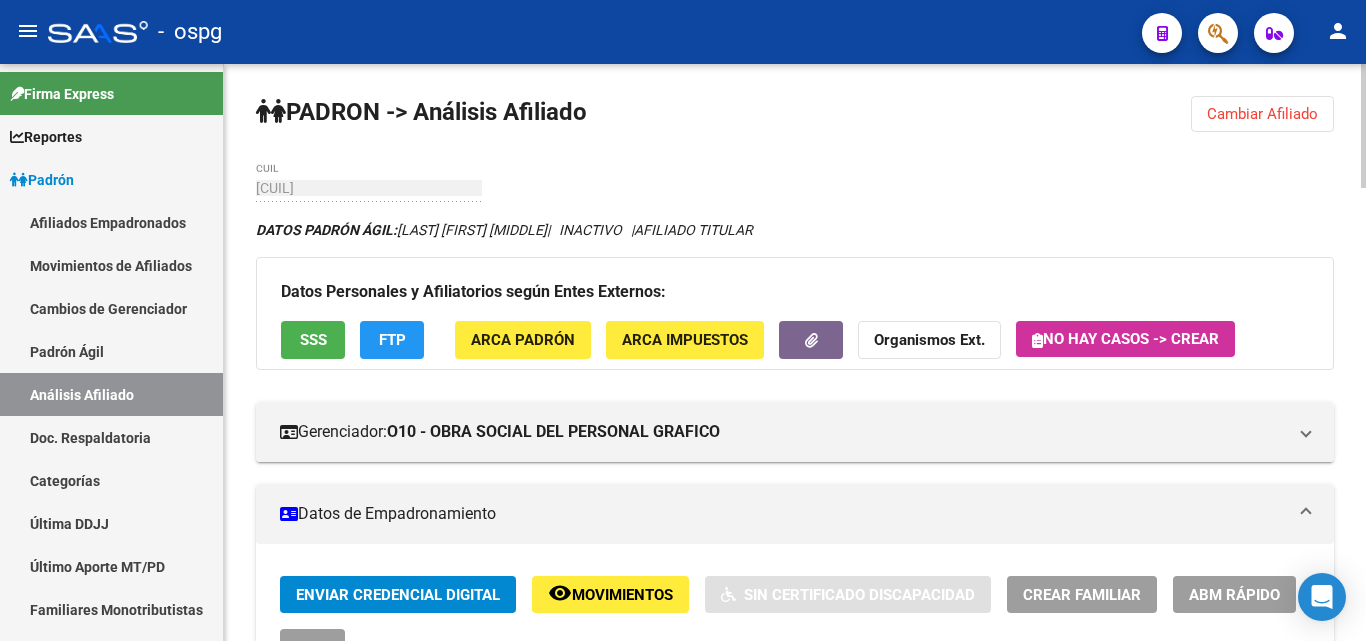 click on "Cambiar Afiliado" 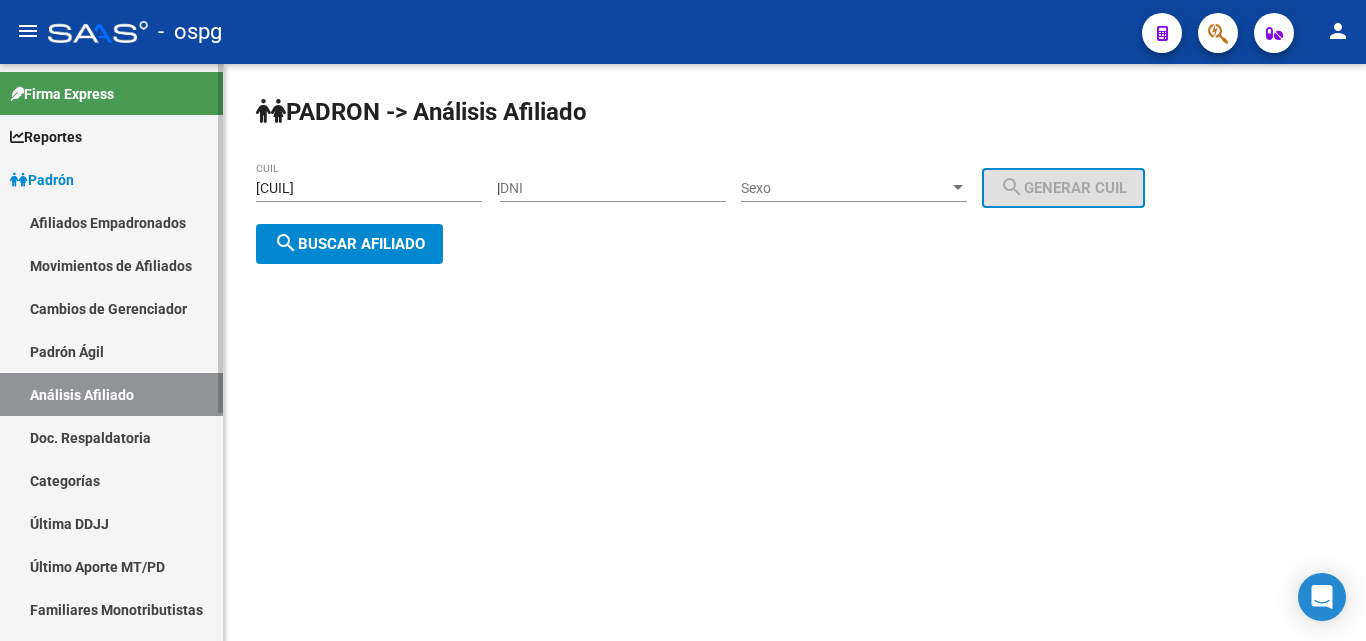 click on "Firma Express     Reportes Ingresos Devengados Análisis Histórico Detalles Transferencias RG sin DDJJ Detalles por CUIL RG Detalles - MT/PD MT morosos Padrón Traspasos x O.S. Traspasos x Gerenciador Traspasos x Provincia Nuevos Aportantes Métricas - Padrón SSS Métricas - Crecimiento Población    Padrón Afiliados Empadronados Movimientos de Afiliados Cambios de Gerenciador Padrón Ágil Análisis Afiliado Doc. Respaldatoria Categorías Última DDJJ Último Aporte MT/PD Familiares Monotributistas Altas Directas    Integración (discapacidad) Certificado Discapacidad    Fiscalización RG Deuda X Empresa Listado de Empresas Análisis Empresa Actas Ingresos Percibidos Ingresos Percibidos Prorrateado x CUIL Cheques en Cartera Cheques rebotados sin cambiar ABM - Grupos de Fiscalizadores ABM - Fiscalizadores DDJJ Sospechosas    Casos / Tickets Casos Casos Movimientos Comentarios Documentación Adj.    Explorador de Archivos ARCA DDJJ / Nóminas Detalles Transferencias Detalles Relaciones Laborales" 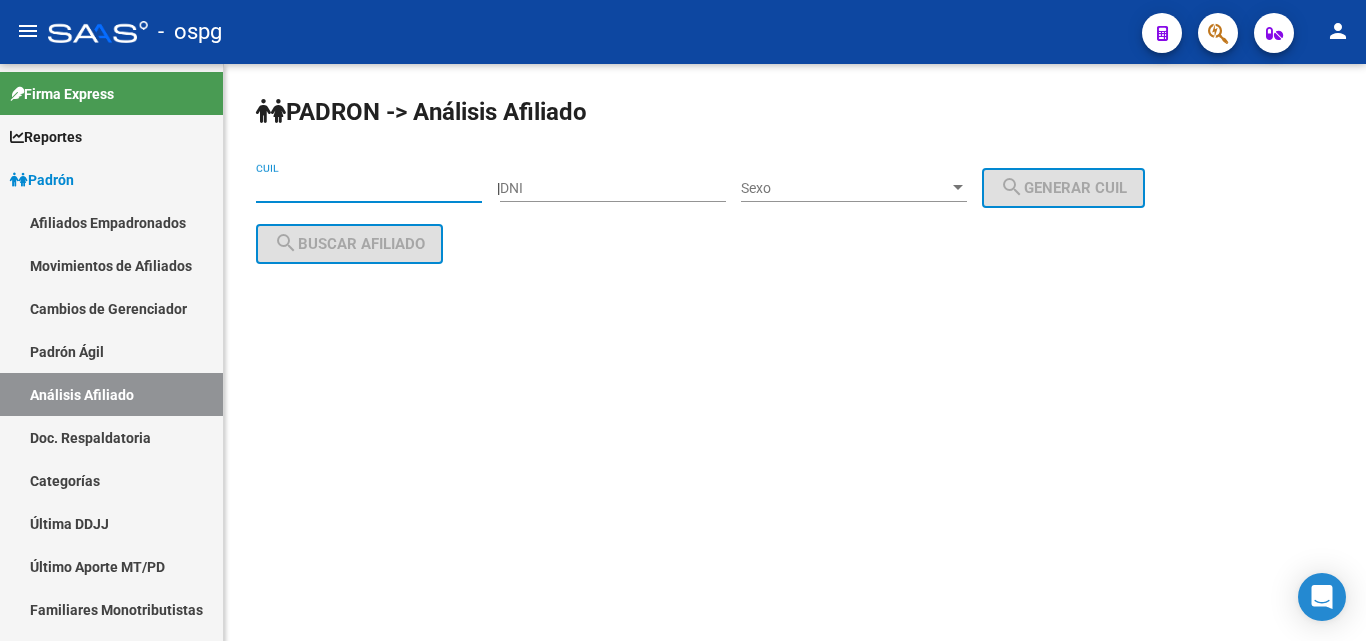 type 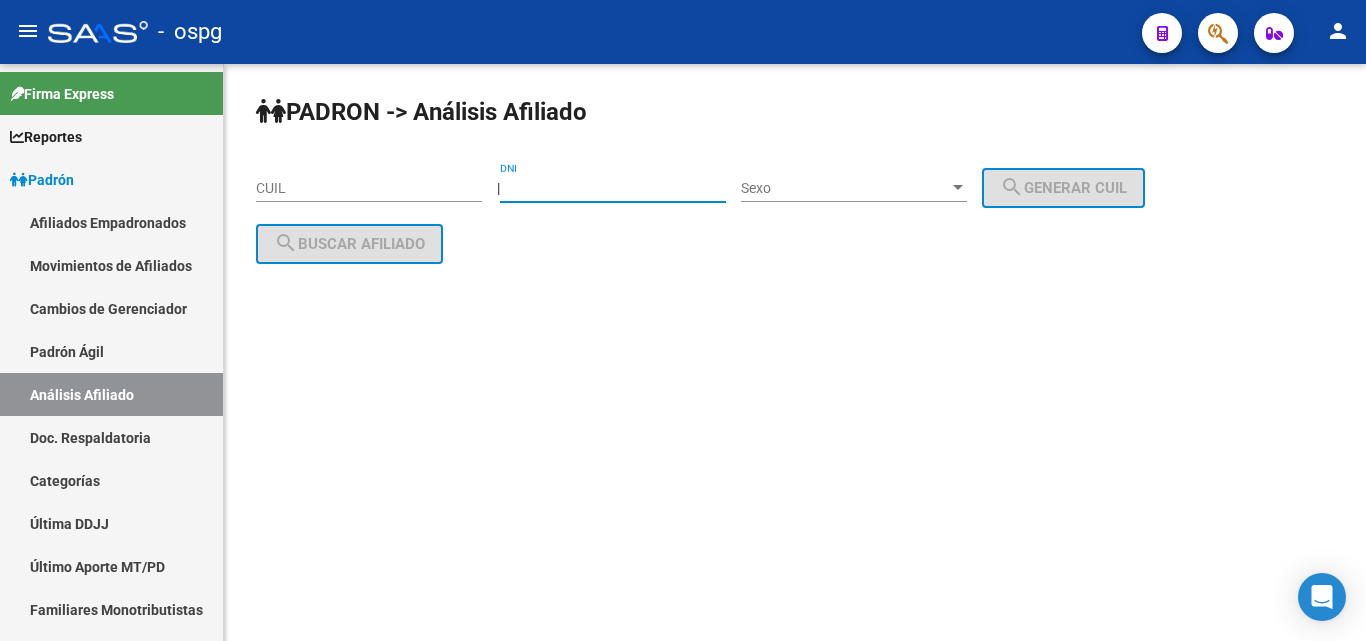 type on "[DOCUMENT_NUMBER]" 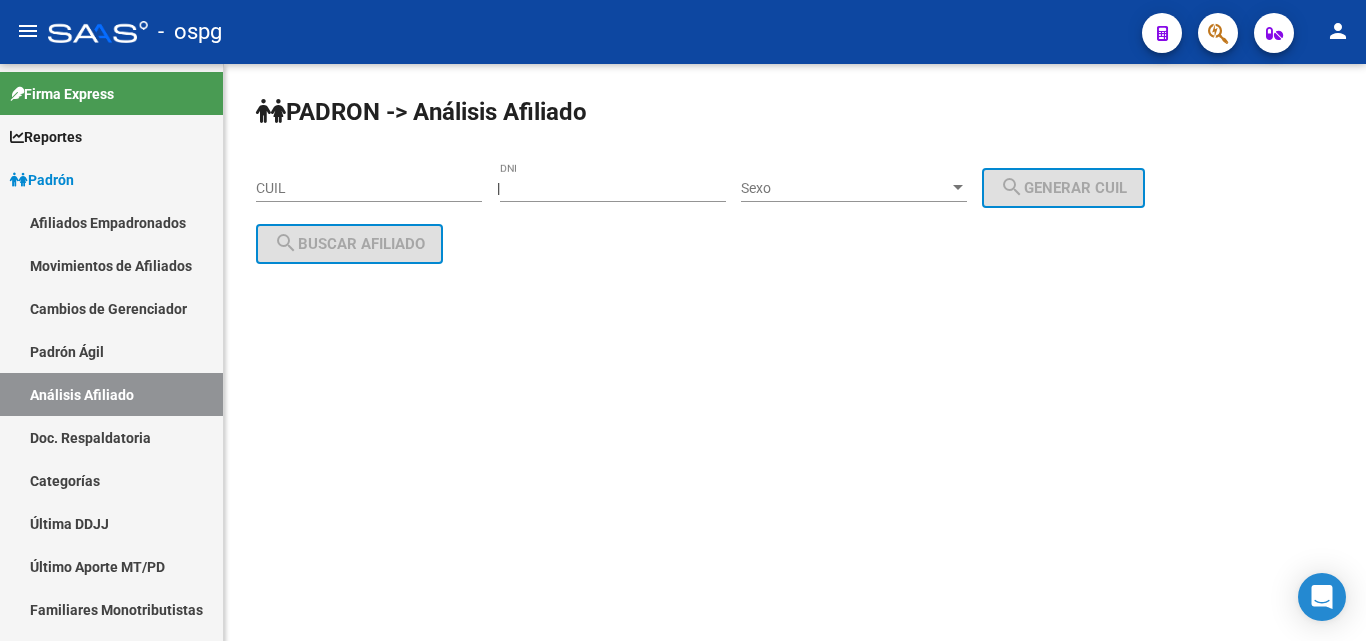 click on "Sexo Sexo" 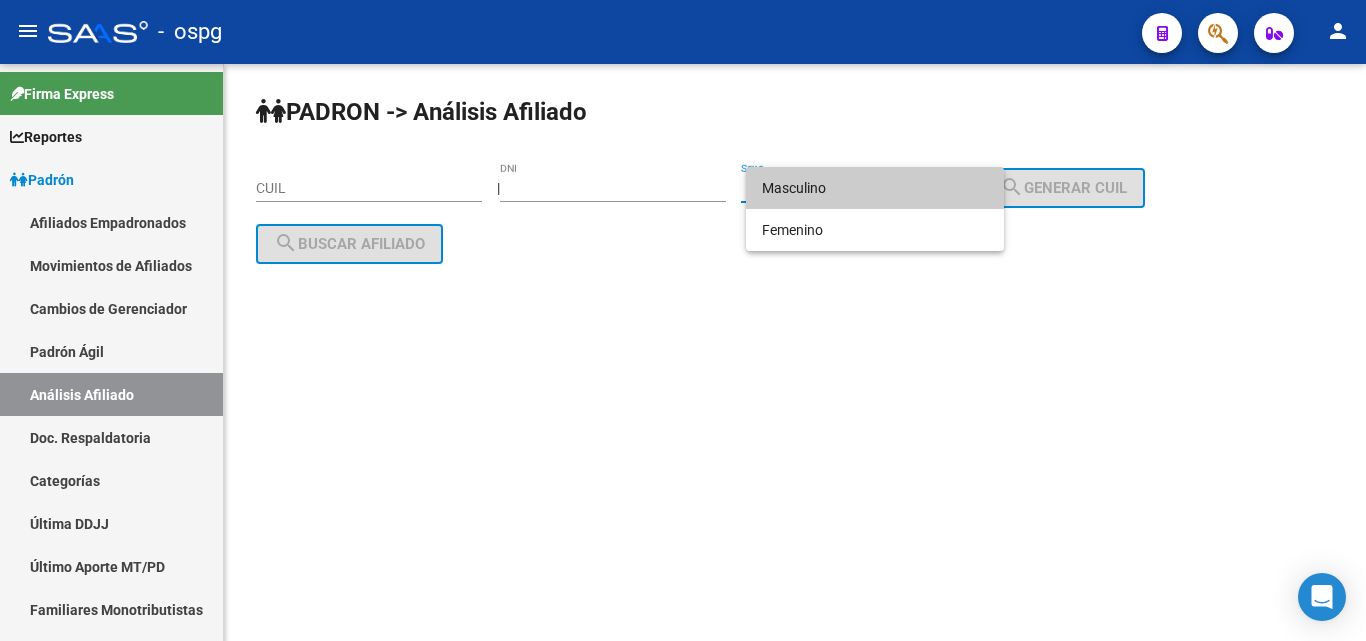 drag, startPoint x: 878, startPoint y: 184, endPoint x: 925, endPoint y: 182, distance: 47.042534 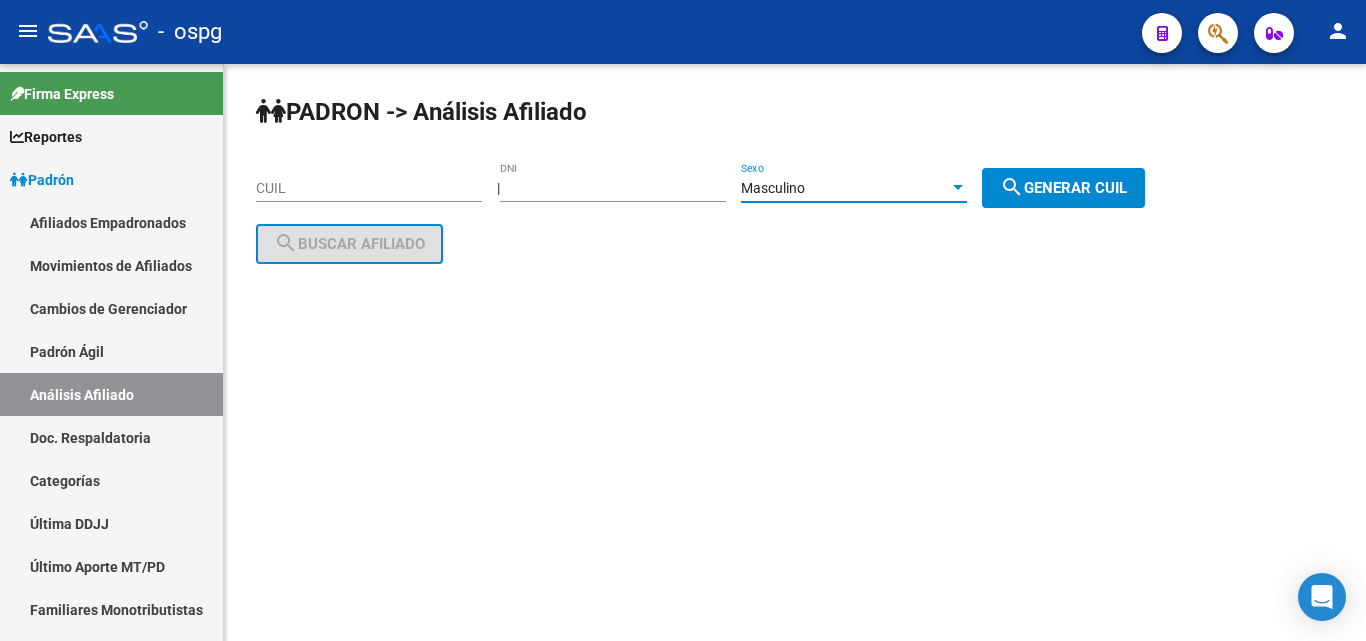 click on "search  Generar CUIL" 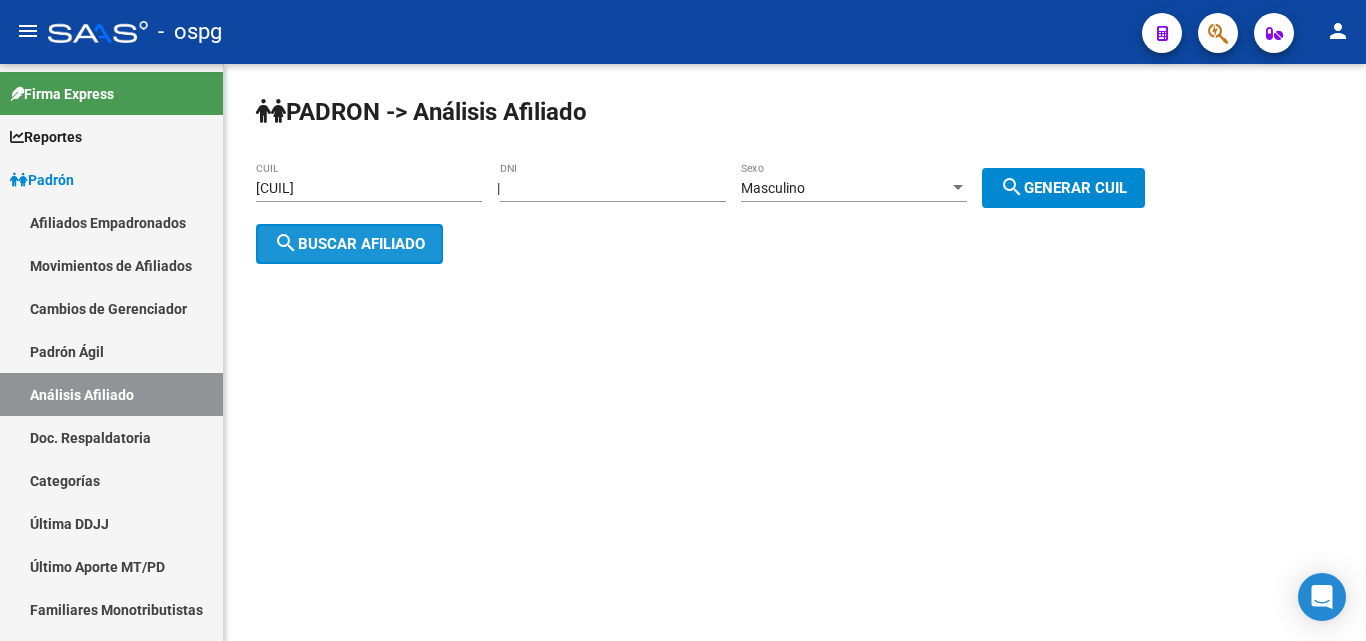 click on "search  Buscar afiliado" 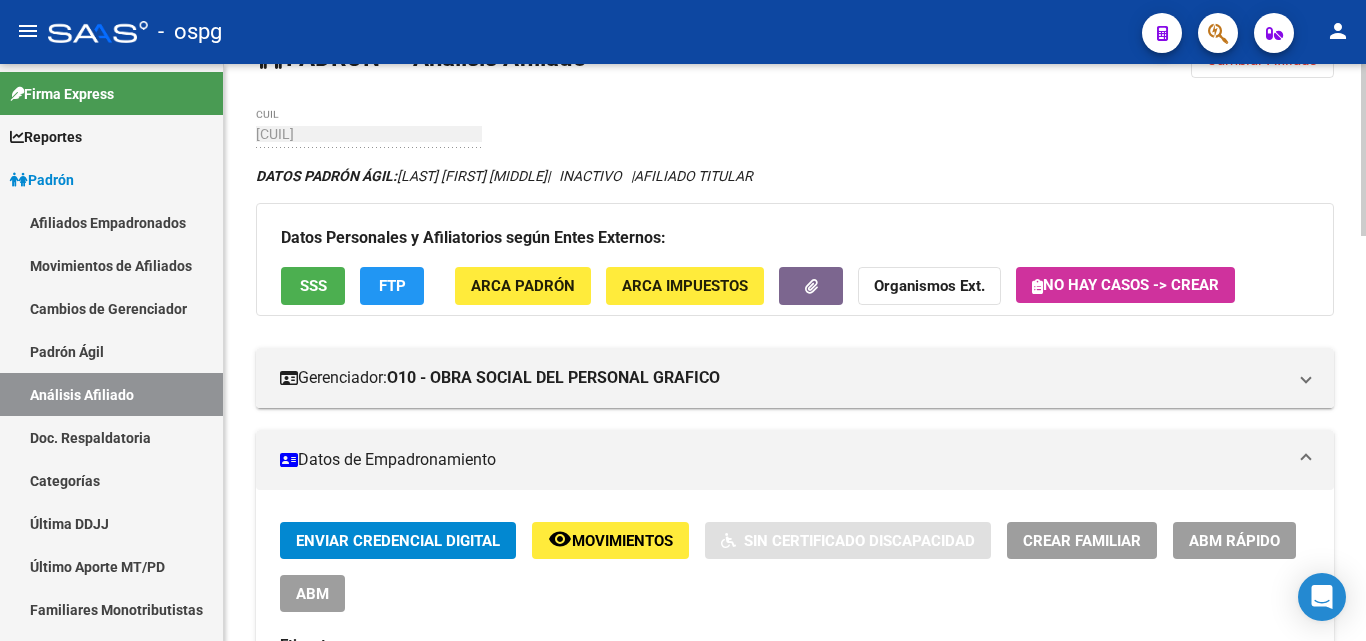 scroll, scrollTop: 100, scrollLeft: 0, axis: vertical 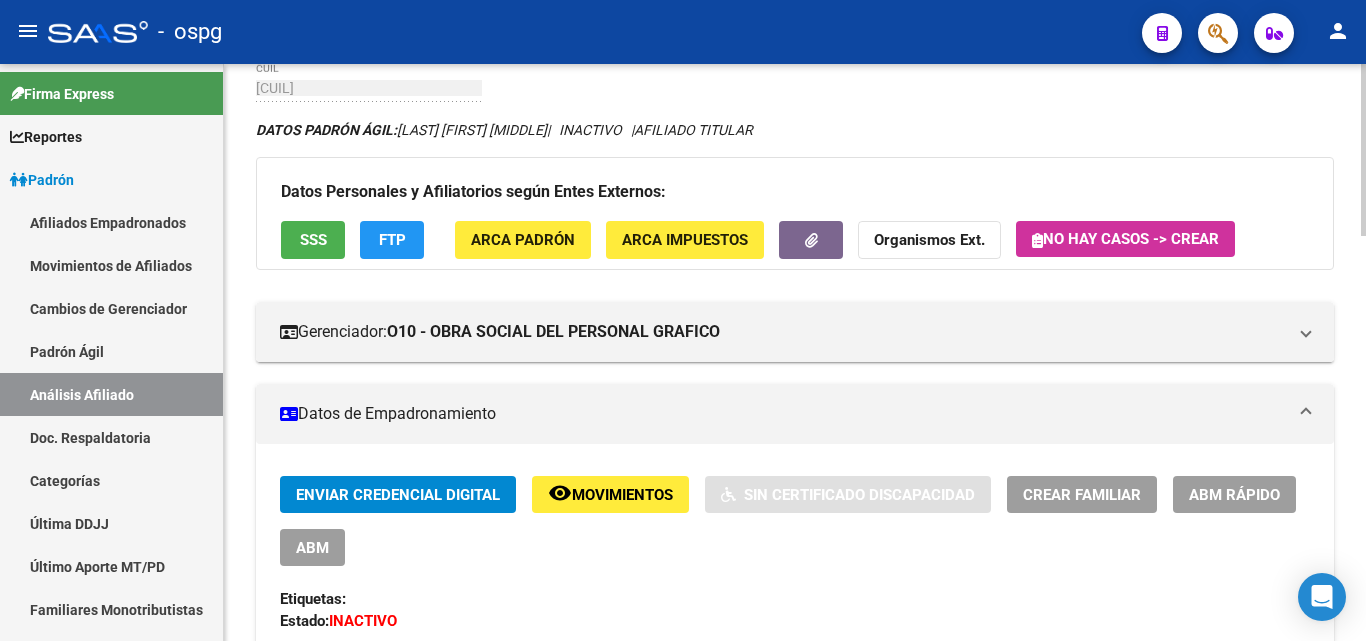 click on "ABM Rápido" 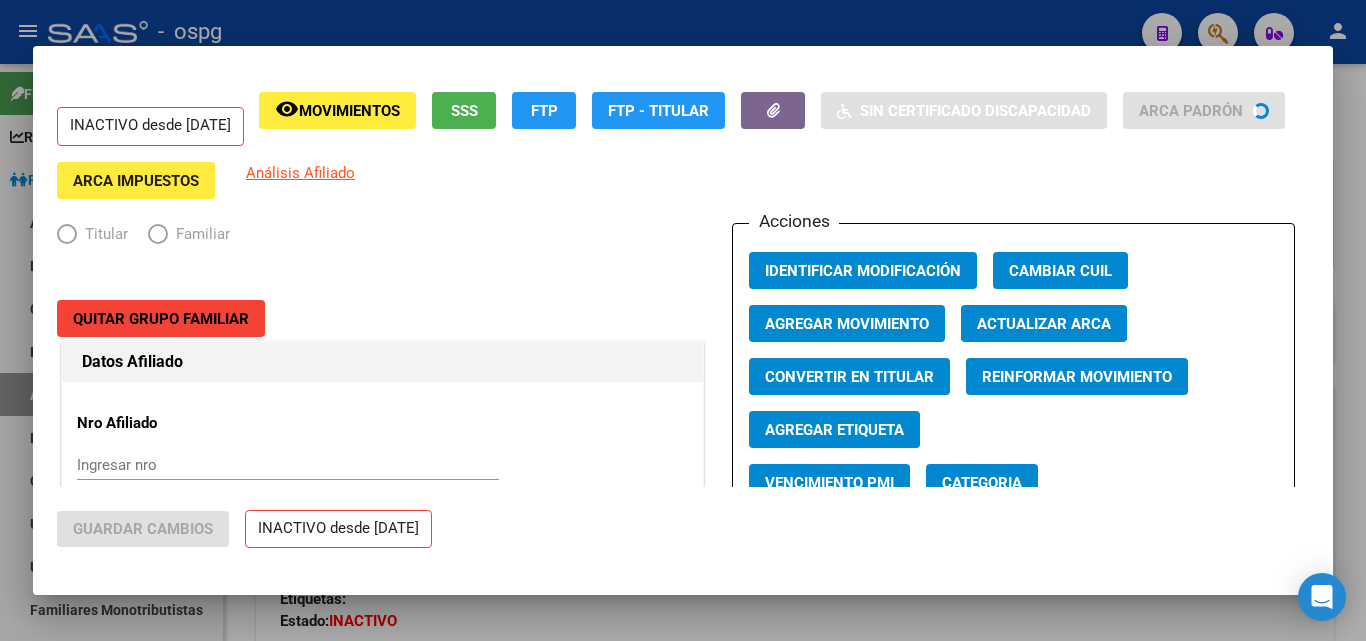 radio on "true" 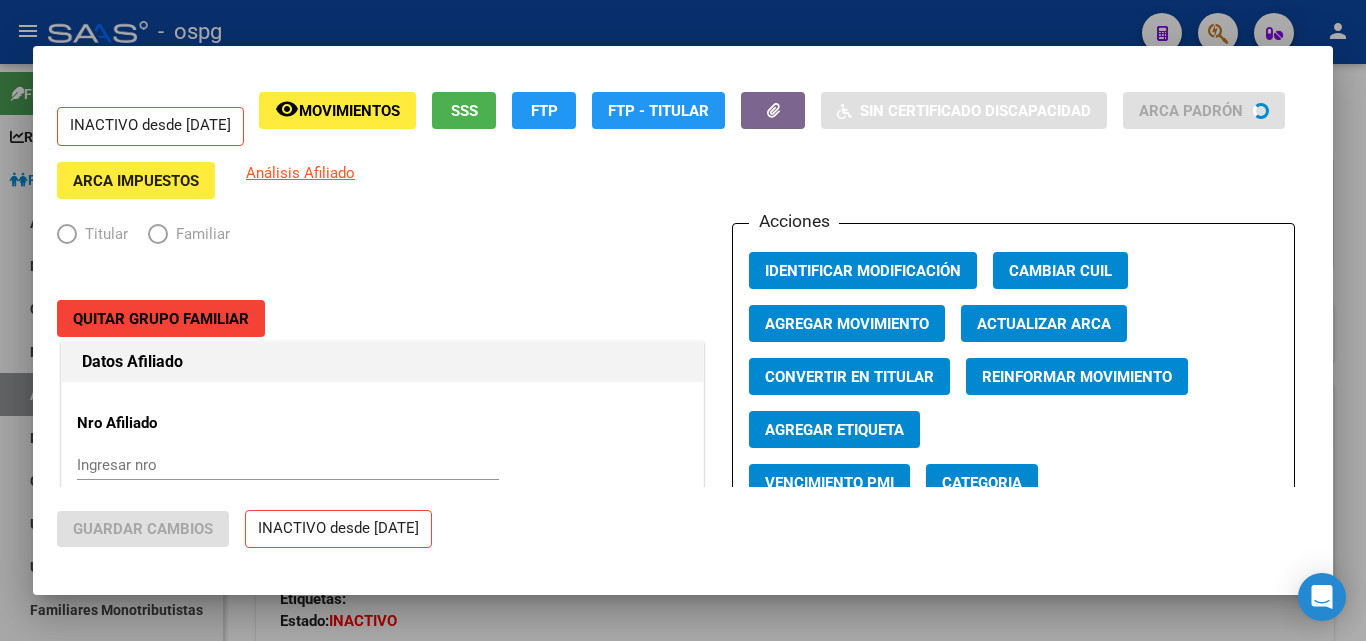 type on "[CUIL]" 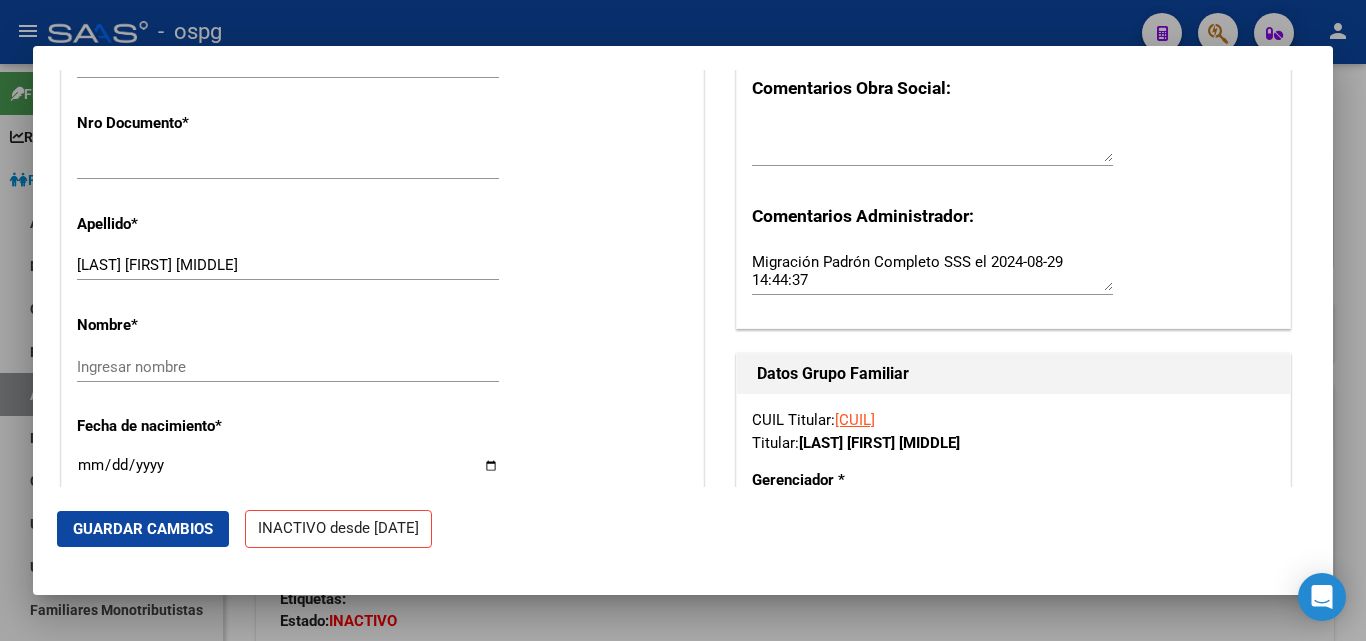 scroll, scrollTop: 600, scrollLeft: 0, axis: vertical 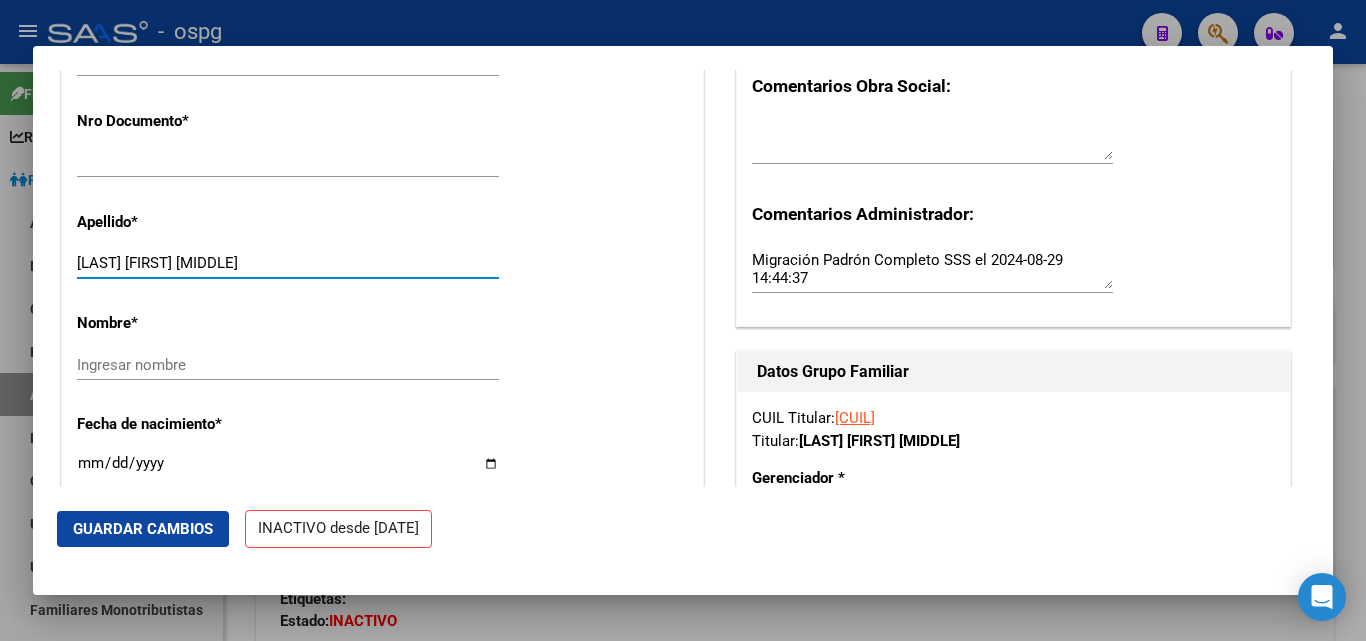 drag, startPoint x: 148, startPoint y: 281, endPoint x: 262, endPoint y: 285, distance: 114.07015 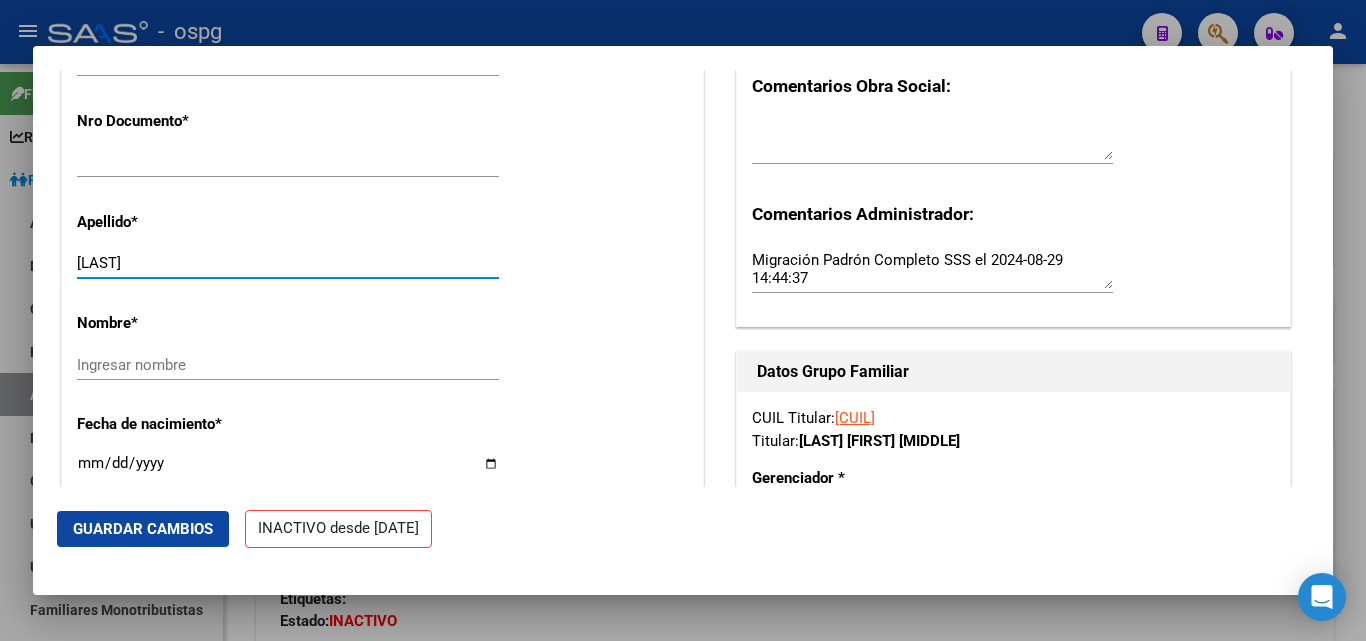 type on "[LAST]" 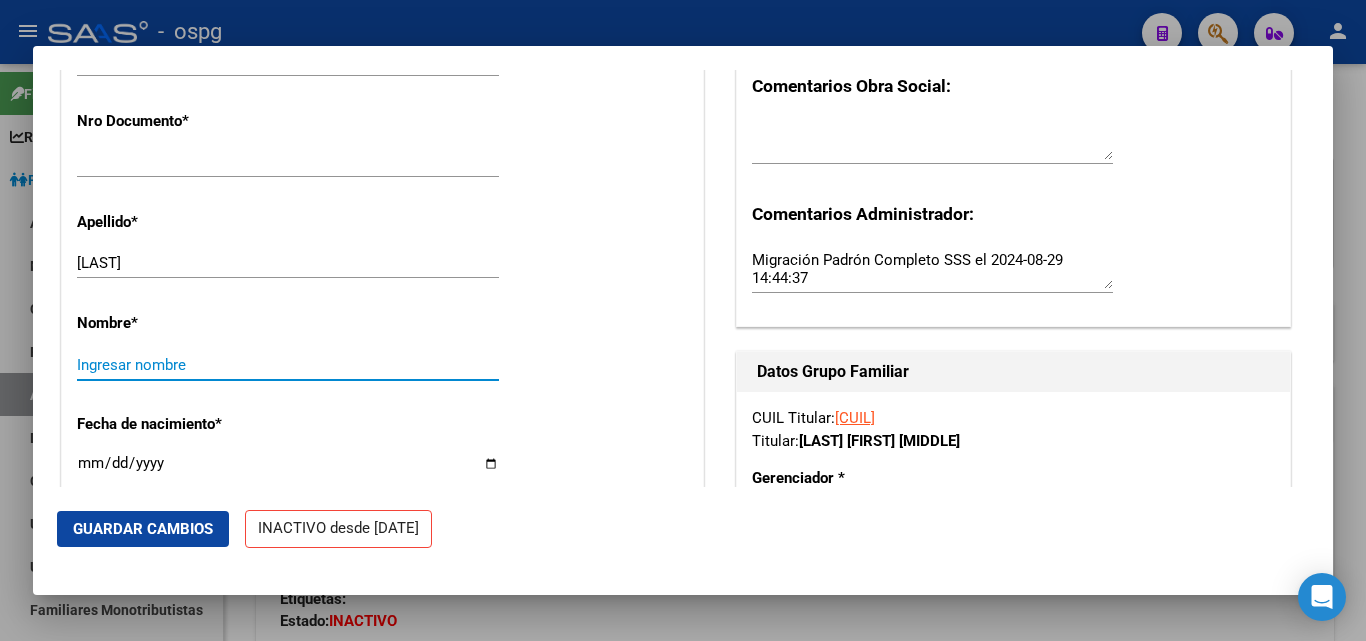 click on "Ingresar nombre" at bounding box center [288, 365] 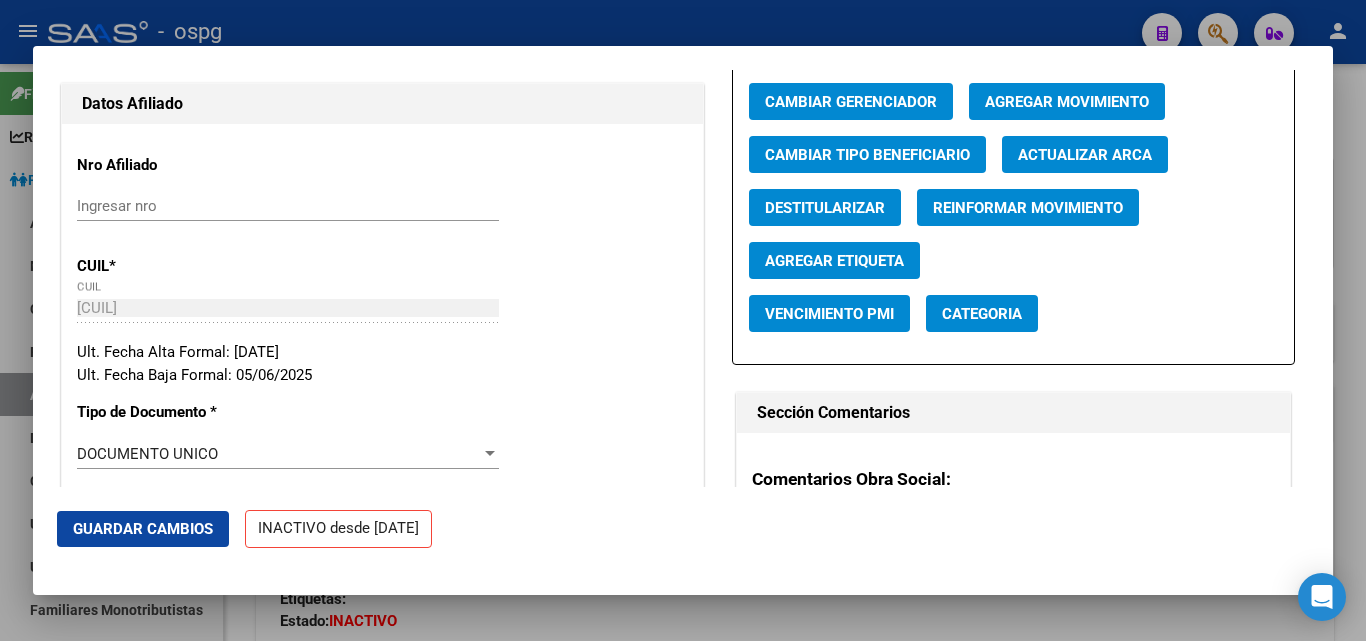 scroll, scrollTop: 100, scrollLeft: 0, axis: vertical 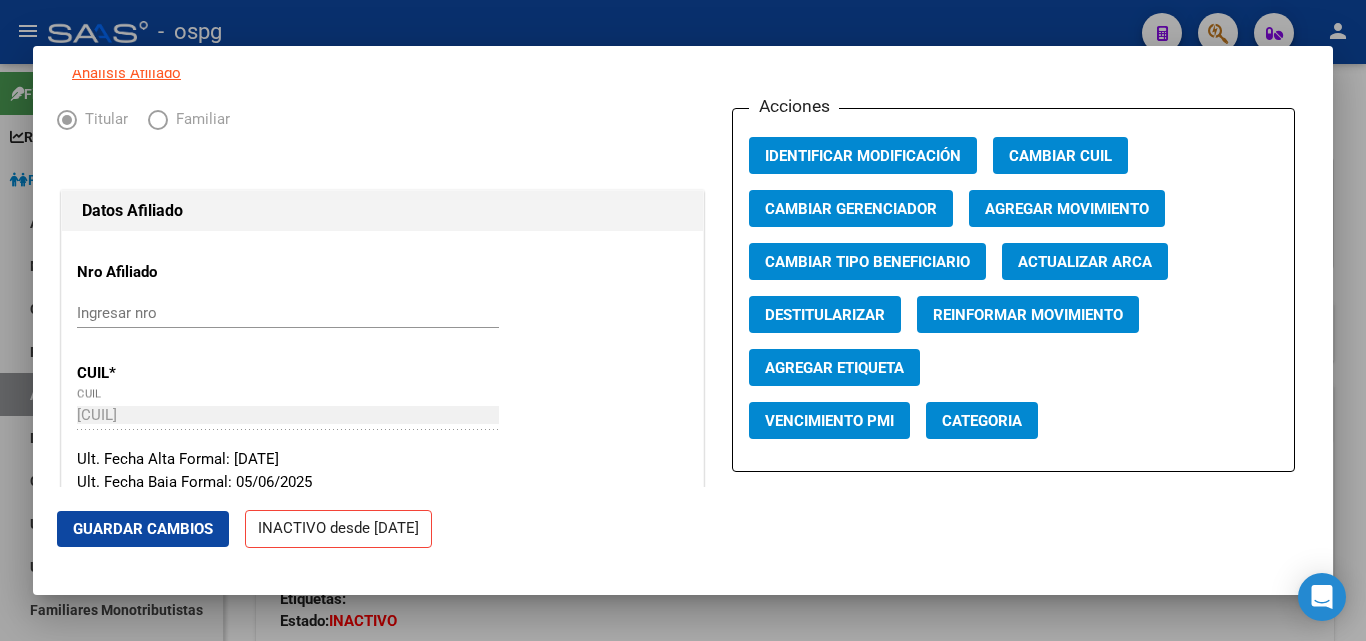type on "[FIRST] [MIDDLE]" 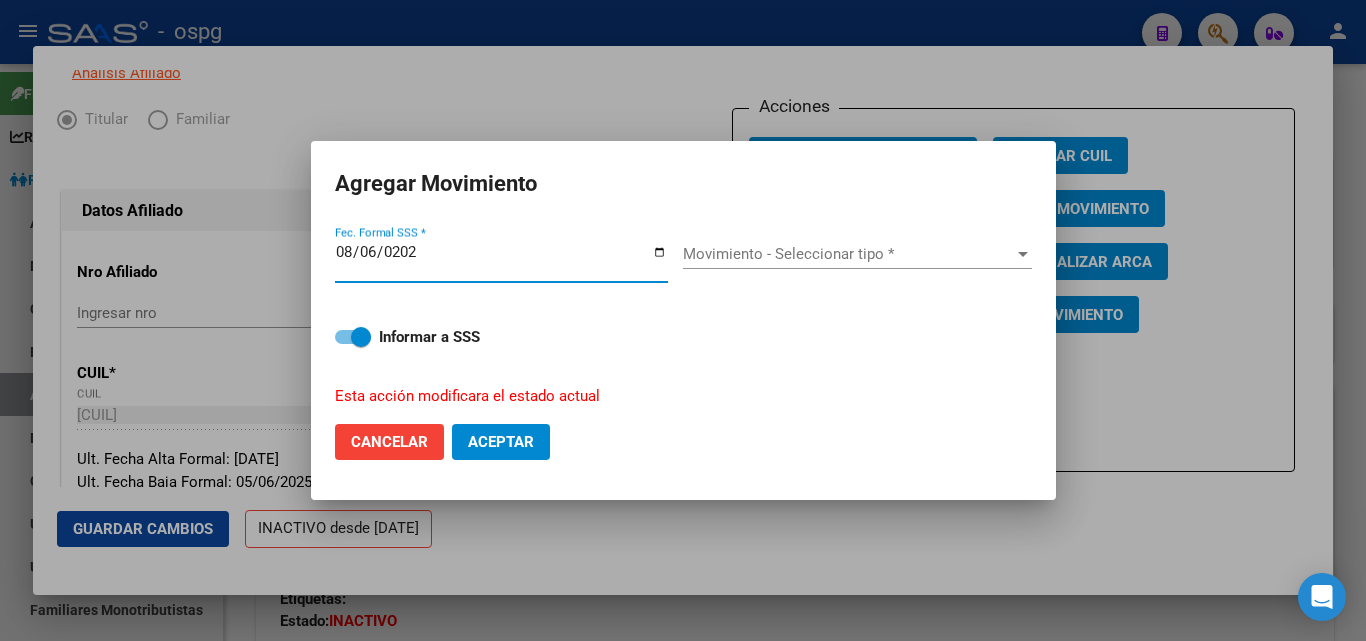 type on "2025-08-06" 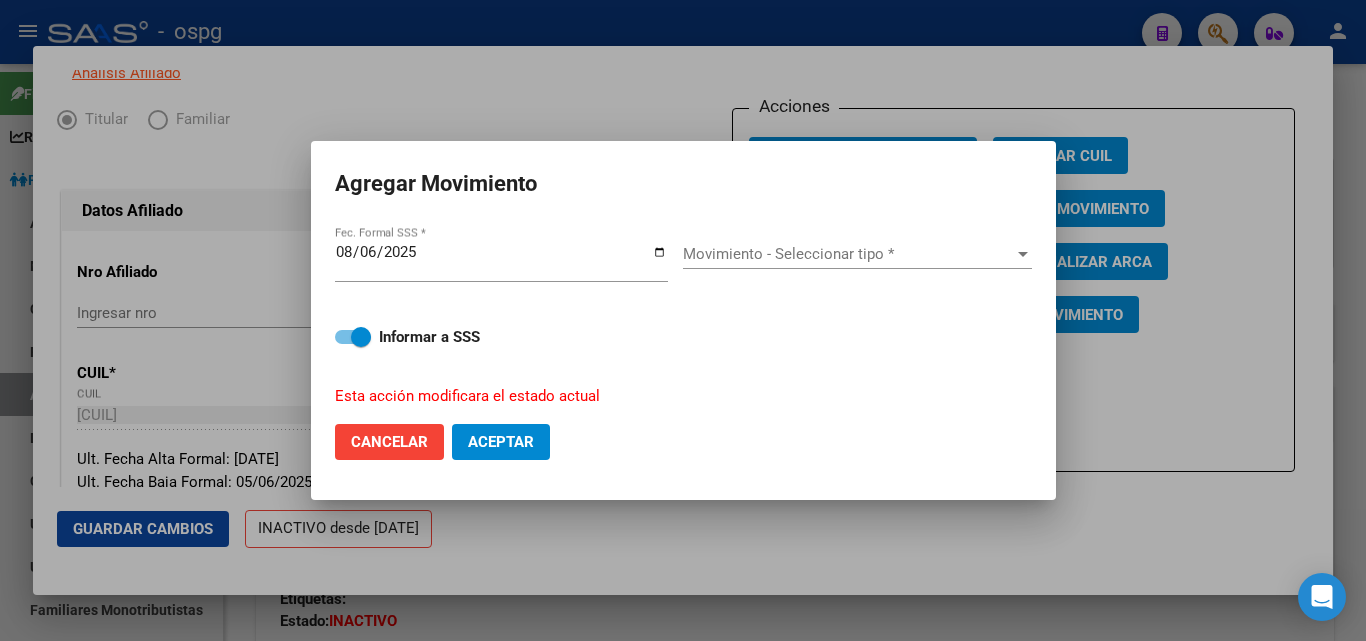 click on "Movimiento - Seleccionar tipo * Movimiento - Seleccionar tipo *" at bounding box center (857, 254) 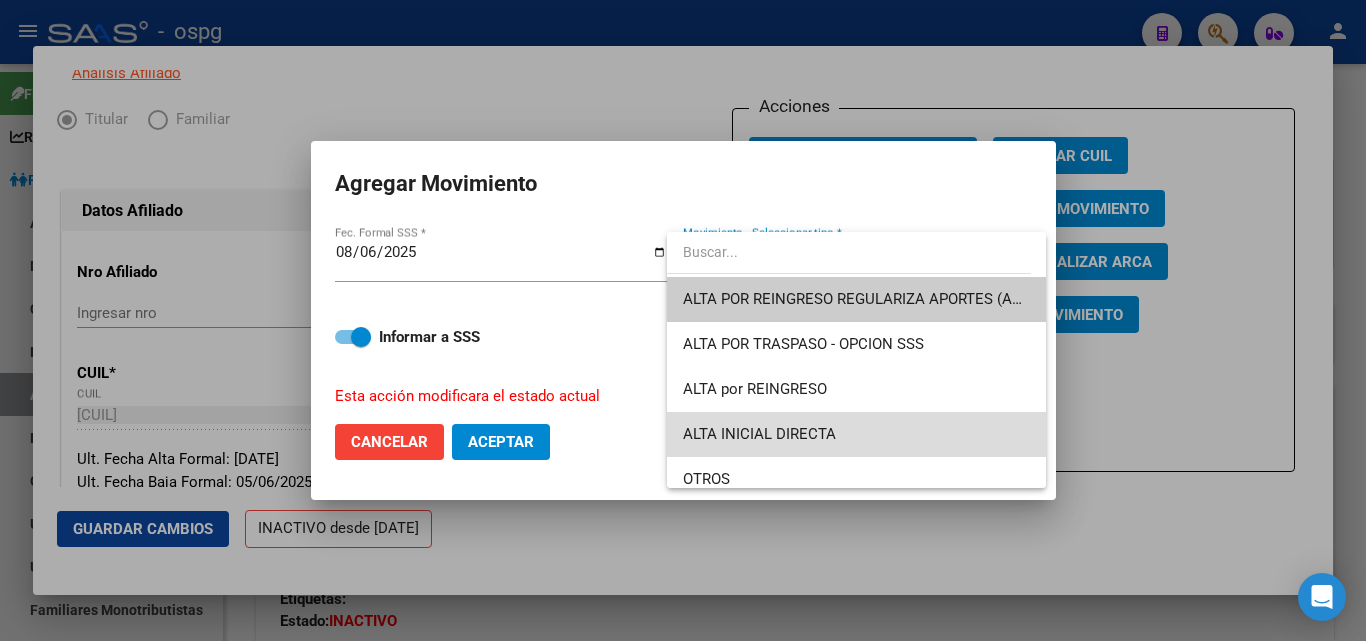 click on "ALTA INICIAL DIRECTA" at bounding box center (856, 434) 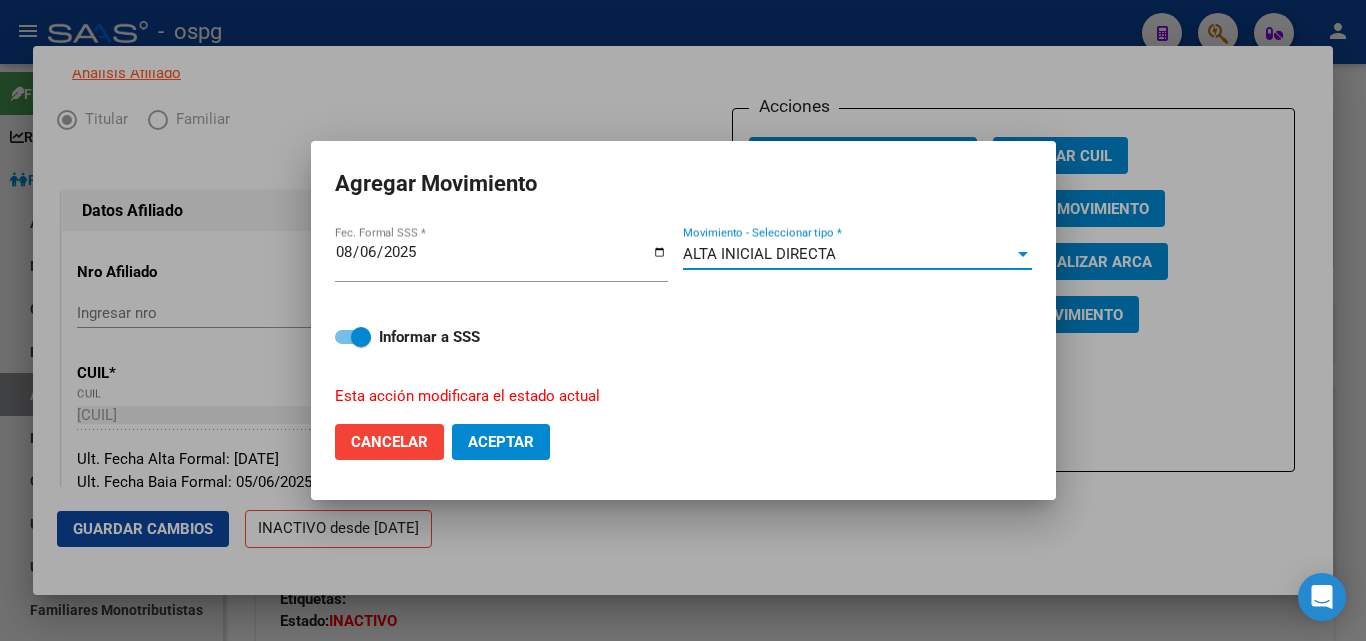 click on "Aceptar" 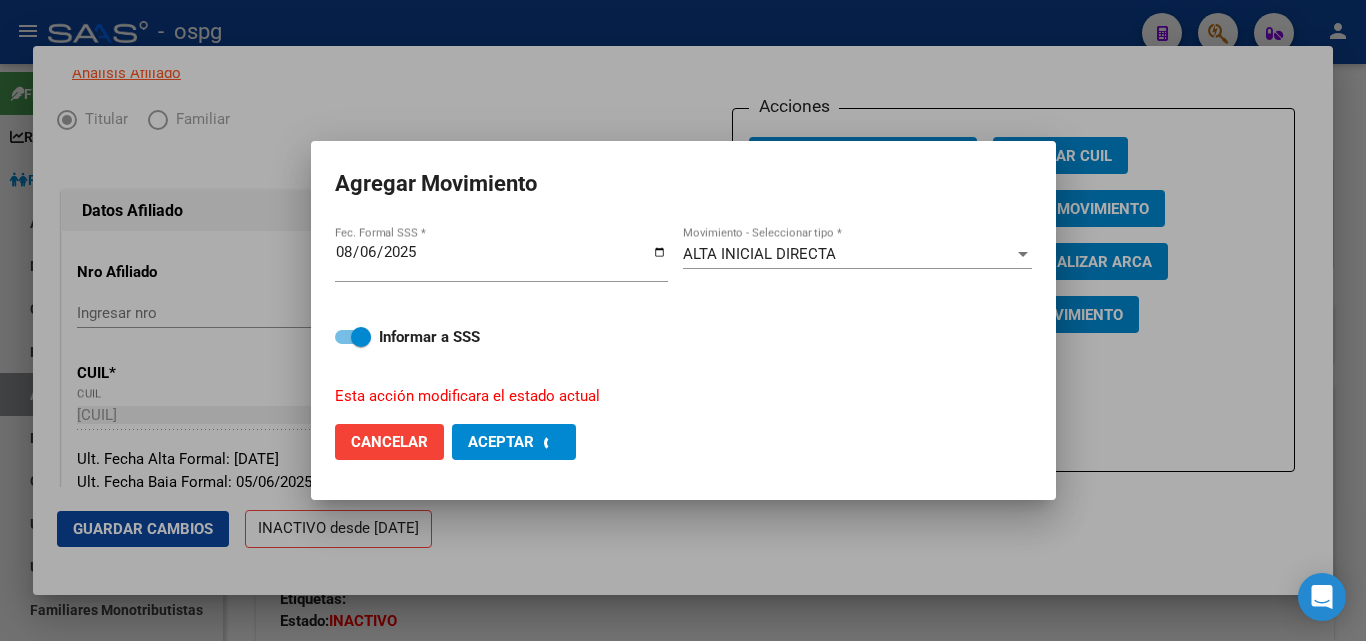 checkbox on "false" 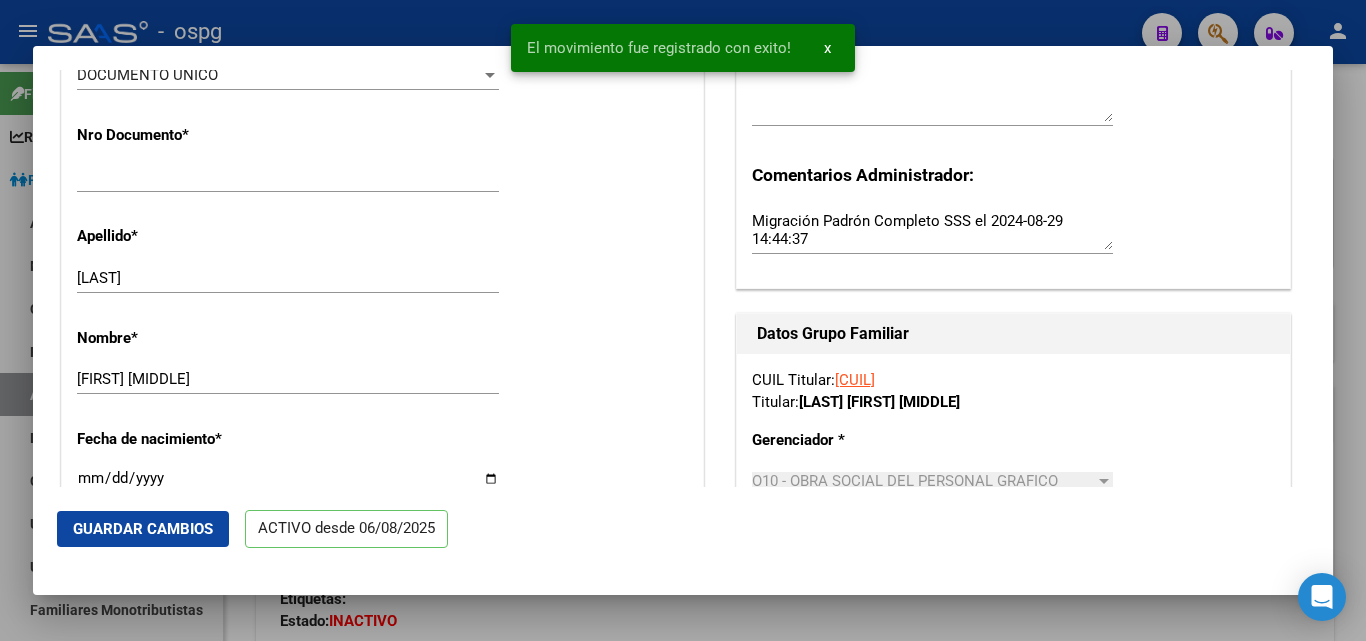 scroll, scrollTop: 1000, scrollLeft: 0, axis: vertical 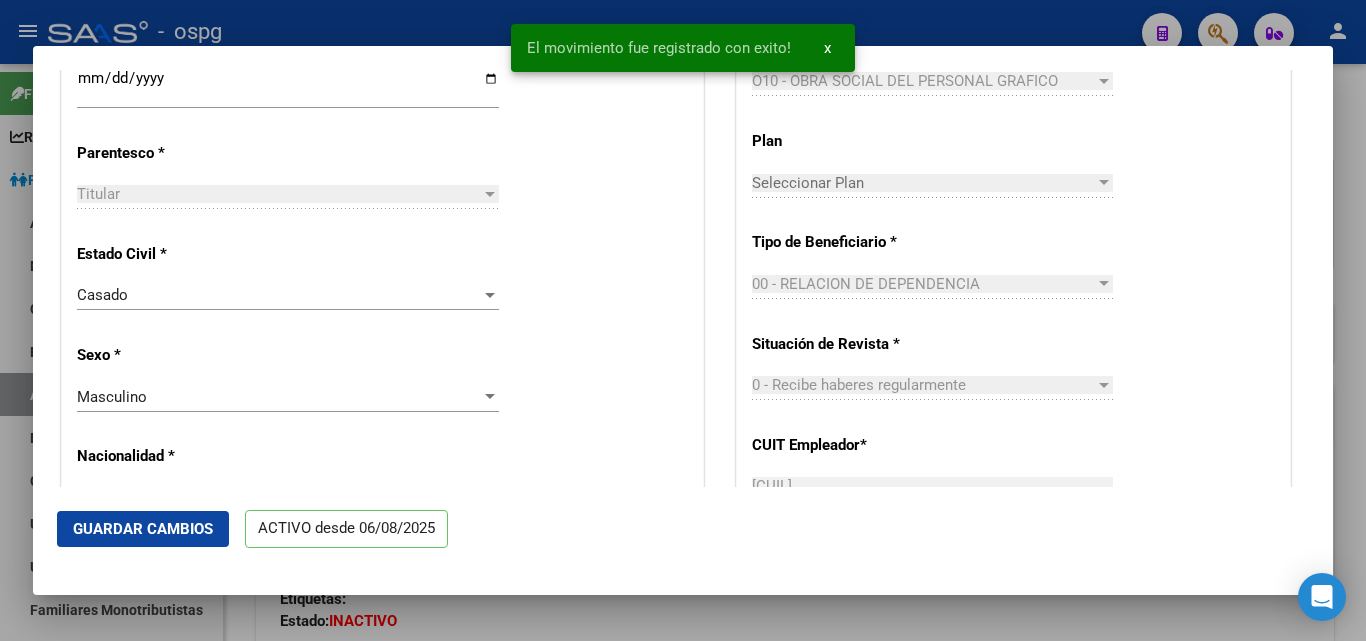 click on "Guardar Cambios" 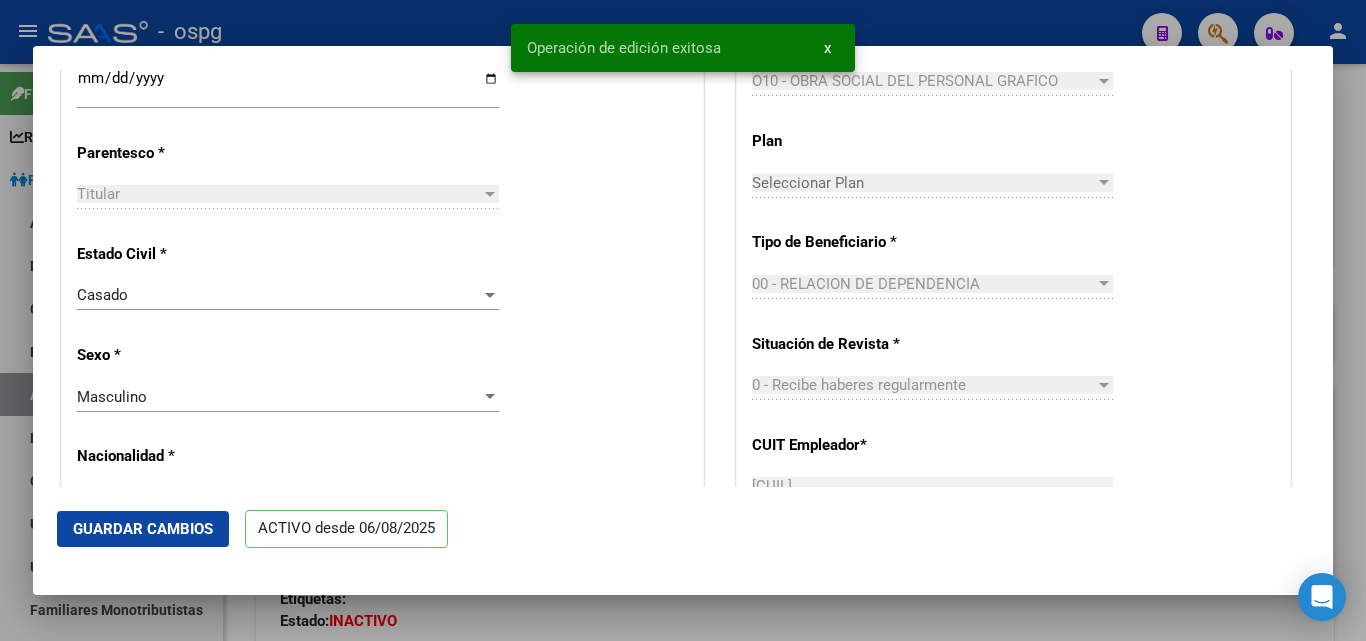 click at bounding box center (683, 320) 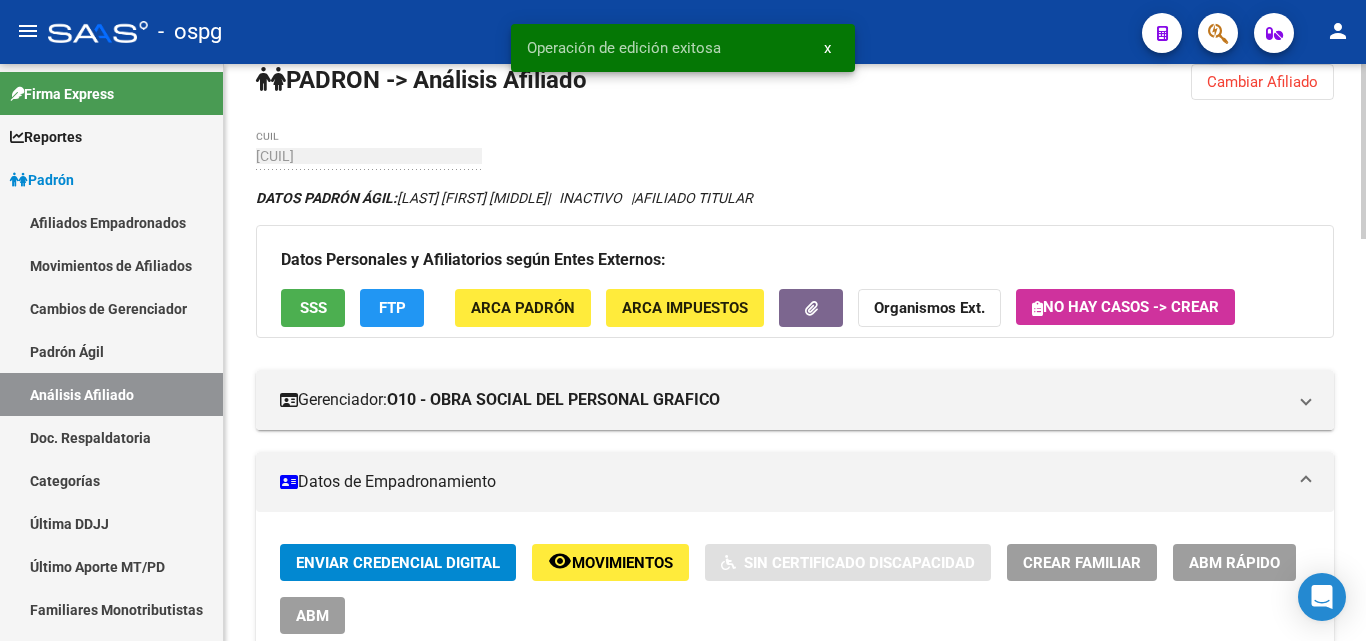 scroll, scrollTop: 0, scrollLeft: 0, axis: both 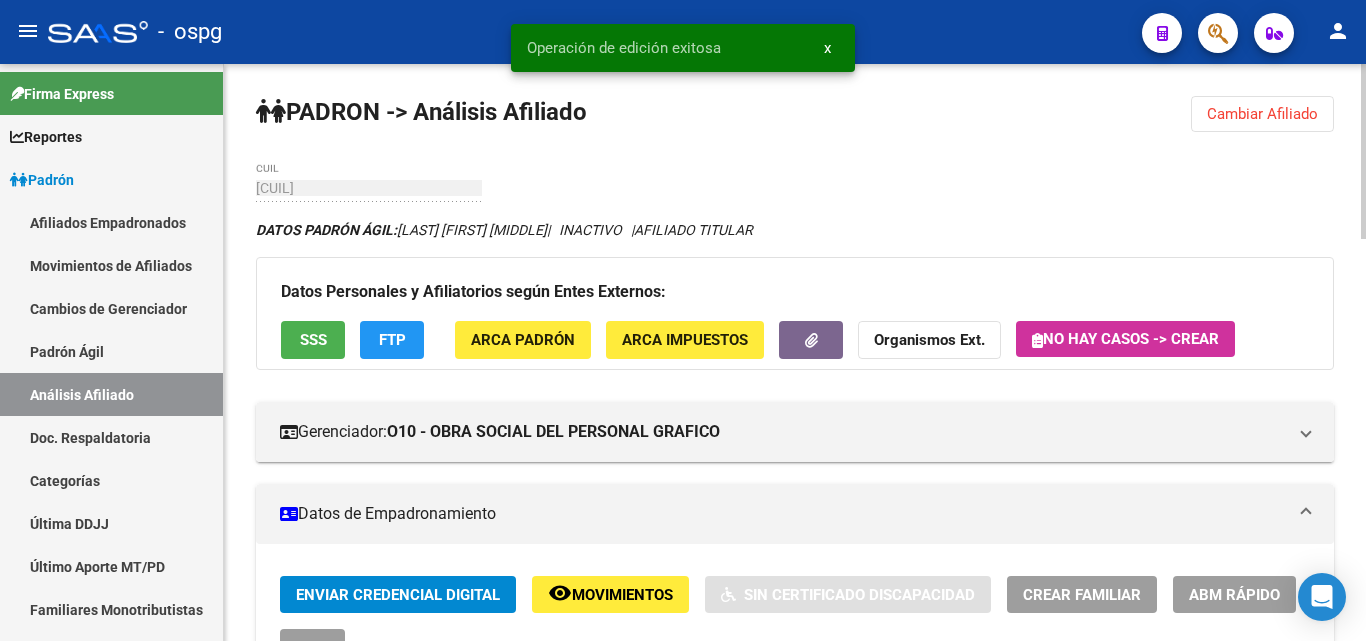 drag, startPoint x: 1277, startPoint y: 110, endPoint x: 1169, endPoint y: 123, distance: 108.779594 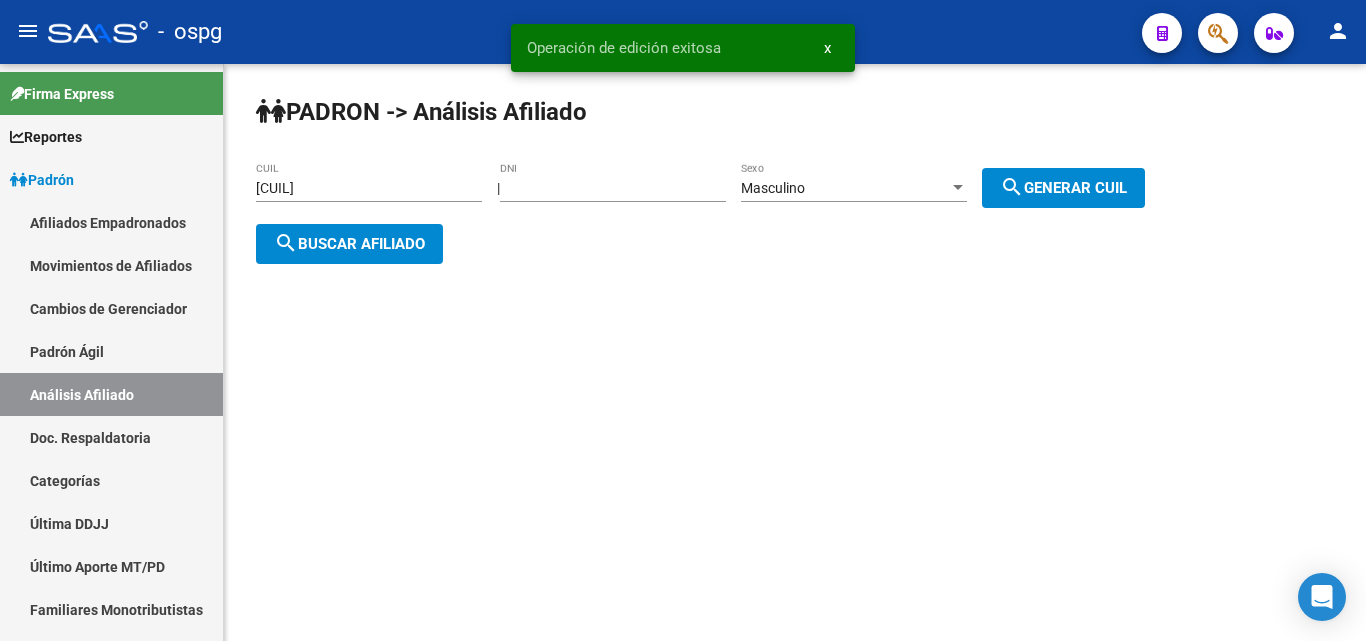 click on "search  Buscar afiliado" 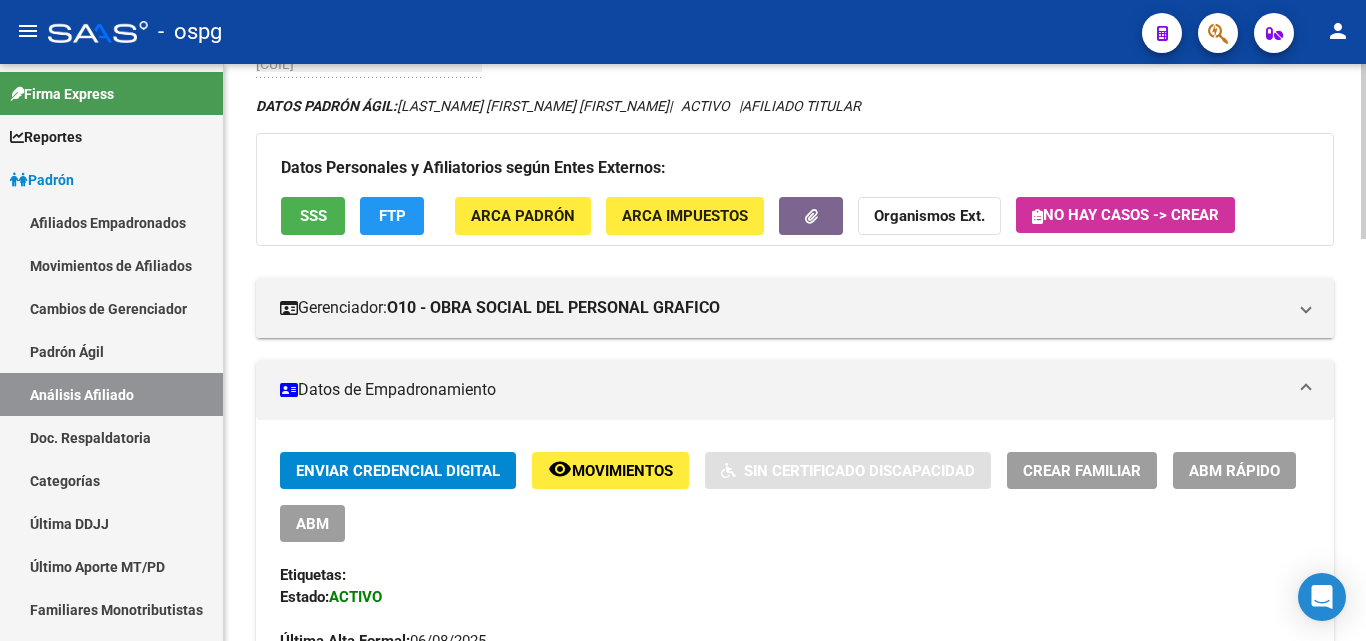 scroll, scrollTop: 0, scrollLeft: 0, axis: both 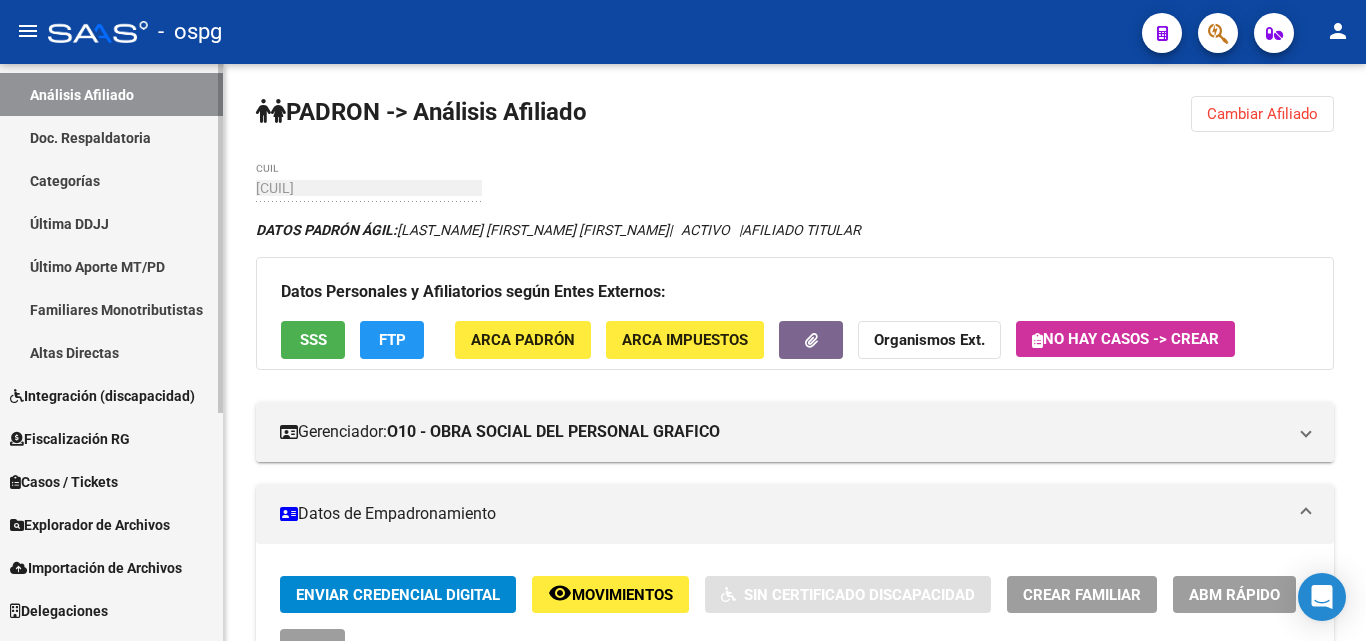 click on "Fiscalización RG" at bounding box center (111, 438) 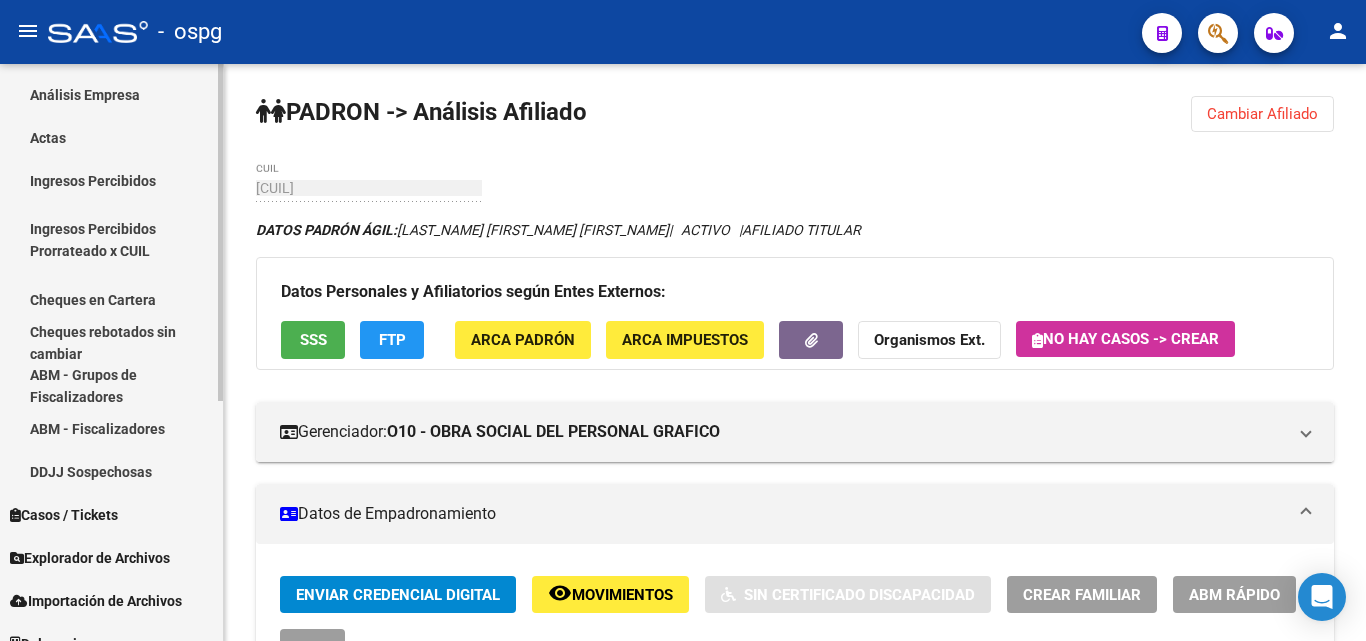 scroll, scrollTop: 100, scrollLeft: 0, axis: vertical 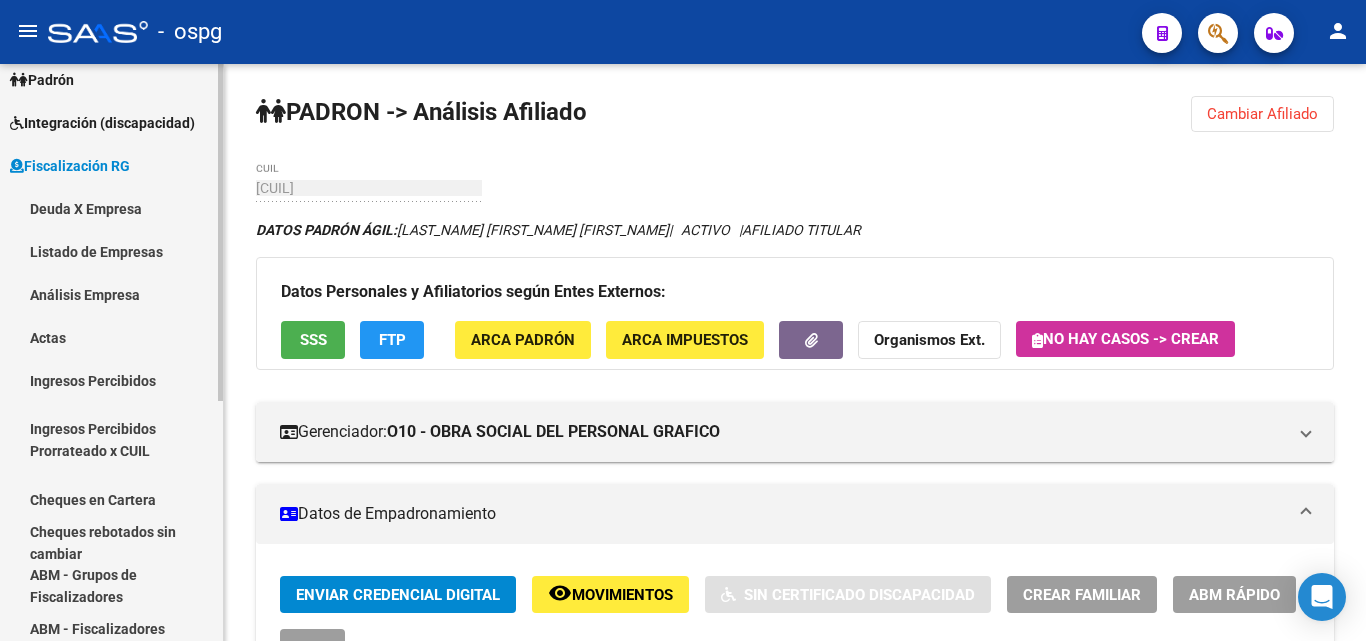 click on "Análisis Empresa" at bounding box center [111, 294] 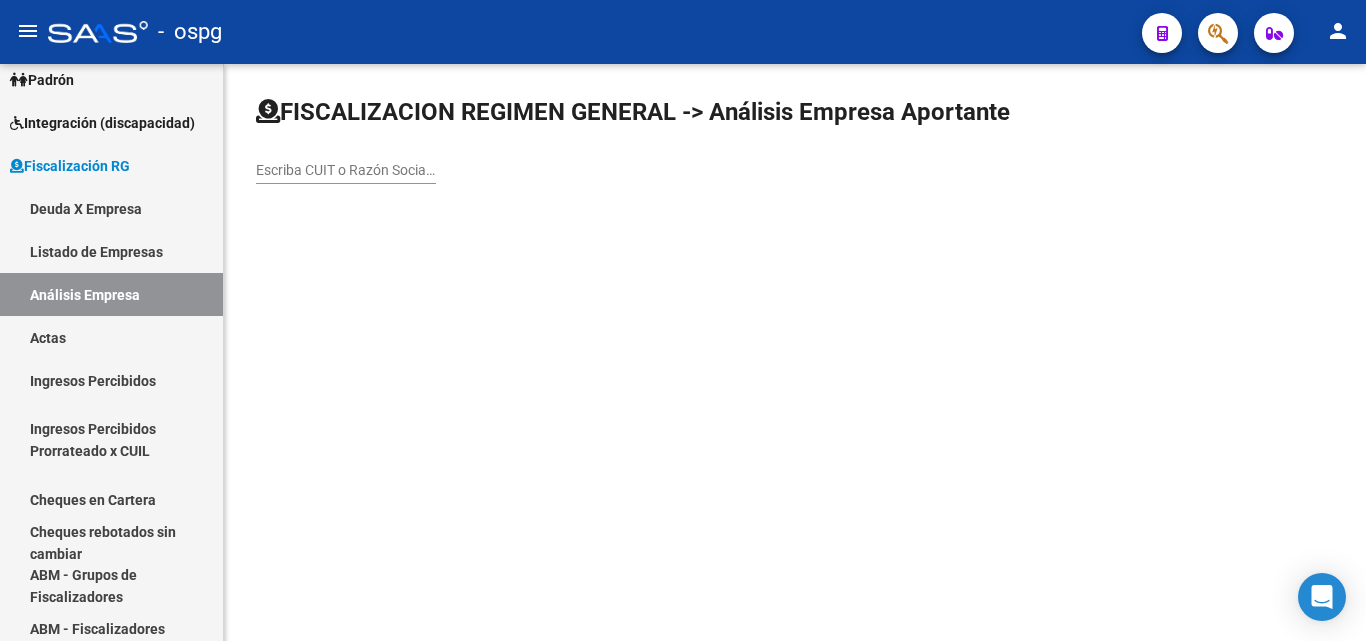 click on "Escriba CUIT o Razón Social para buscar" at bounding box center (346, 170) 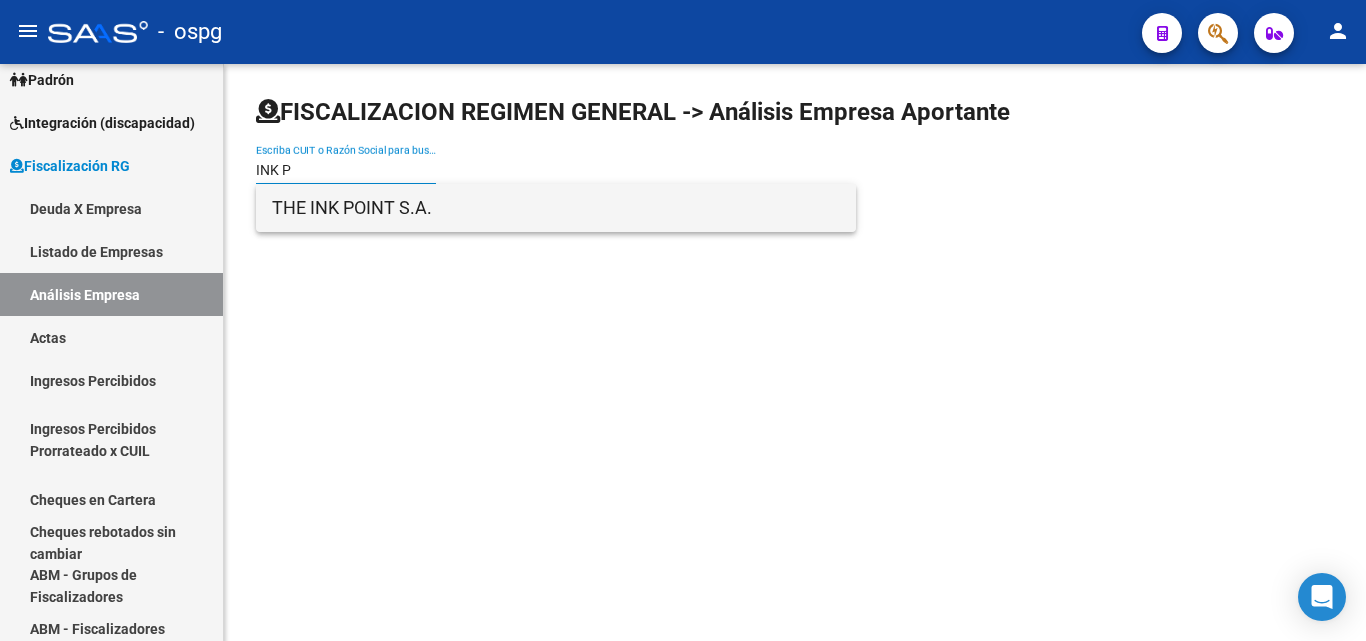 type on "INK P" 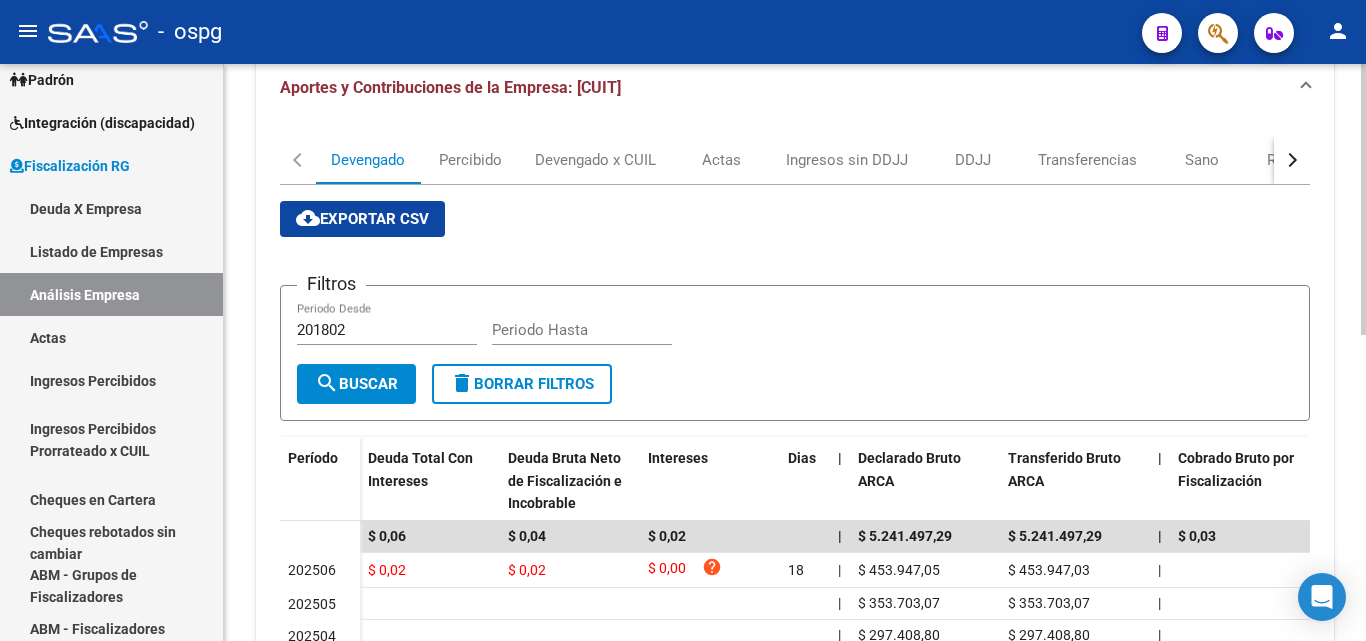 scroll, scrollTop: 200, scrollLeft: 0, axis: vertical 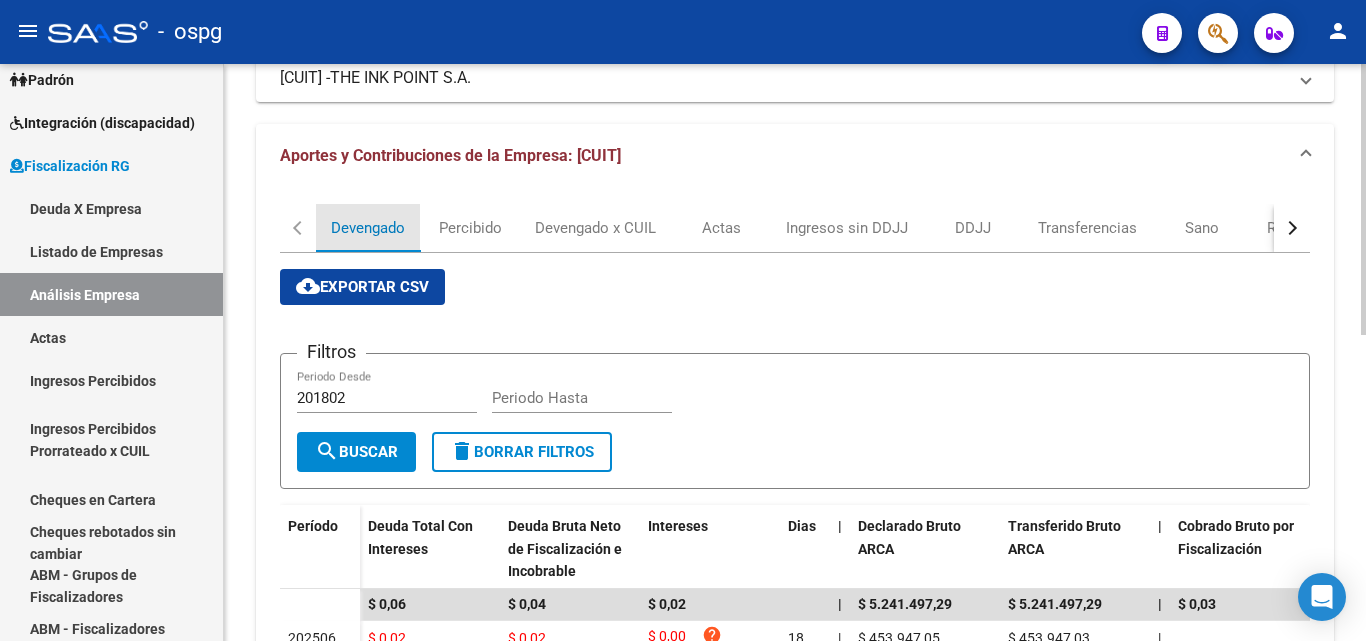 click on "Devengado" at bounding box center (368, 228) 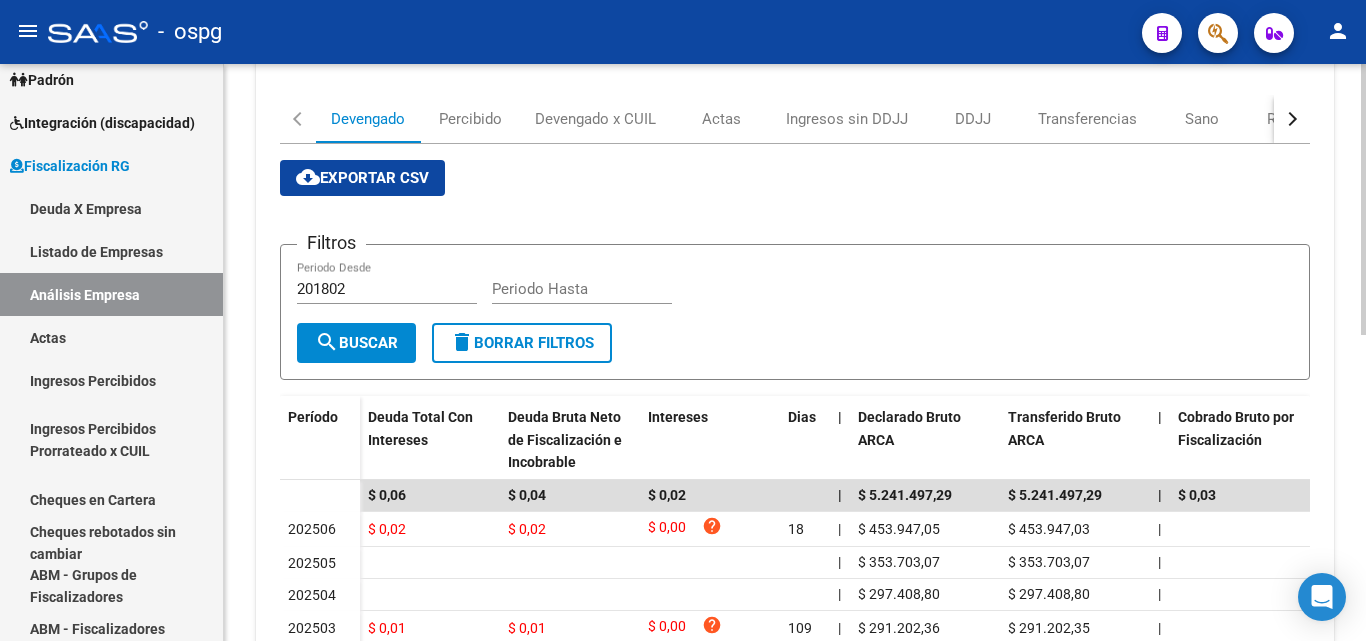scroll, scrollTop: 300, scrollLeft: 0, axis: vertical 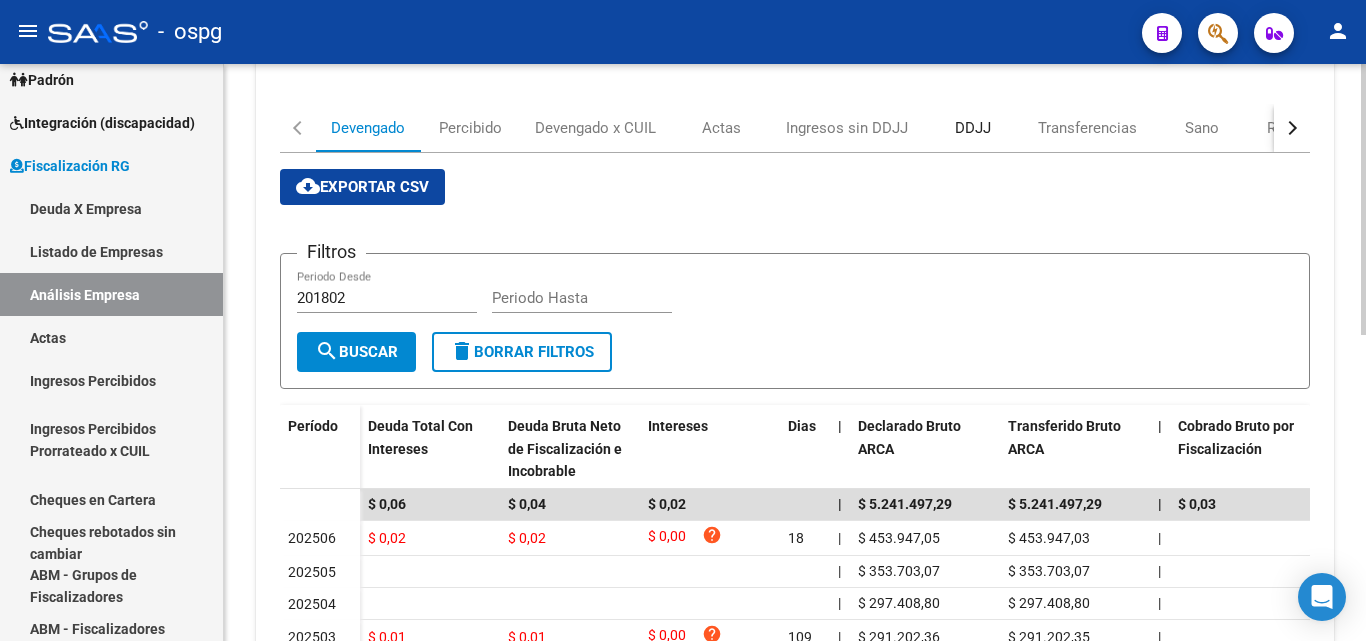 click on "DDJJ" at bounding box center (973, 128) 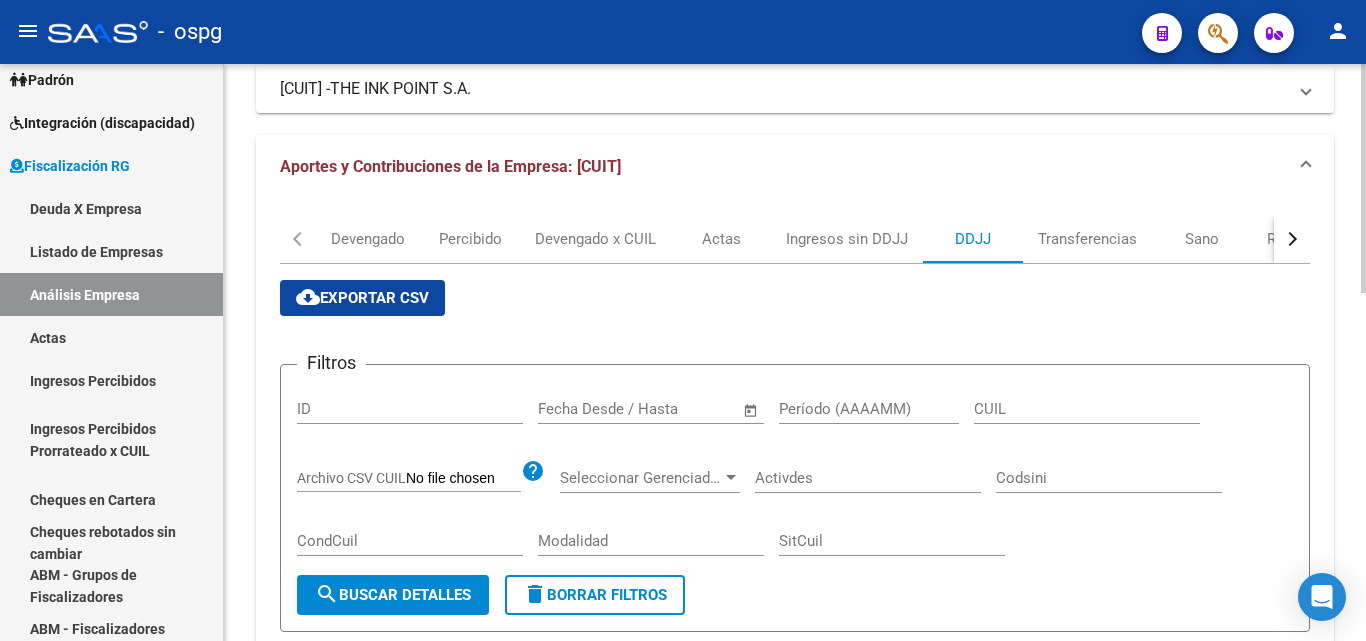 scroll, scrollTop: 200, scrollLeft: 0, axis: vertical 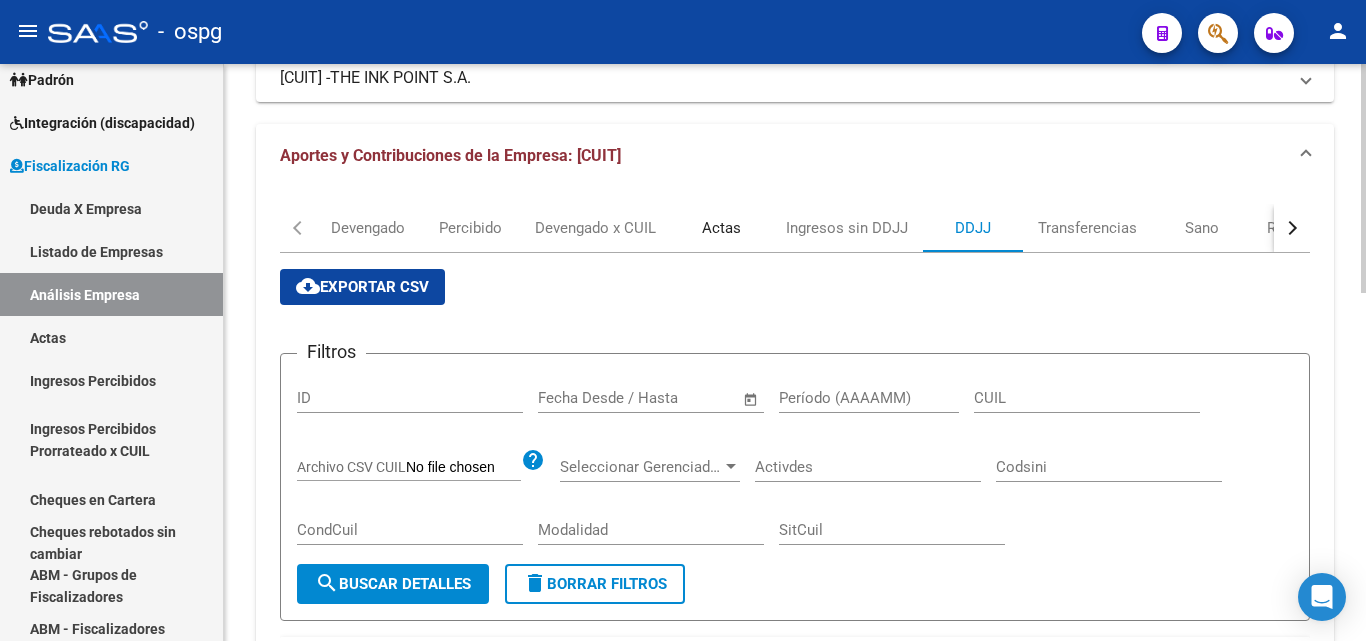 click on "Actas" at bounding box center [721, 228] 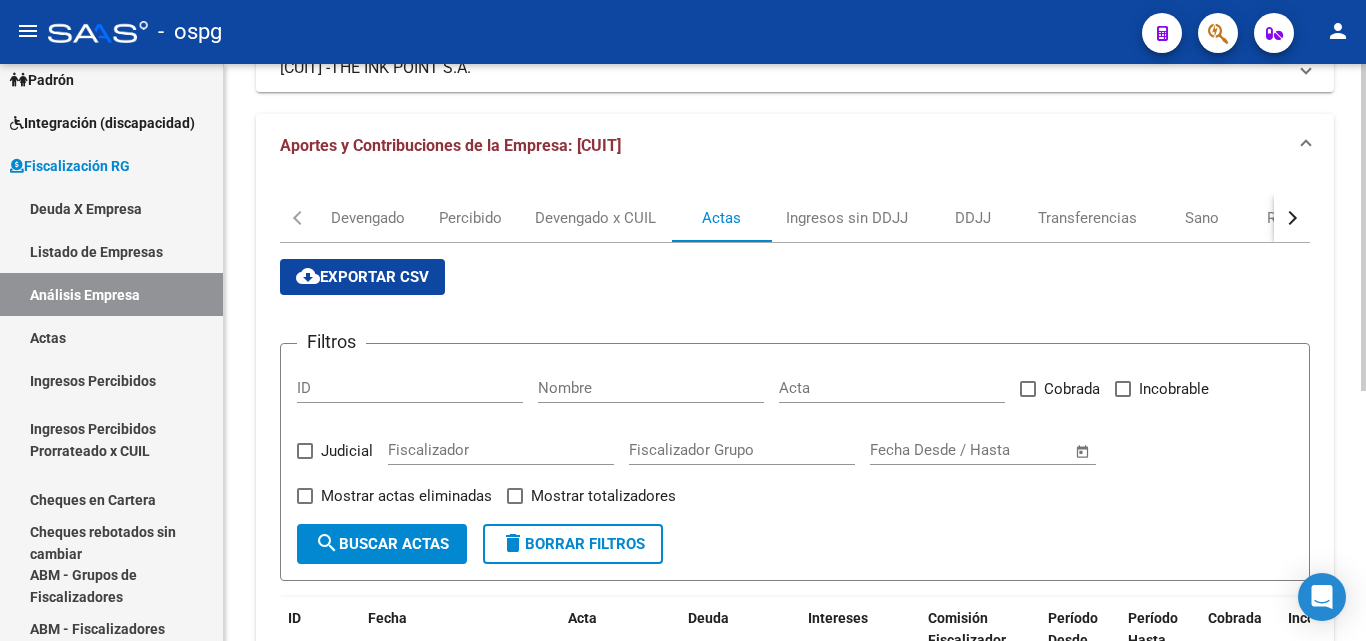 scroll, scrollTop: 400, scrollLeft: 0, axis: vertical 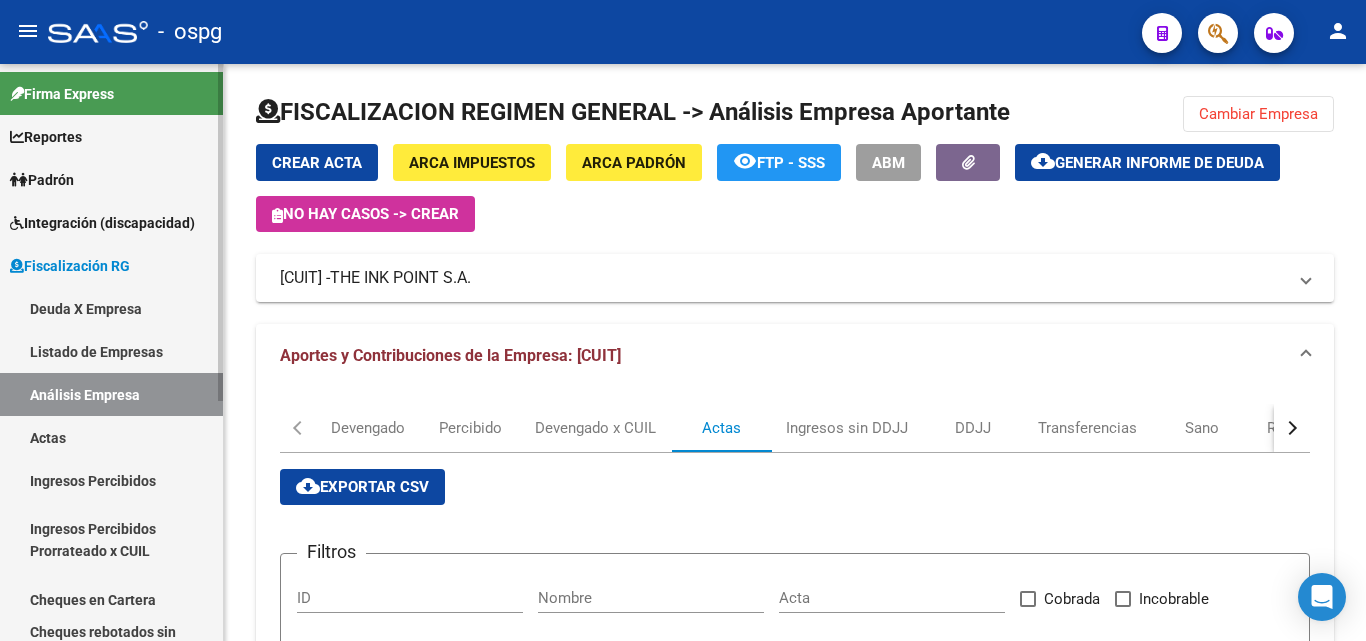 click on "Padrón" at bounding box center (42, 180) 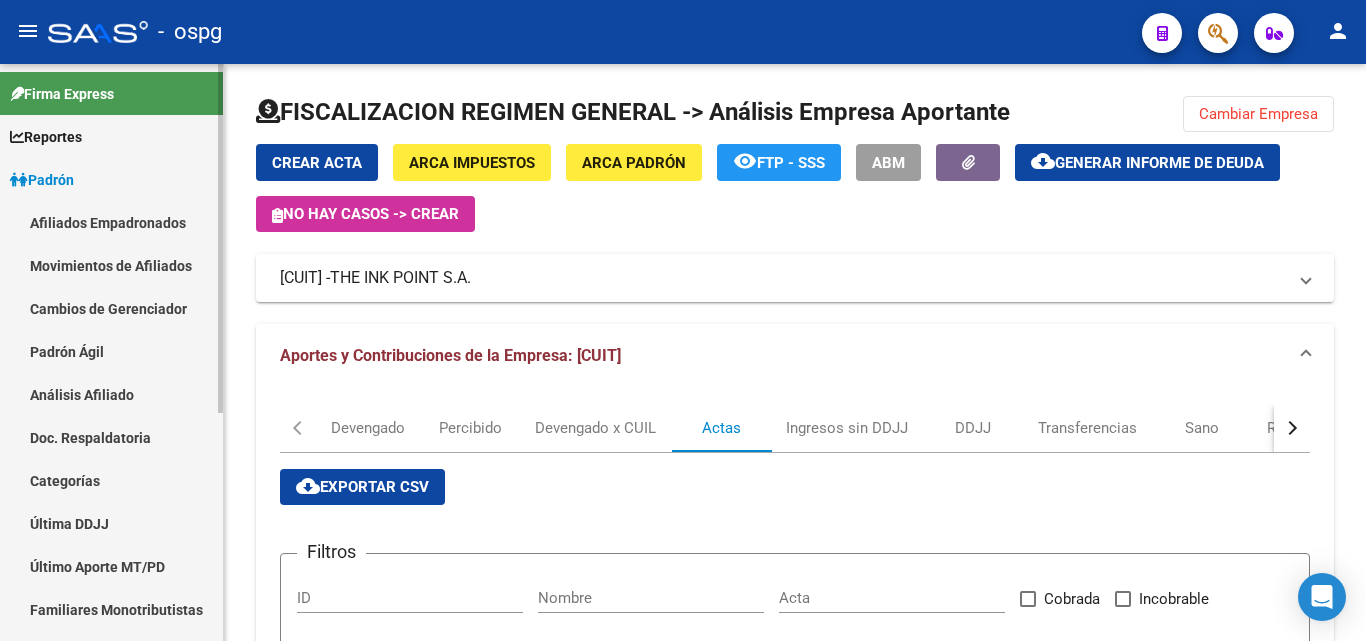 click on "Análisis Afiliado" at bounding box center [111, 394] 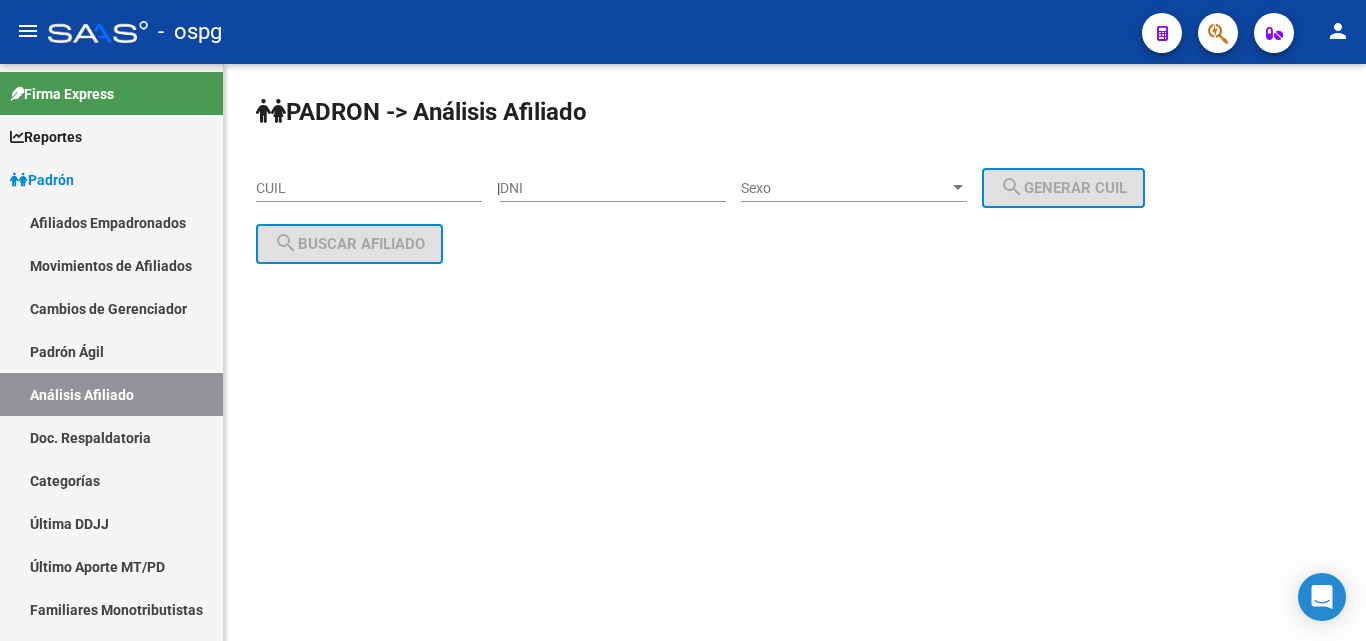 click on "DNI" at bounding box center (613, 188) 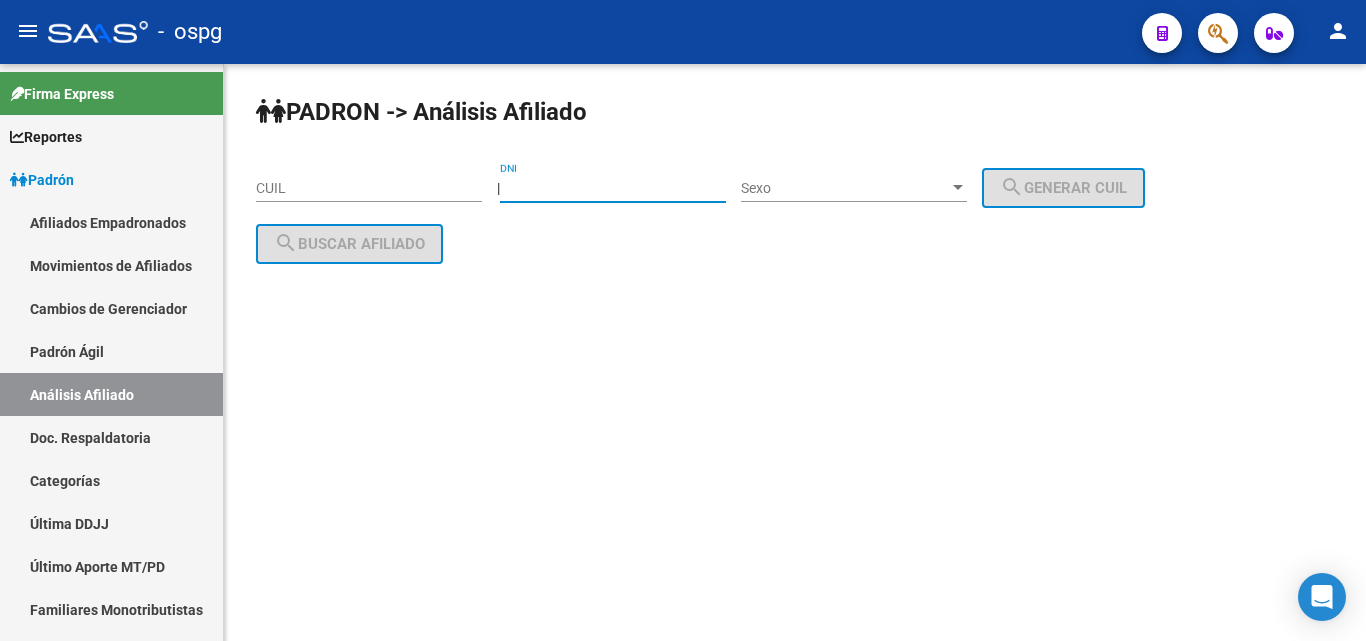paste on "46209427" 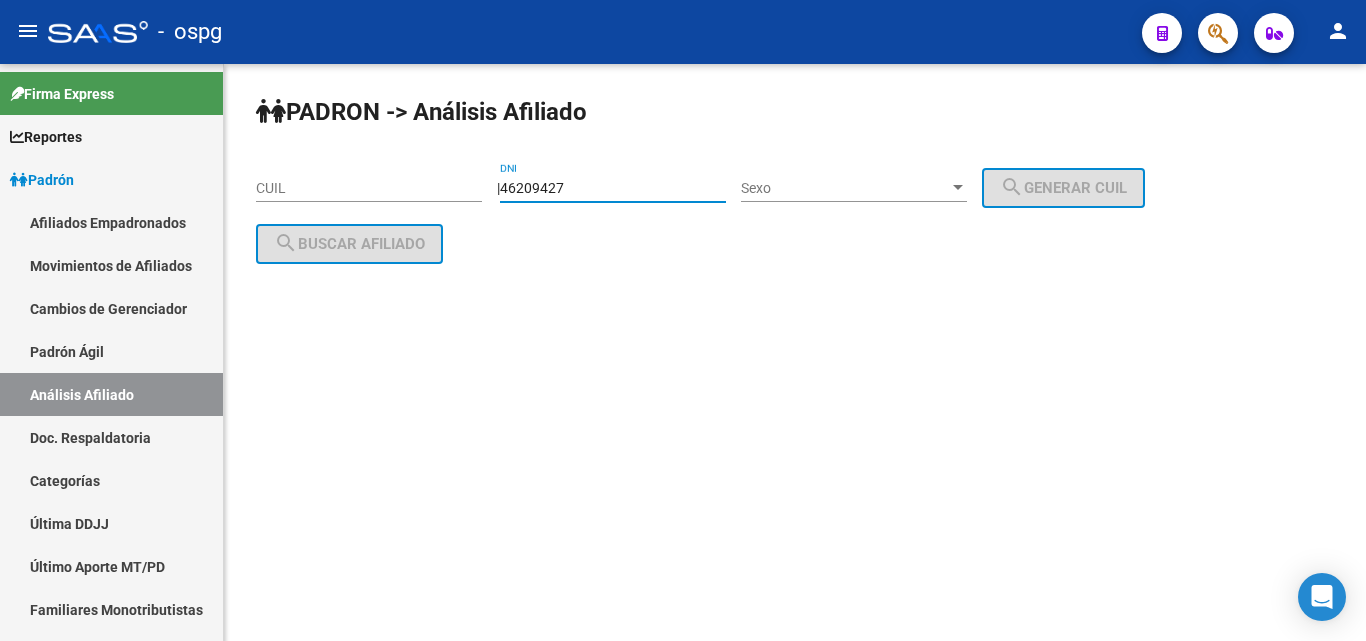type on "46209427" 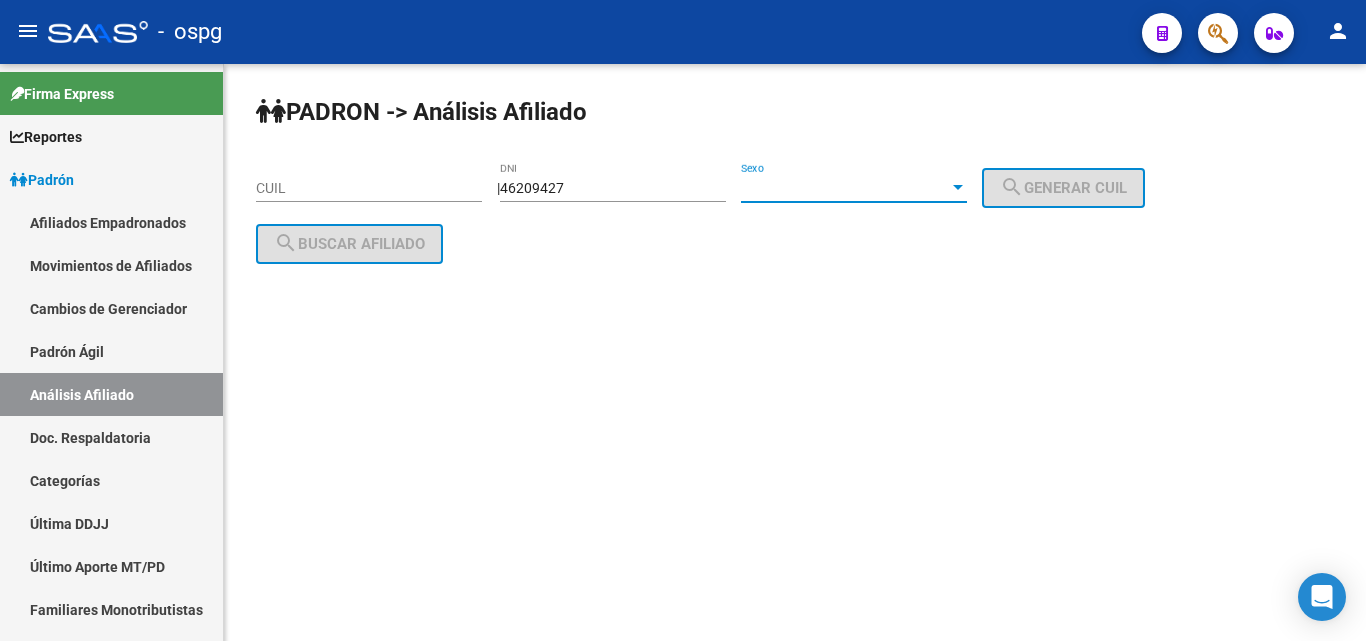 click on "Sexo" at bounding box center (845, 188) 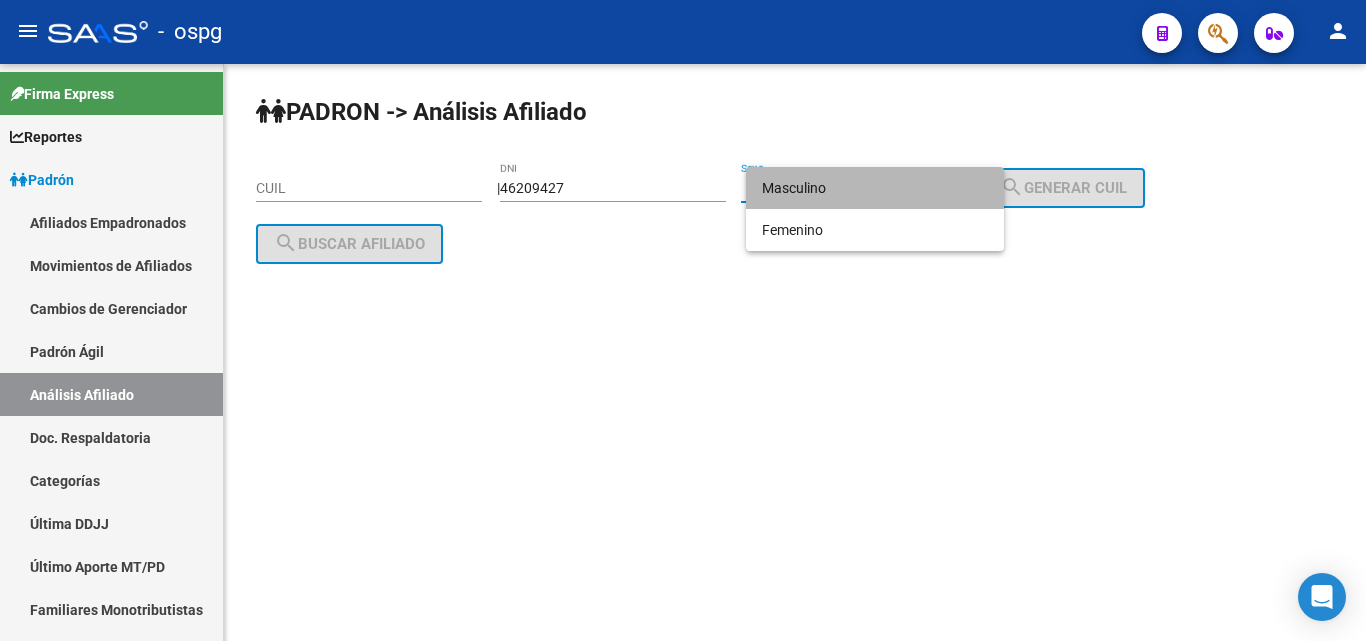 drag, startPoint x: 852, startPoint y: 193, endPoint x: 912, endPoint y: 196, distance: 60.074955 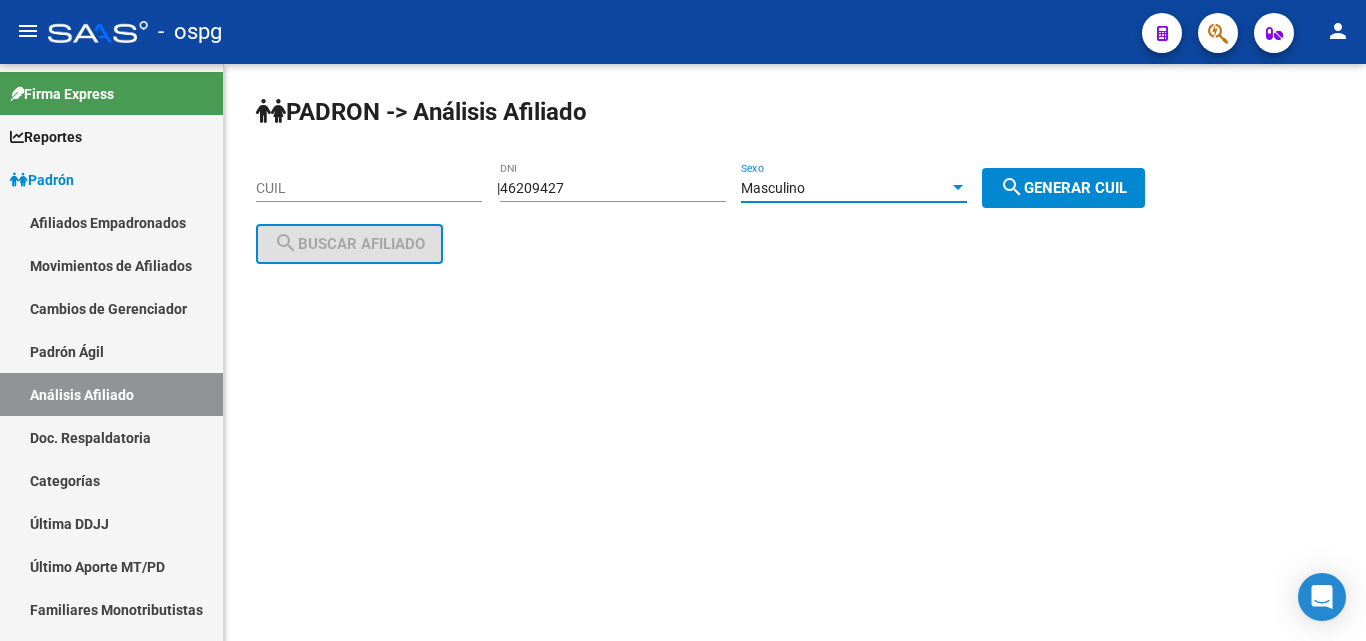 drag, startPoint x: 1125, startPoint y: 200, endPoint x: 1065, endPoint y: 197, distance: 60.074955 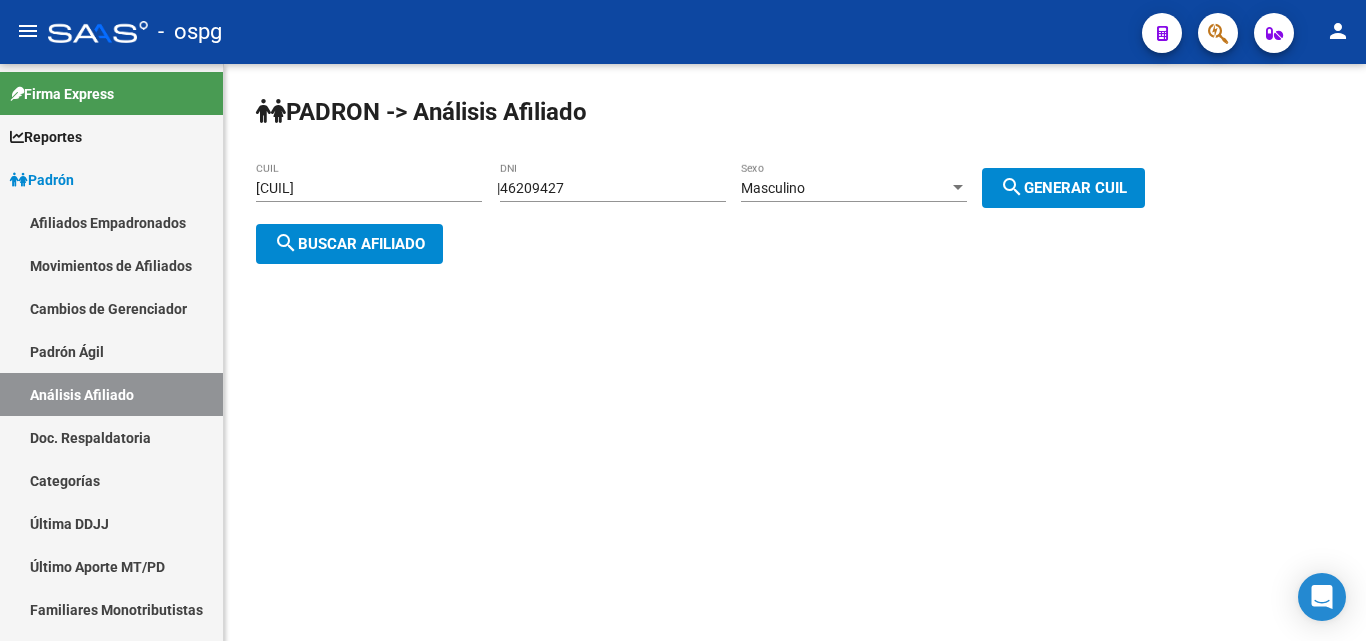 click on "search  Buscar afiliado" 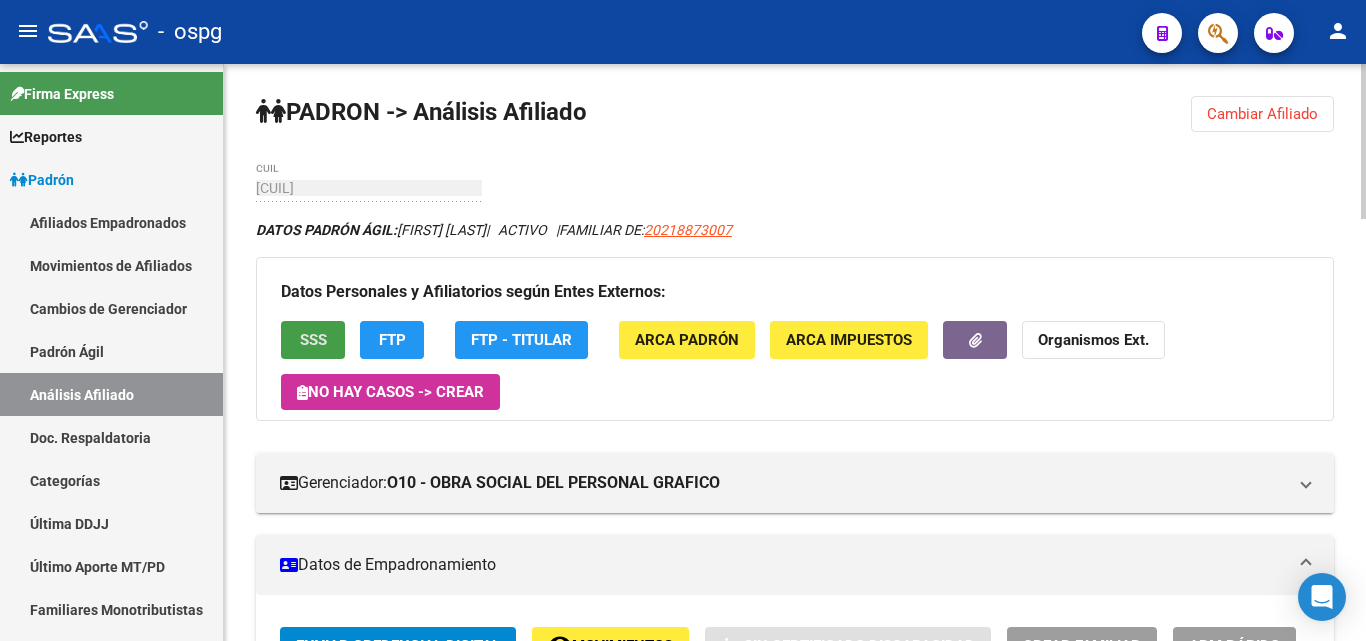 click on "SSS" 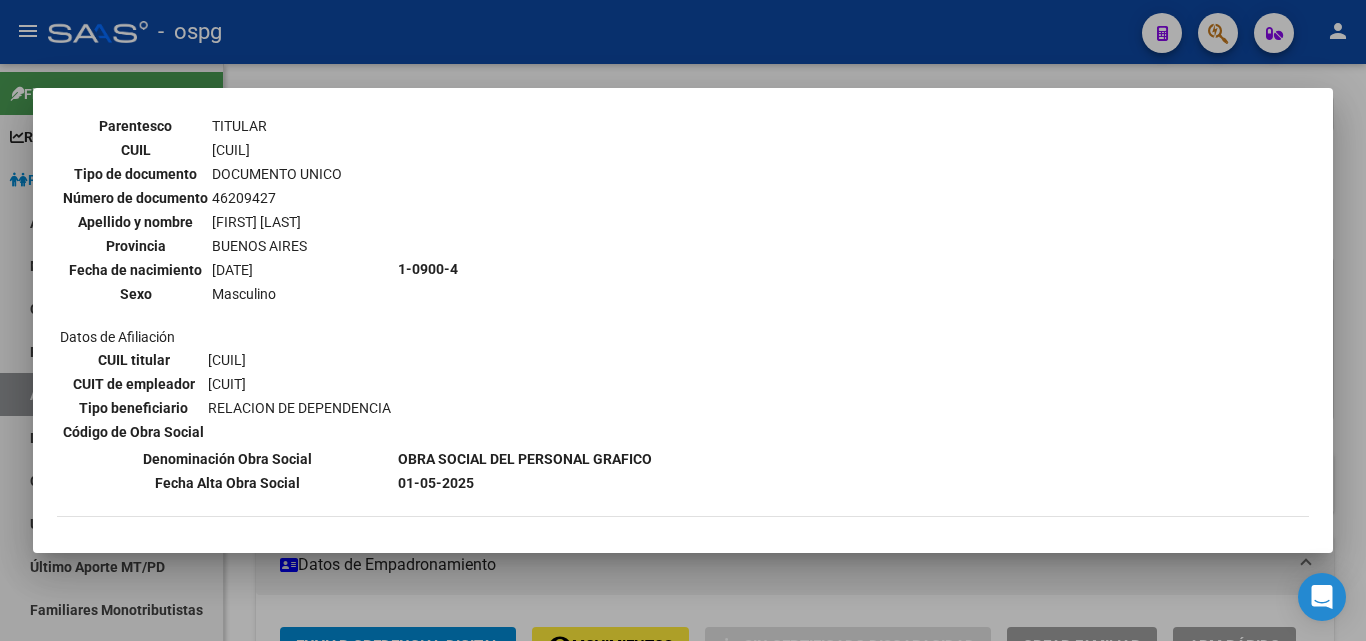 scroll, scrollTop: 300, scrollLeft: 0, axis: vertical 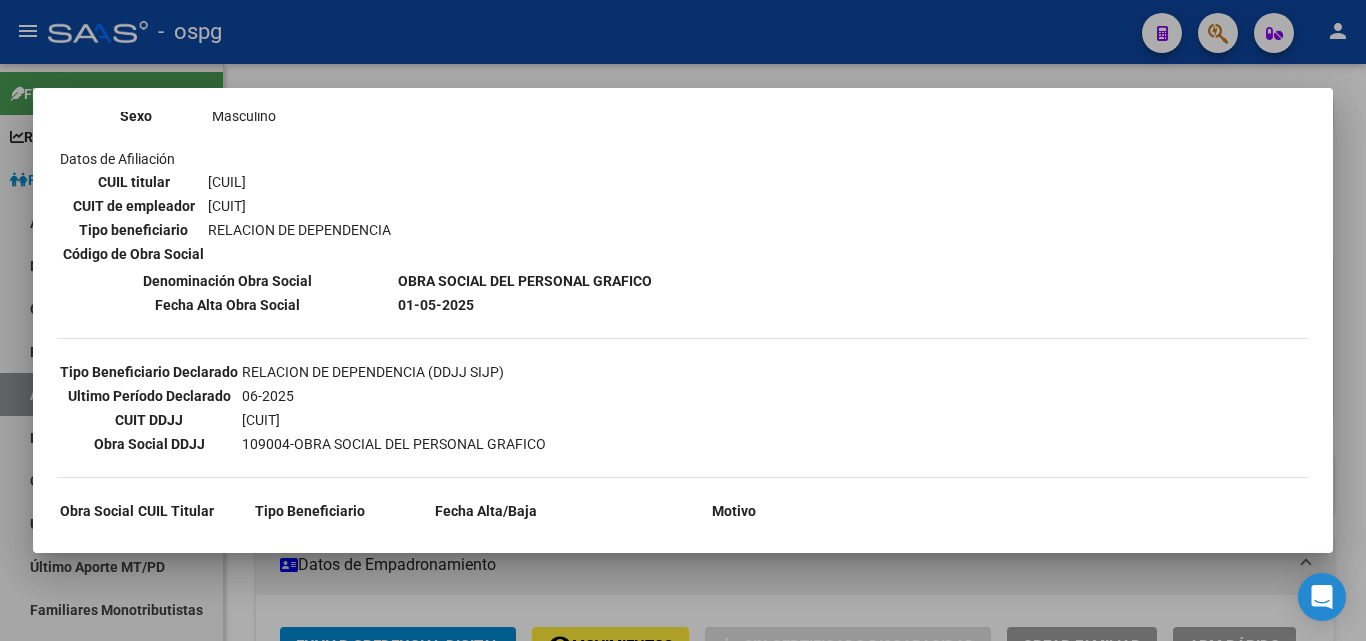click at bounding box center (683, 320) 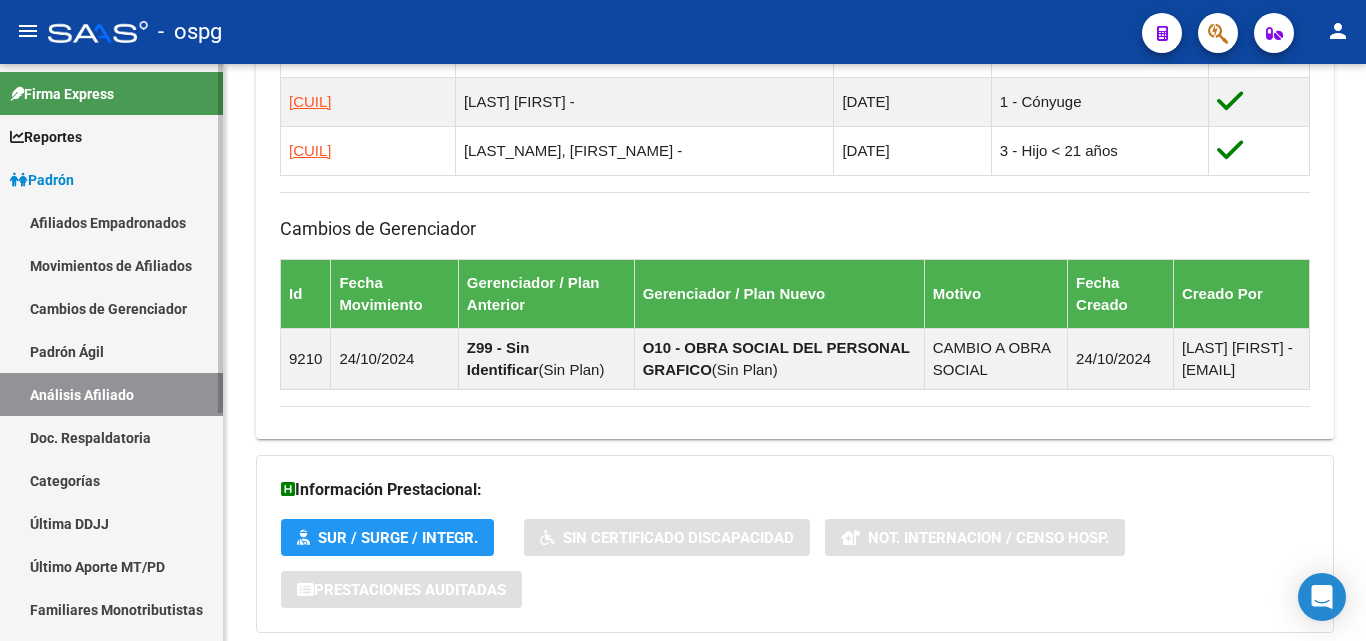 scroll, scrollTop: 1575, scrollLeft: 0, axis: vertical 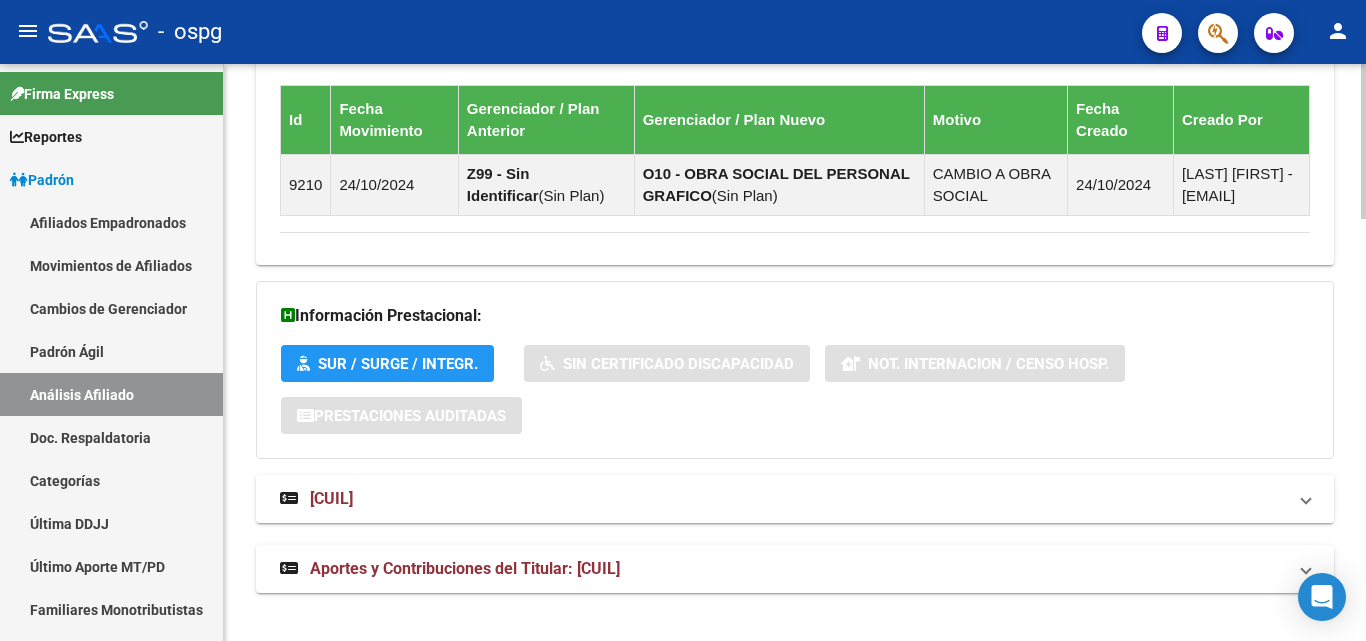 drag, startPoint x: 482, startPoint y: 490, endPoint x: 486, endPoint y: 480, distance: 10.770329 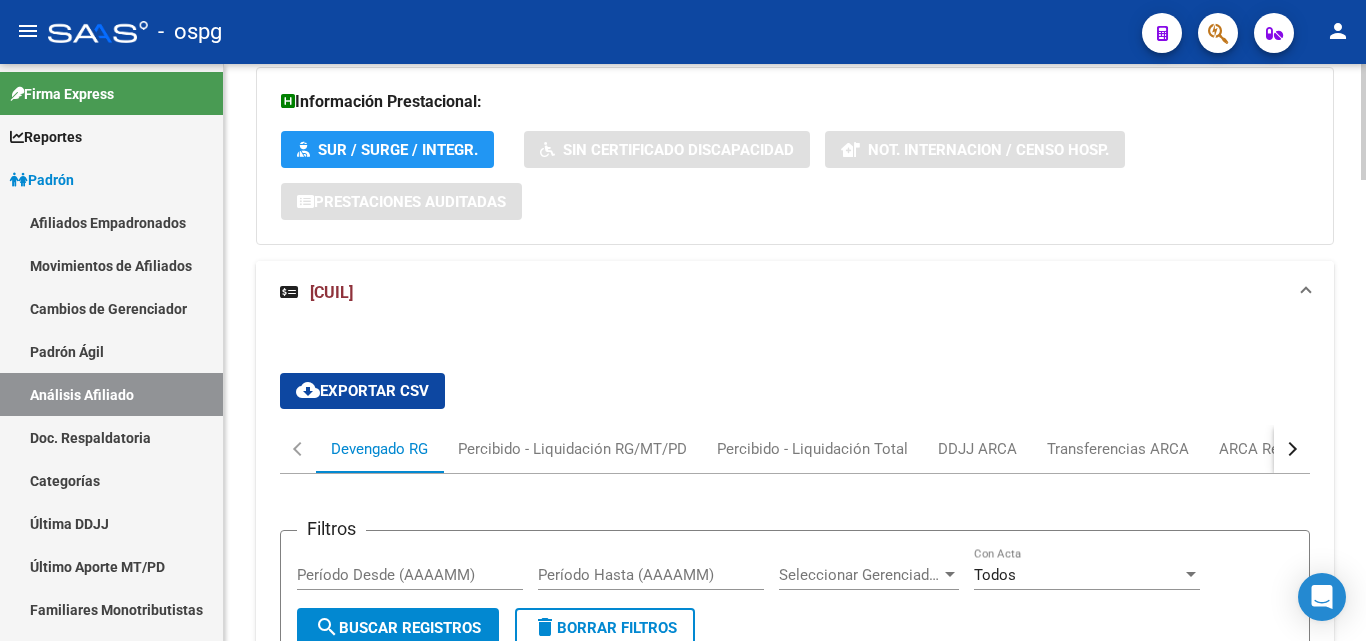 scroll, scrollTop: 1675, scrollLeft: 0, axis: vertical 